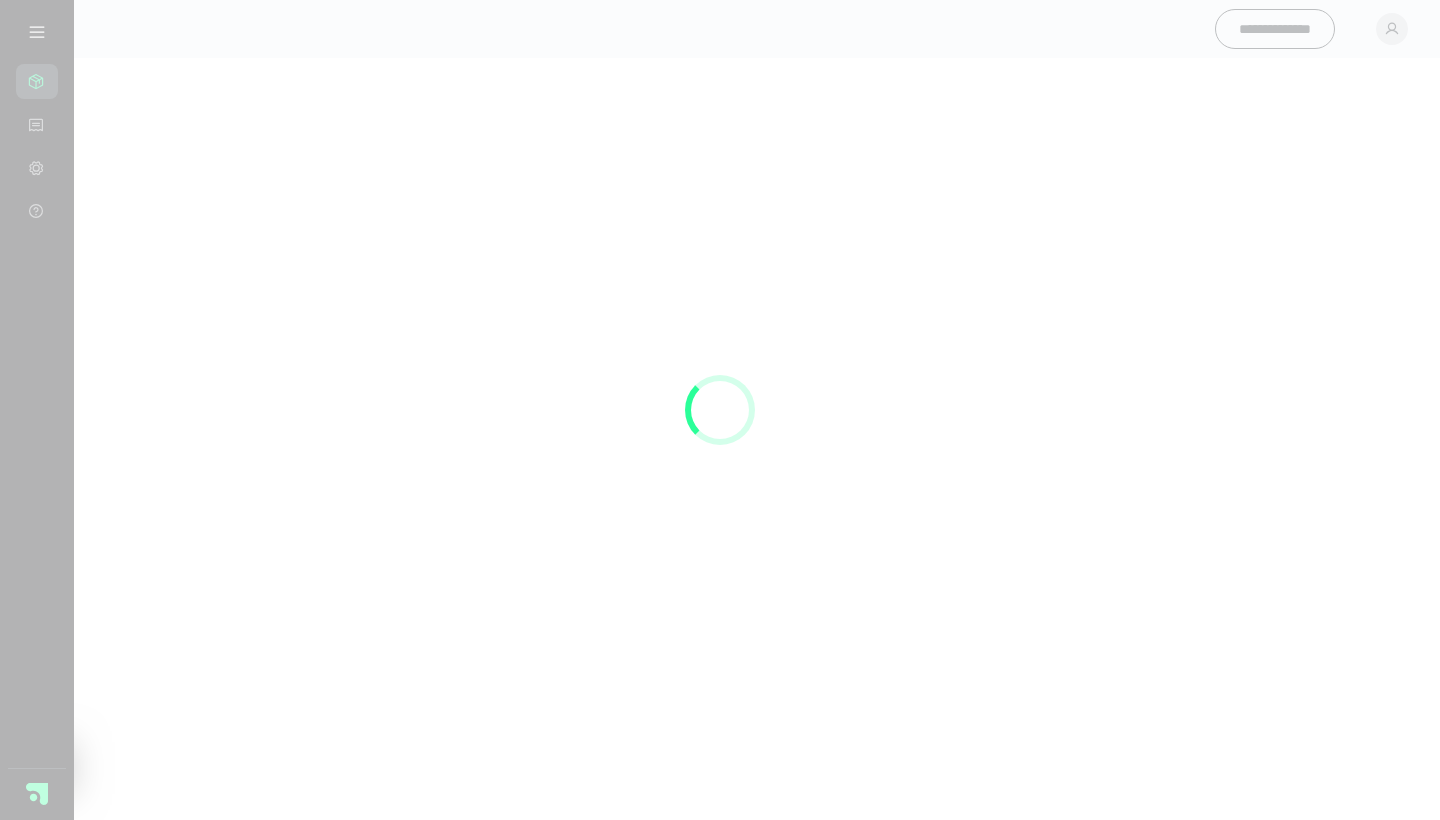 scroll, scrollTop: 0, scrollLeft: 0, axis: both 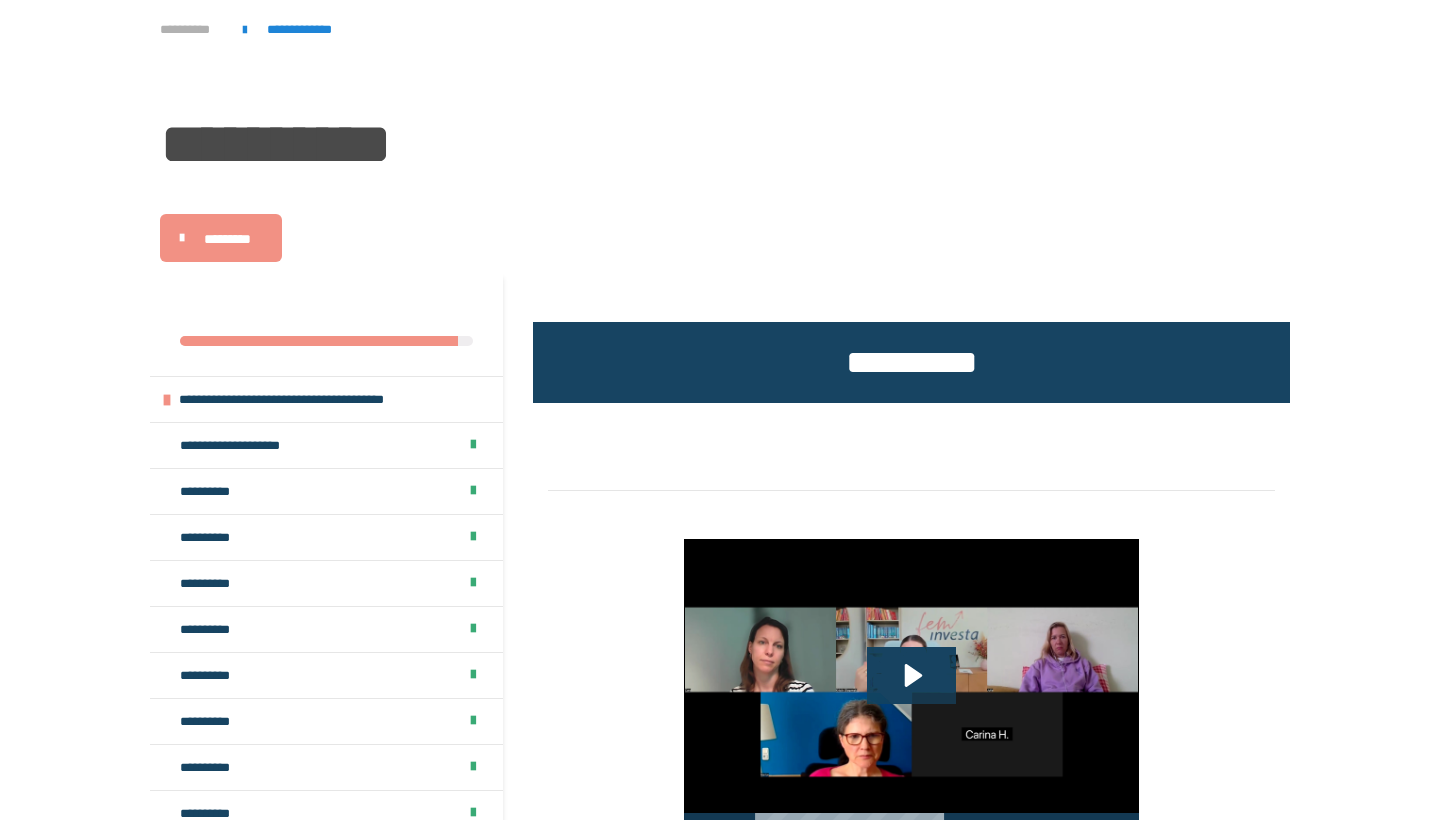 click on "**********" at bounding box center (191, 29) 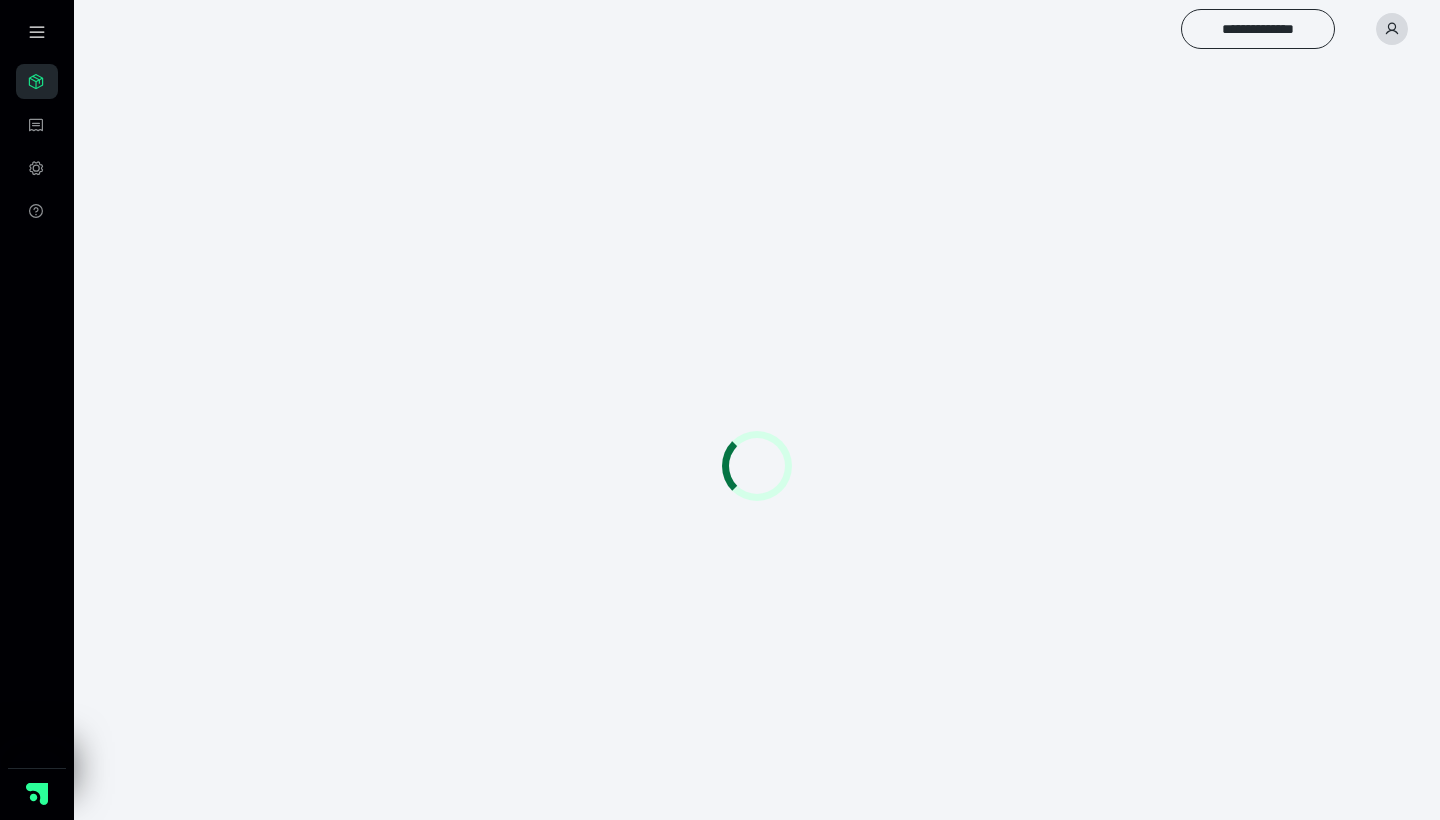 scroll, scrollTop: 0, scrollLeft: 0, axis: both 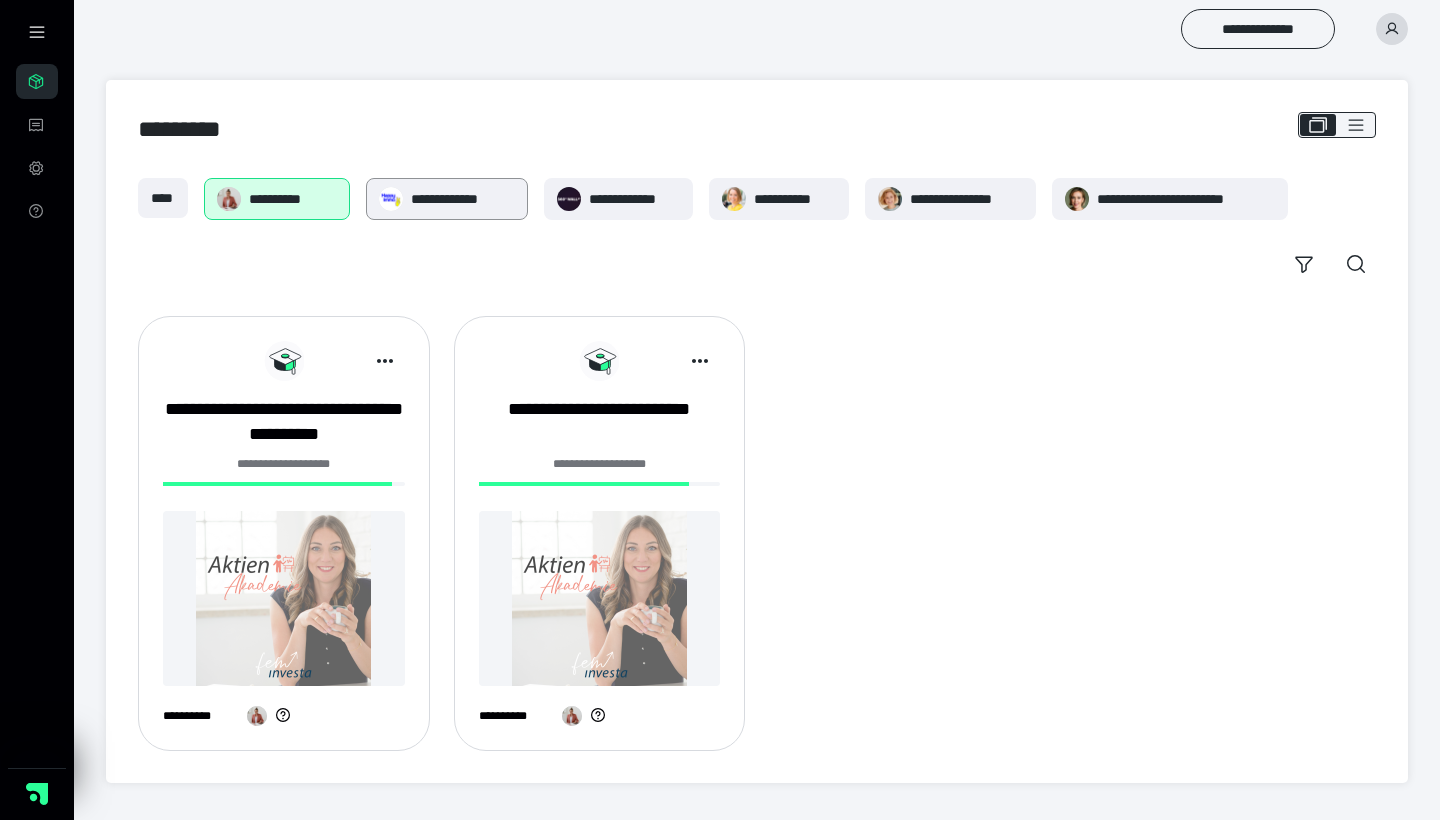 click on "**********" at bounding box center [447, 199] 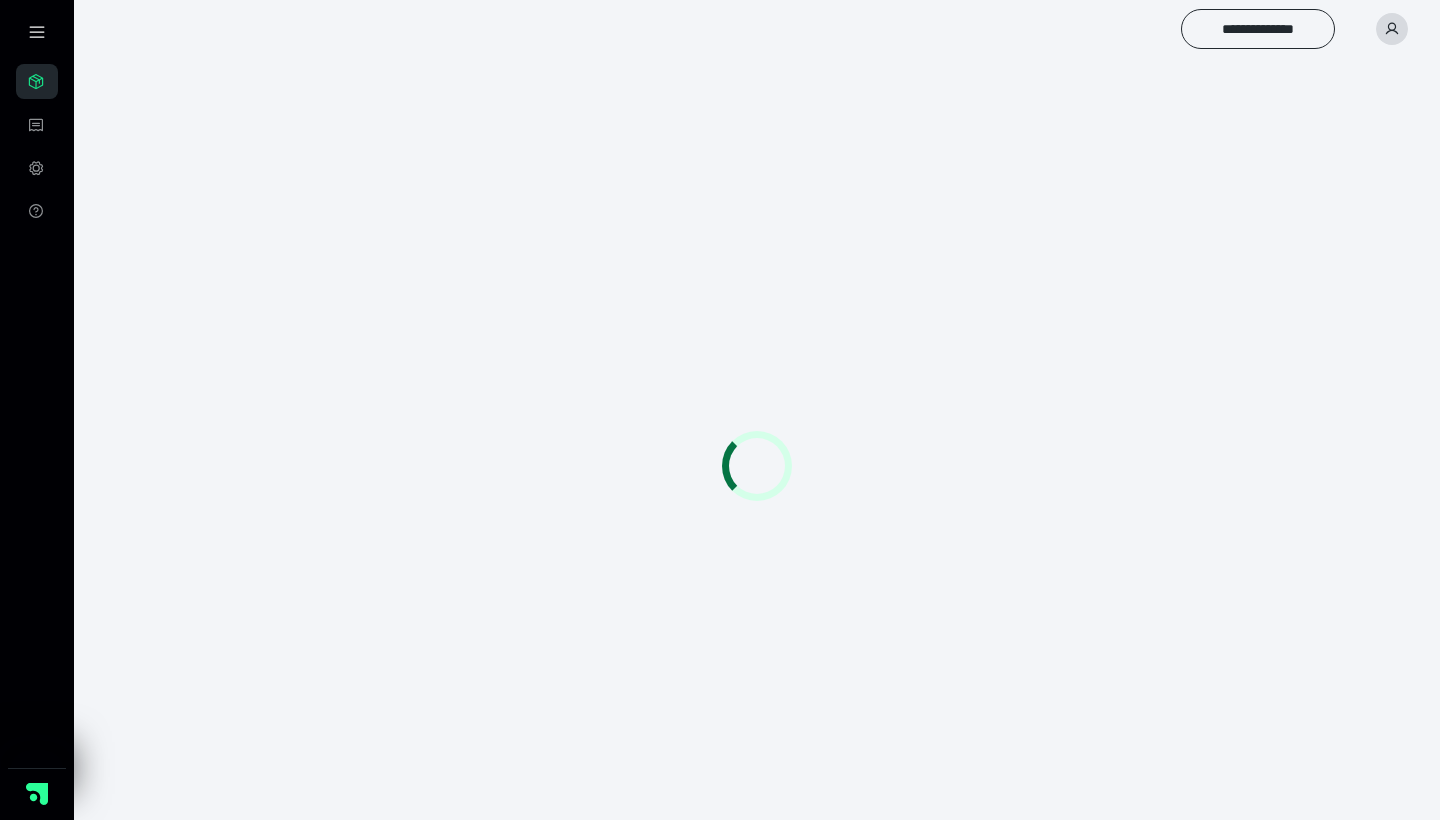scroll, scrollTop: 0, scrollLeft: 0, axis: both 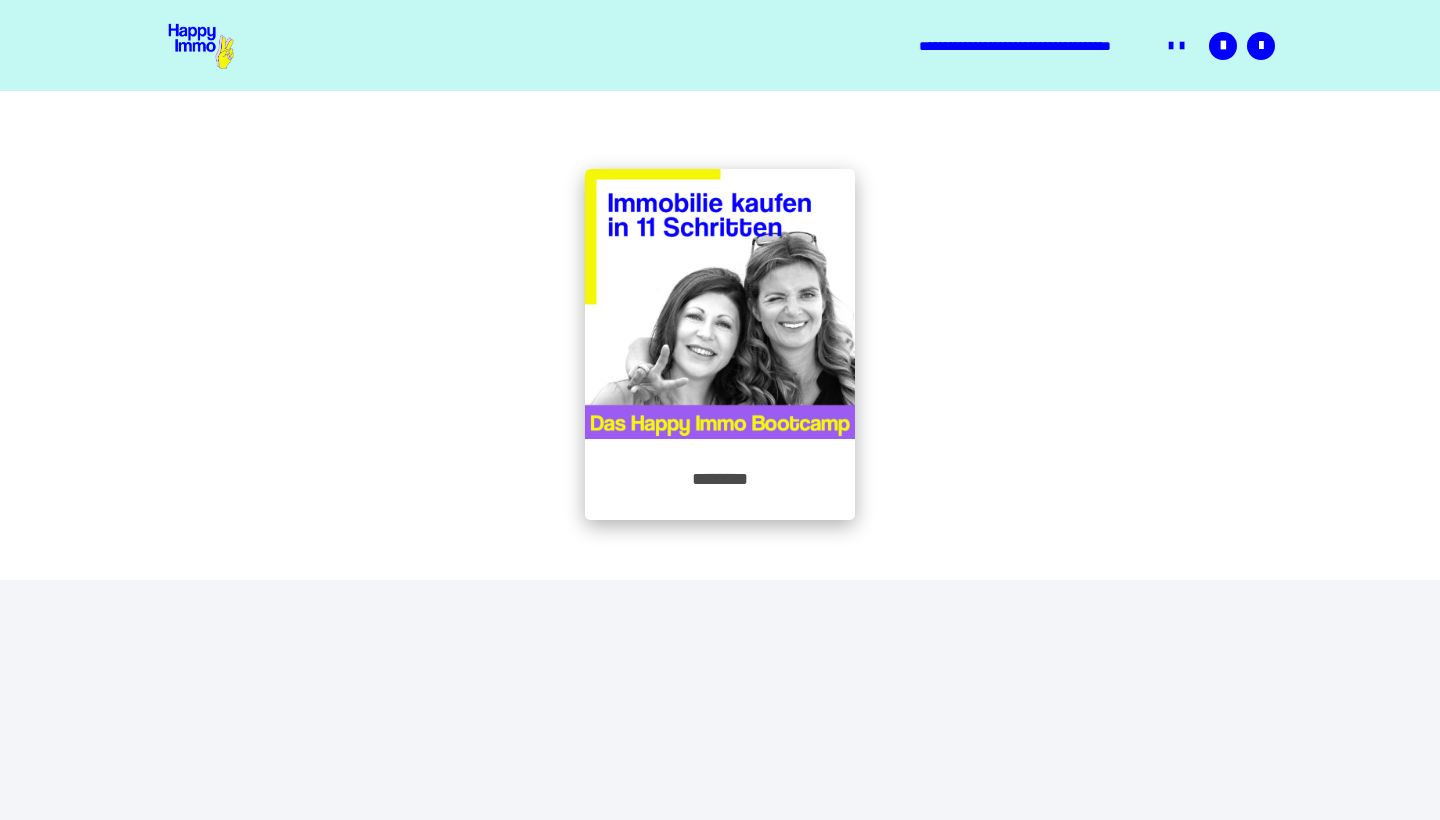 click at bounding box center [720, 304] 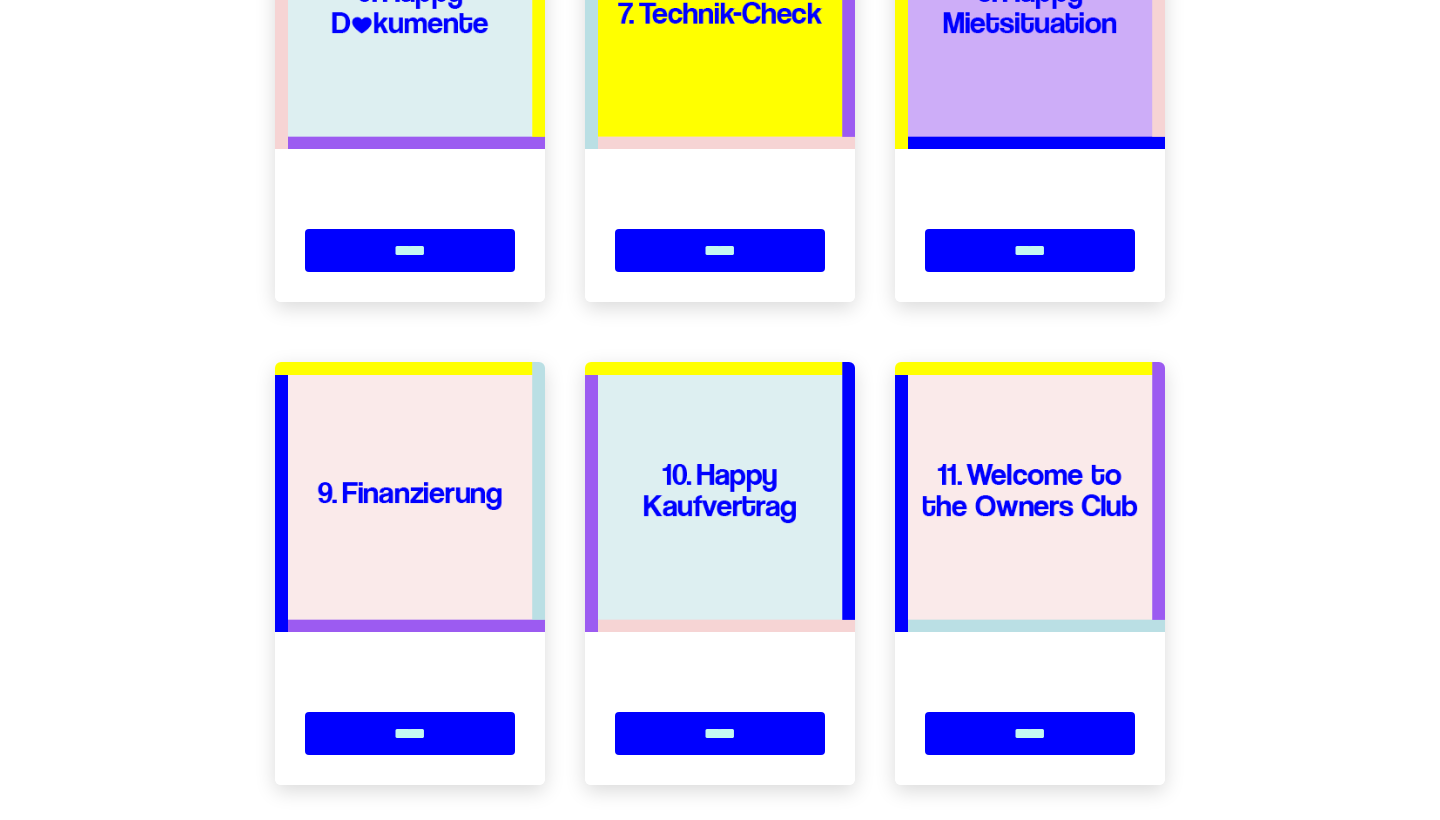 scroll, scrollTop: 1382, scrollLeft: 0, axis: vertical 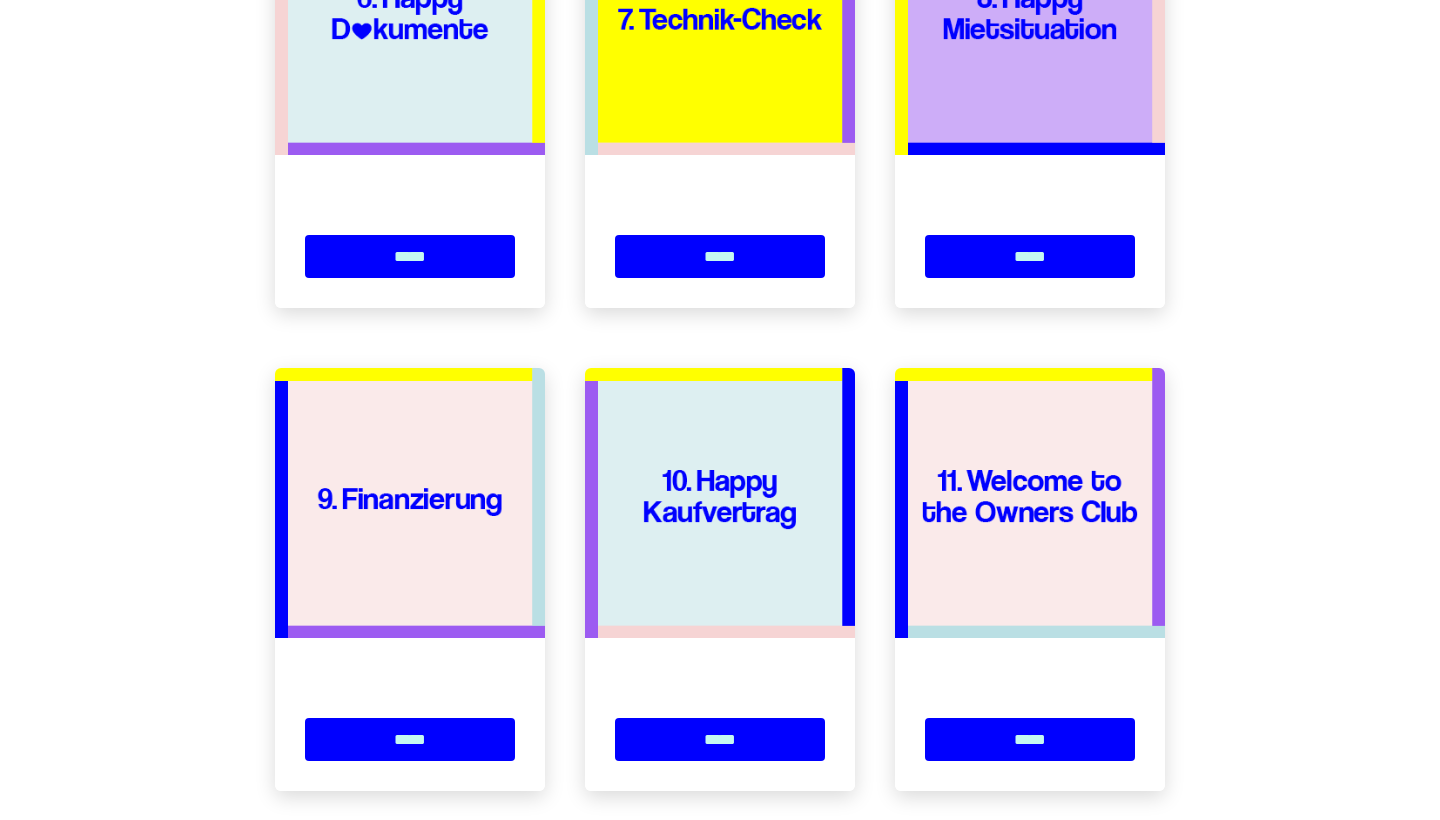 click at bounding box center [720, 503] 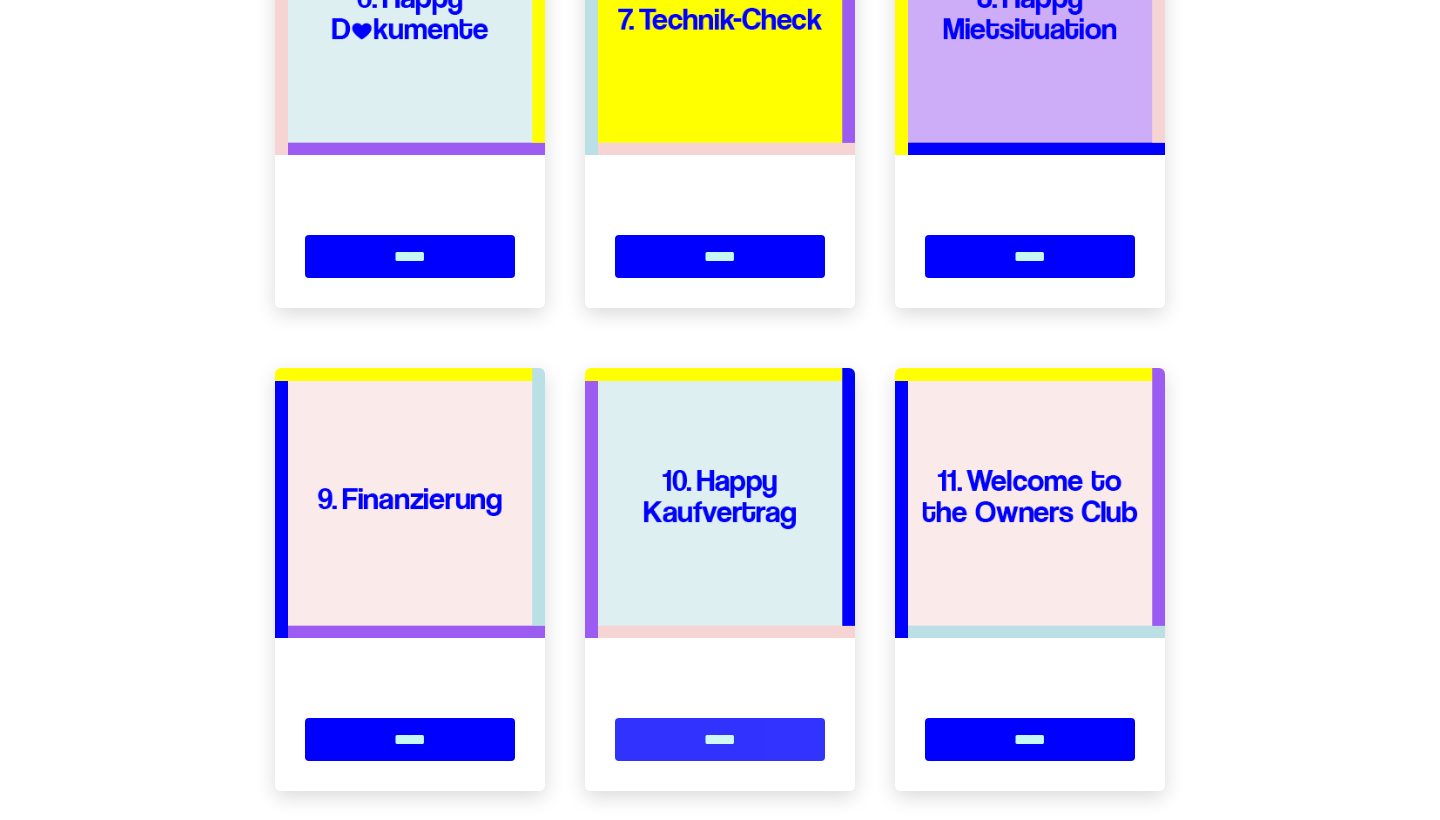 click on "*****" at bounding box center [720, 739] 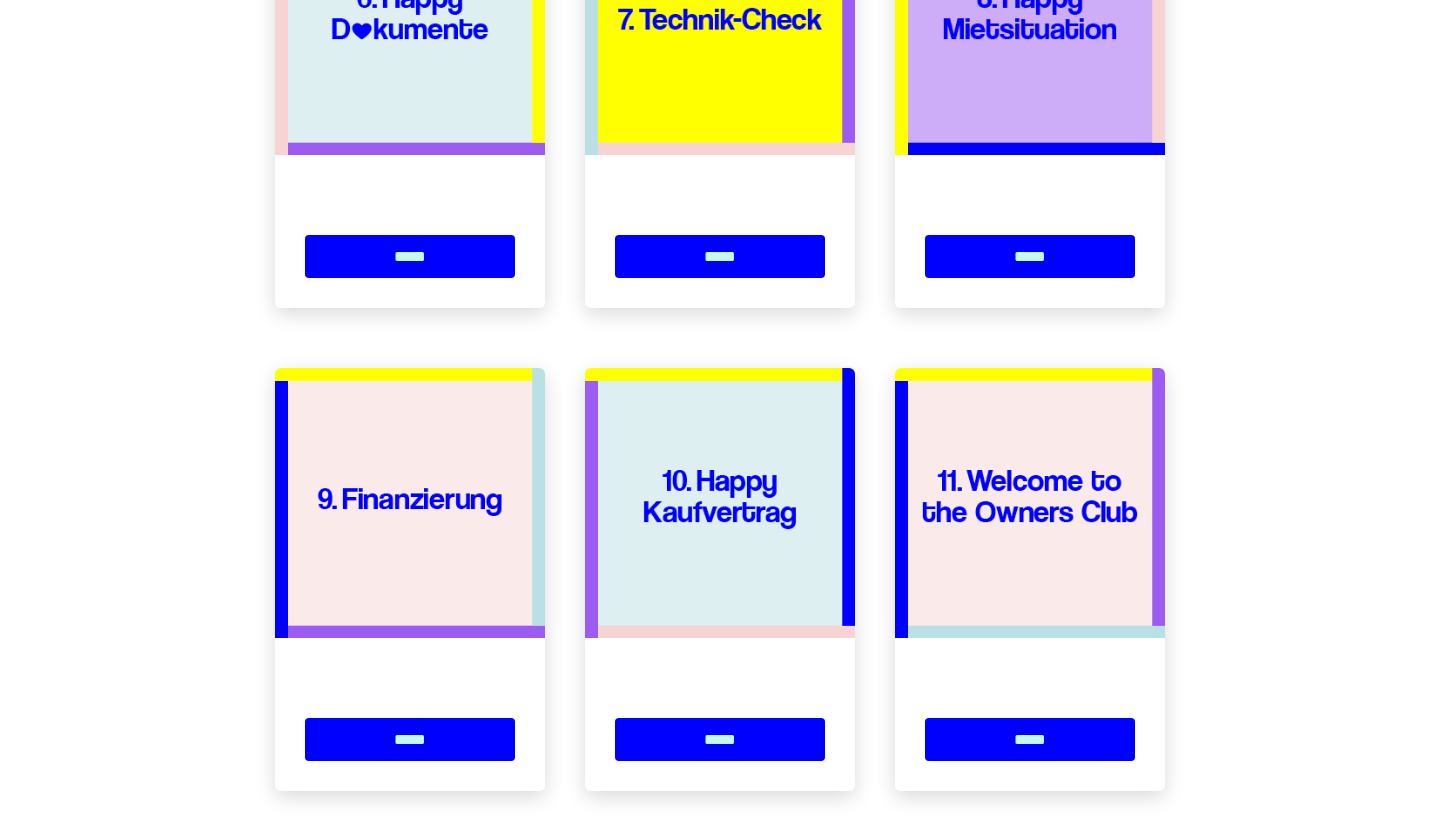scroll, scrollTop: 0, scrollLeft: 0, axis: both 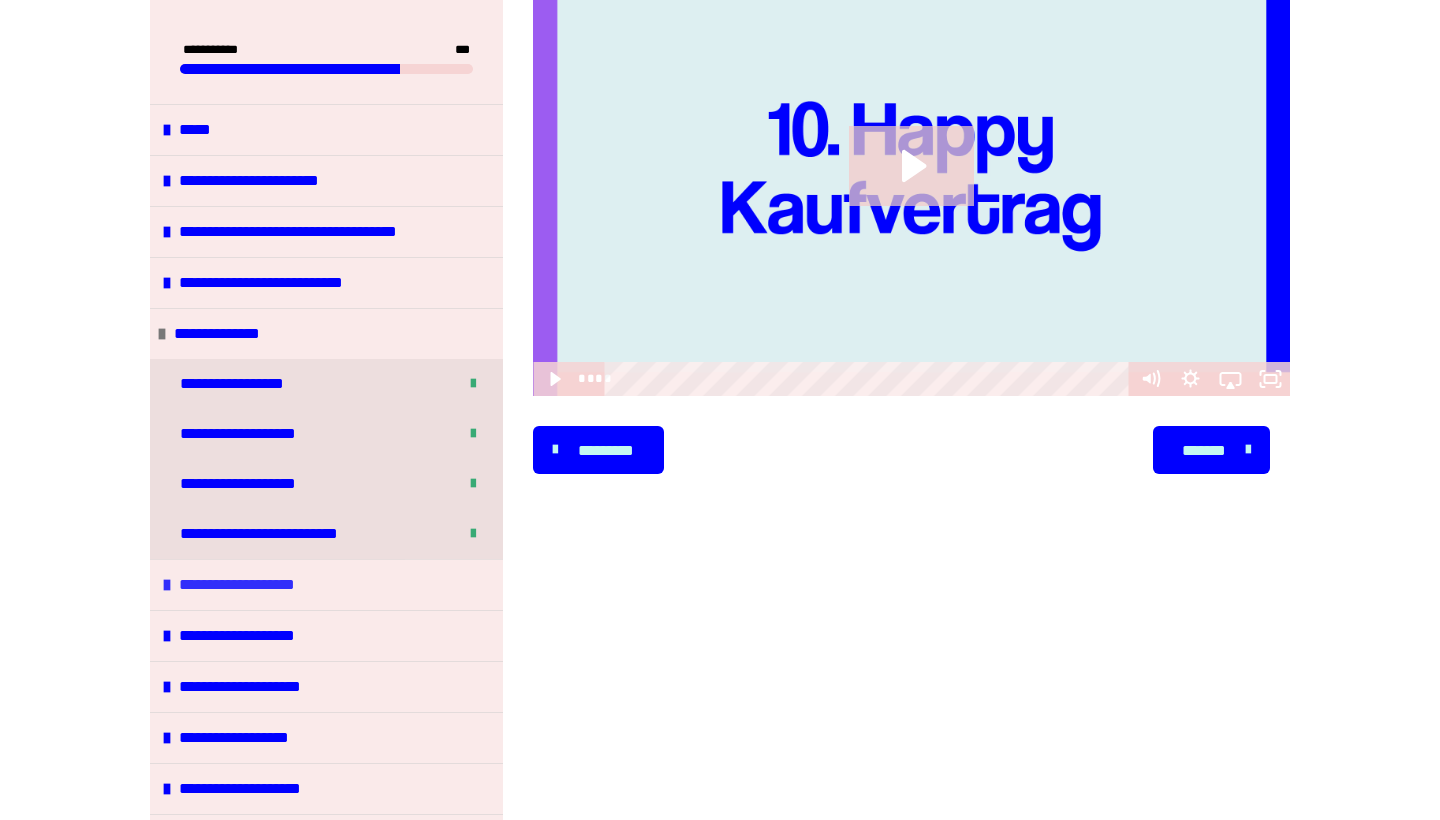click at bounding box center [167, 585] 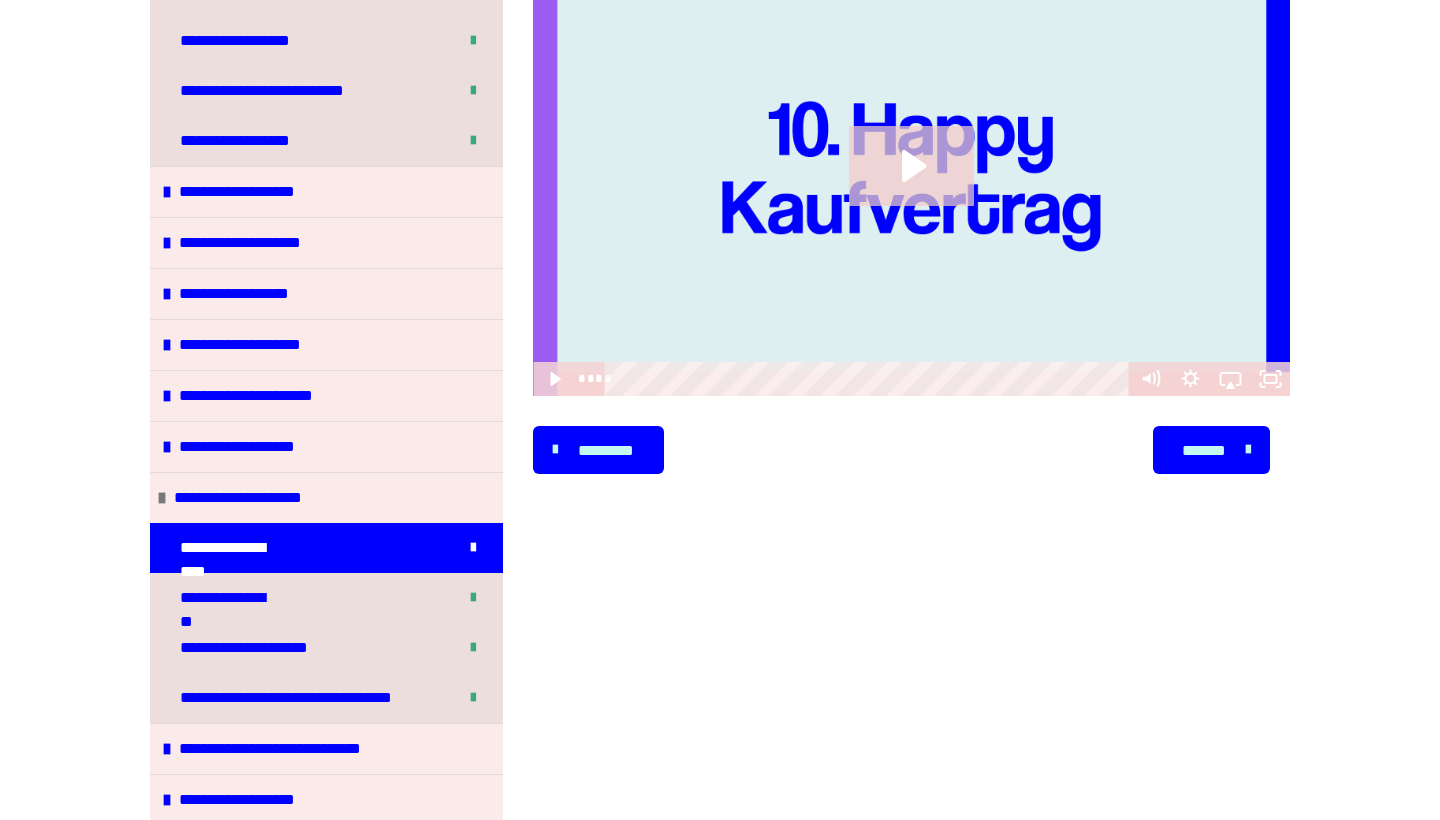 scroll, scrollTop: 644, scrollLeft: 0, axis: vertical 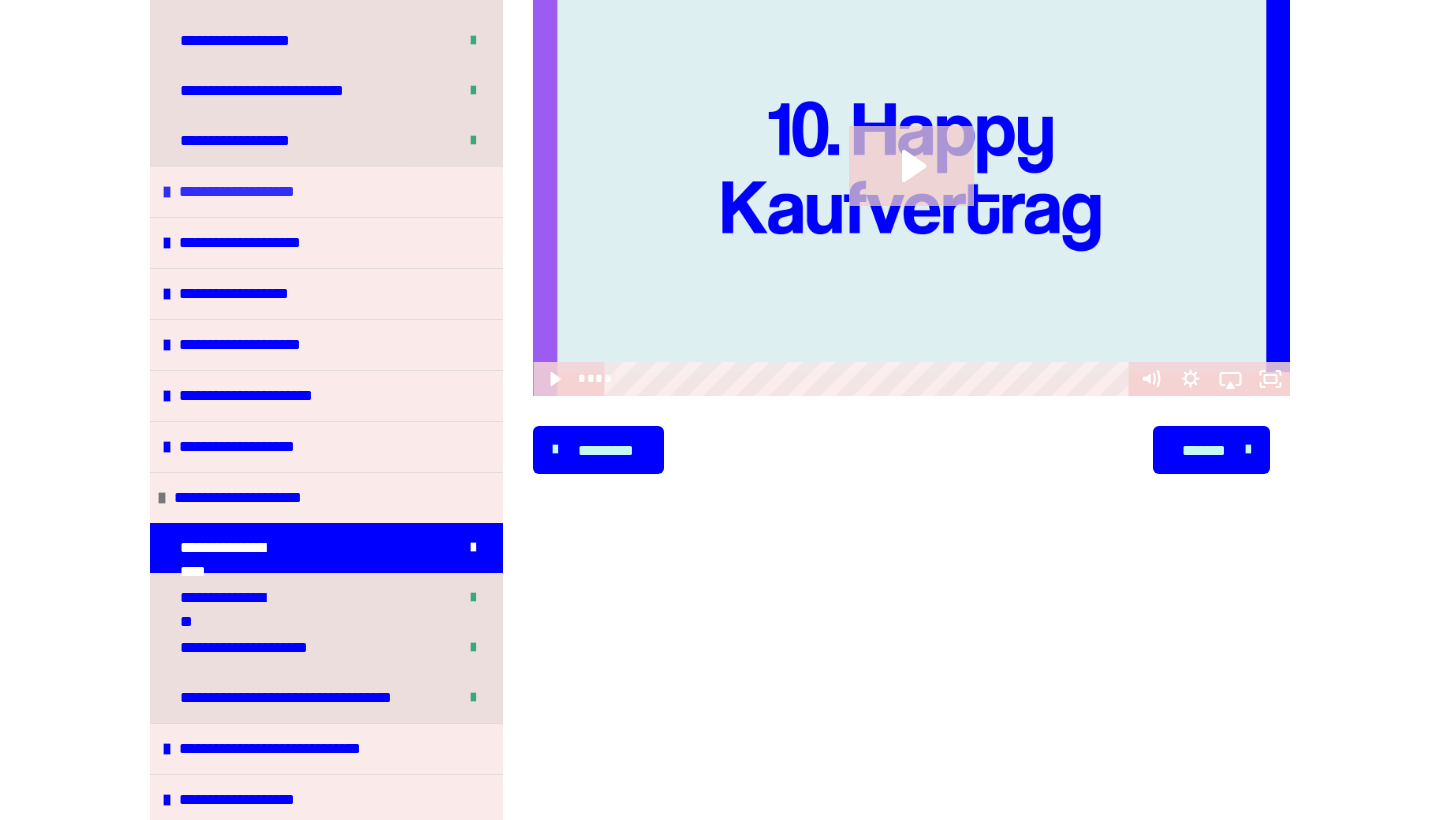 click at bounding box center (167, 192) 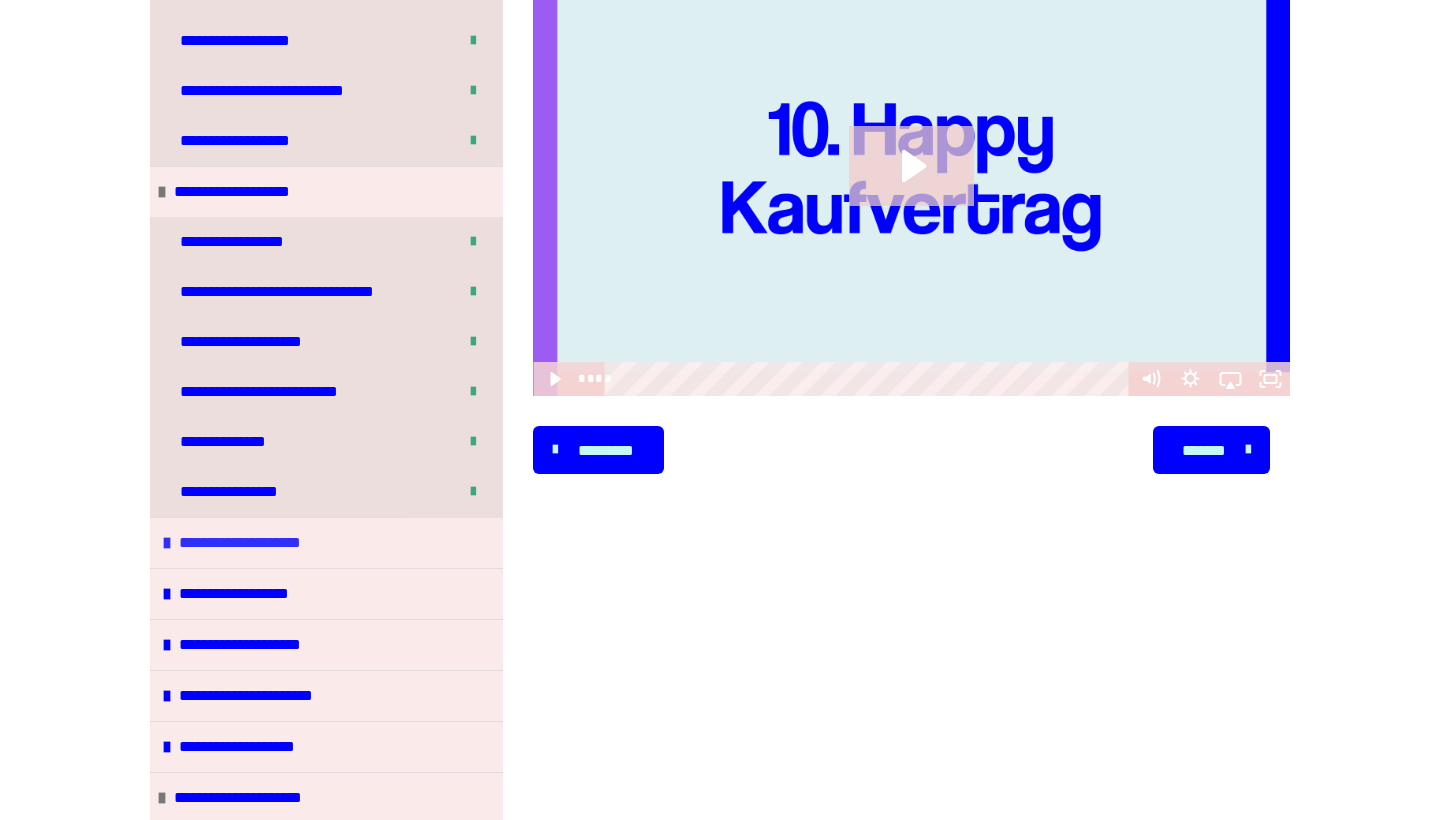 click at bounding box center [167, 543] 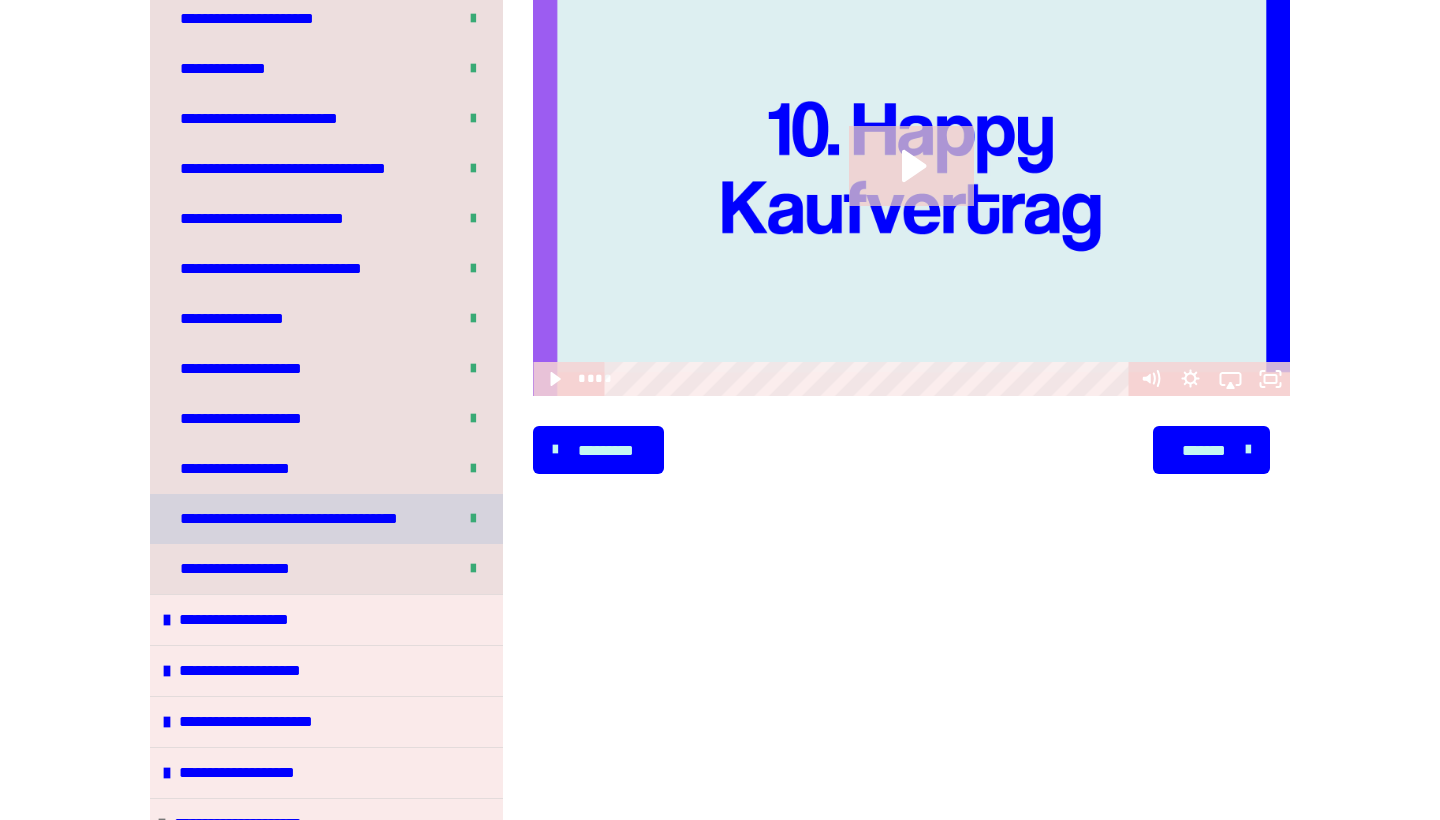 scroll, scrollTop: 1327, scrollLeft: 0, axis: vertical 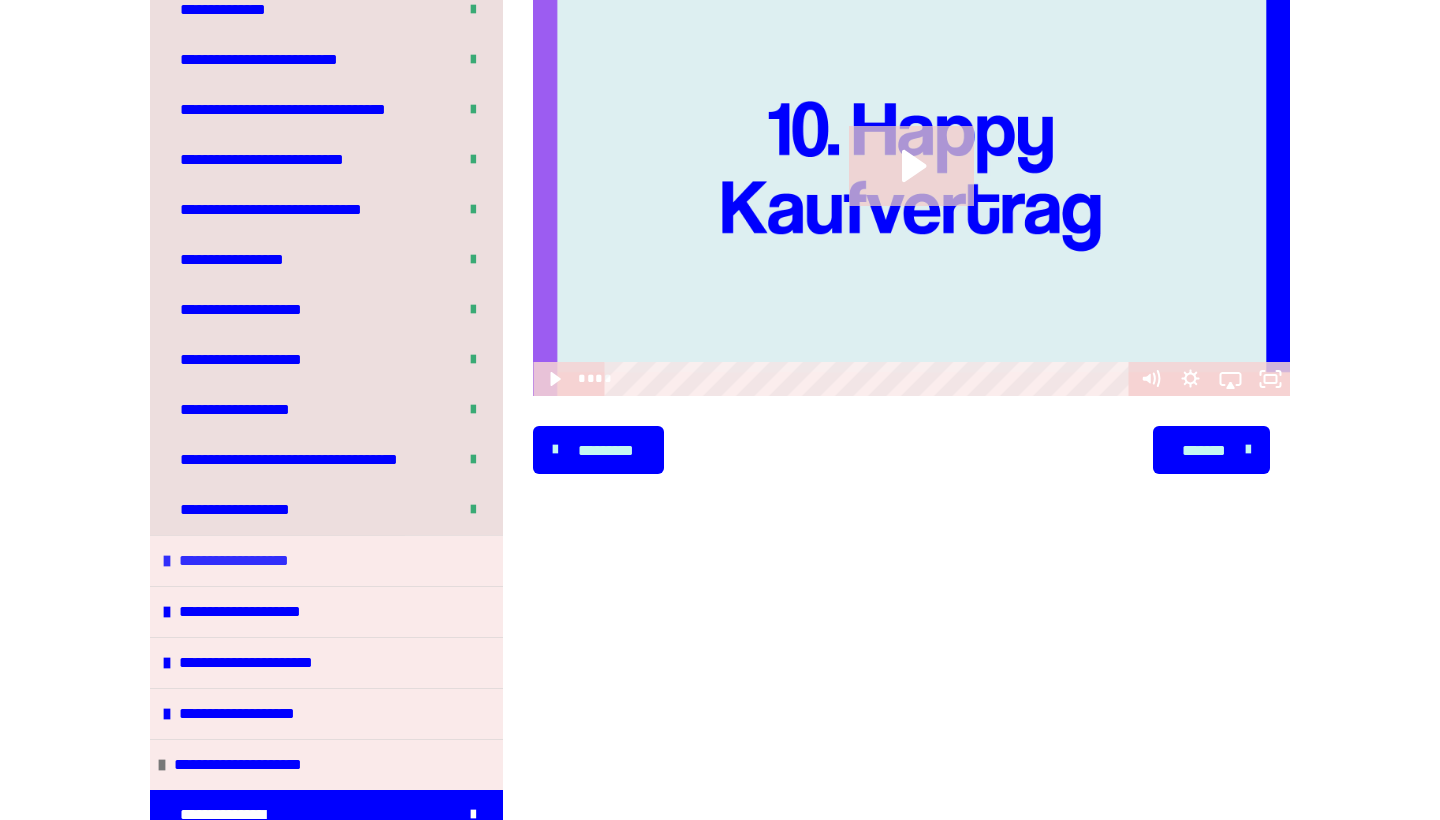 click on "**********" at bounding box center (326, 560) 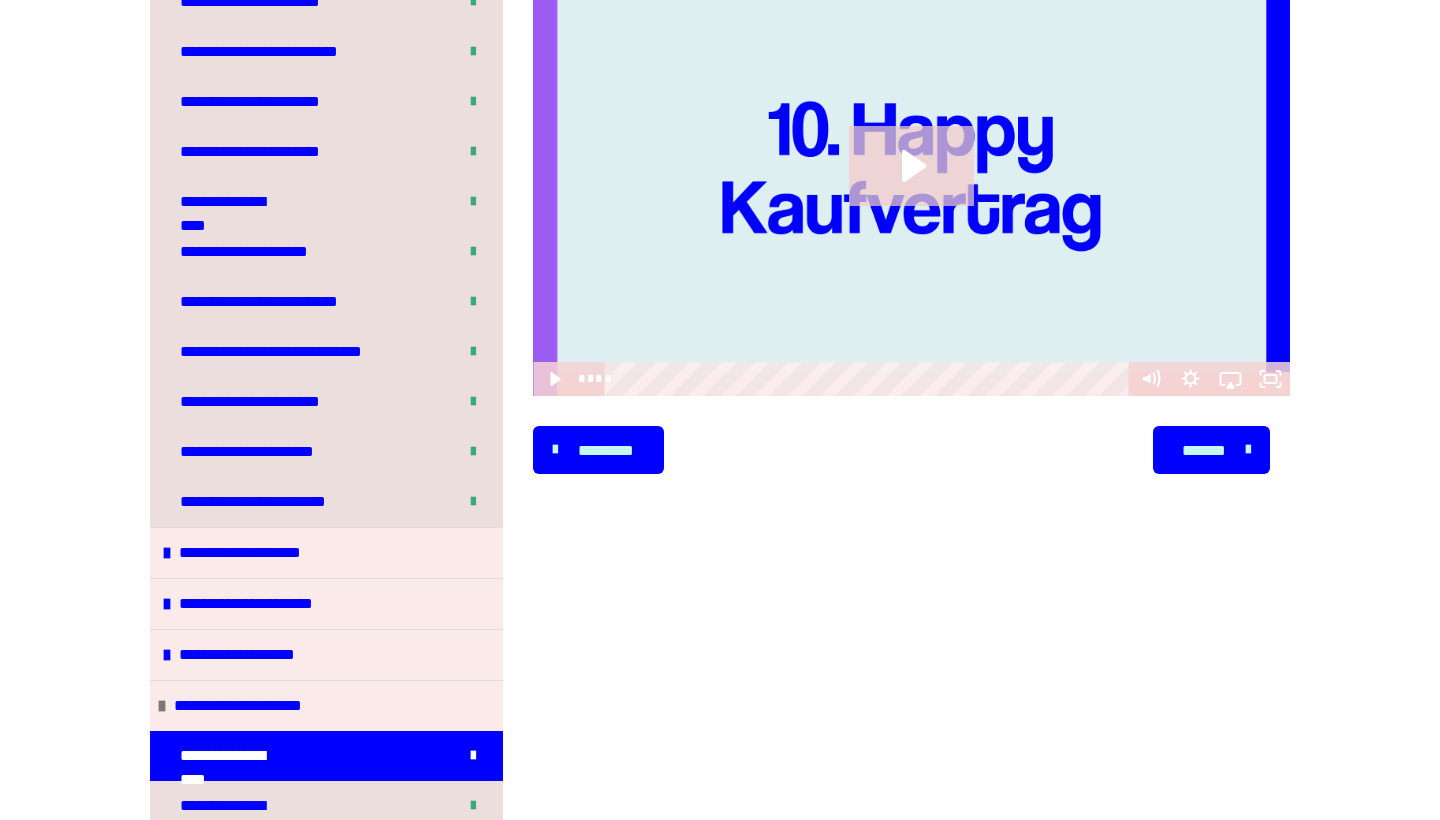 scroll, scrollTop: 2261, scrollLeft: 0, axis: vertical 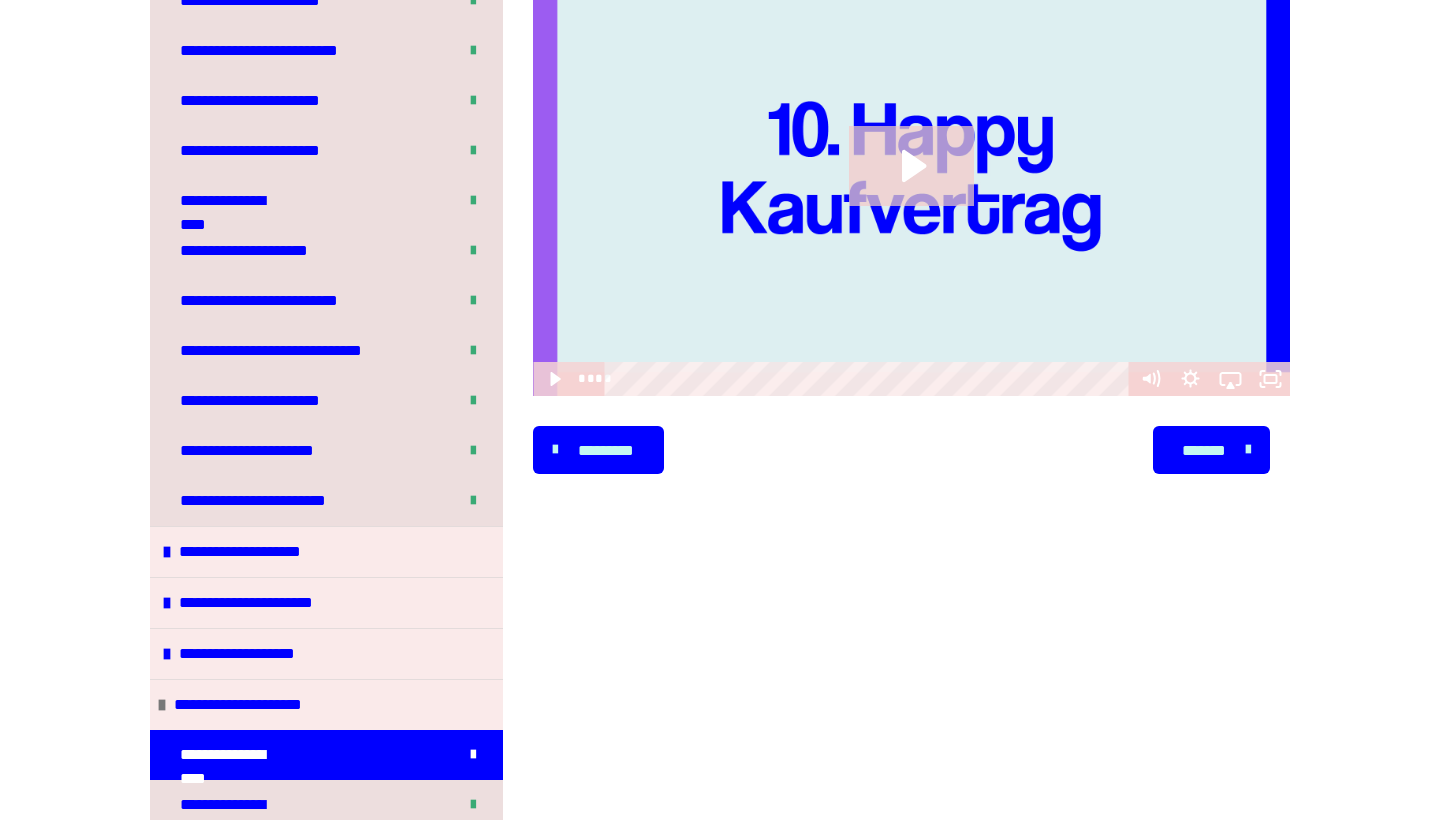 click on "**********" at bounding box center (326, 551) 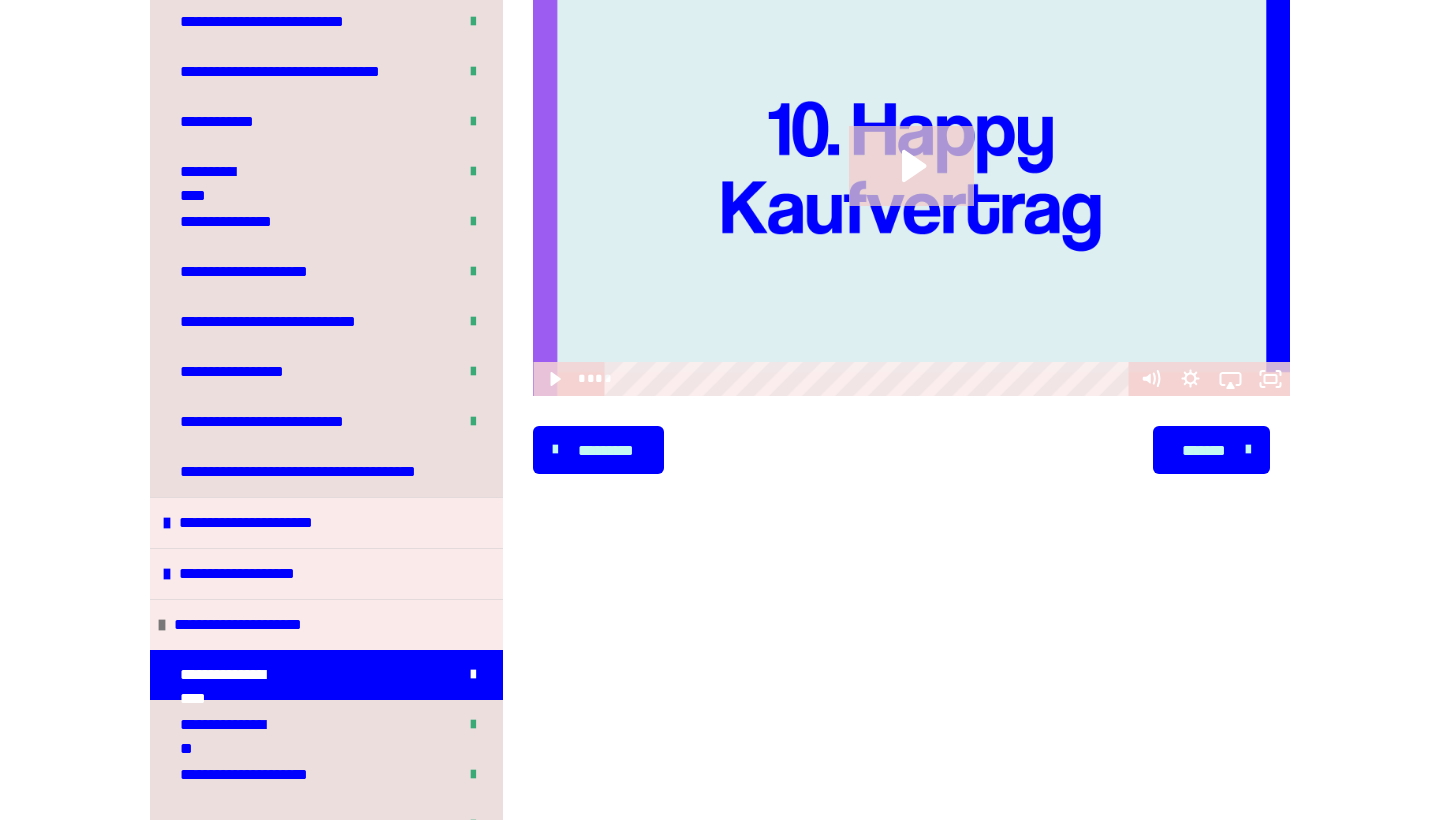 scroll, scrollTop: 2893, scrollLeft: 0, axis: vertical 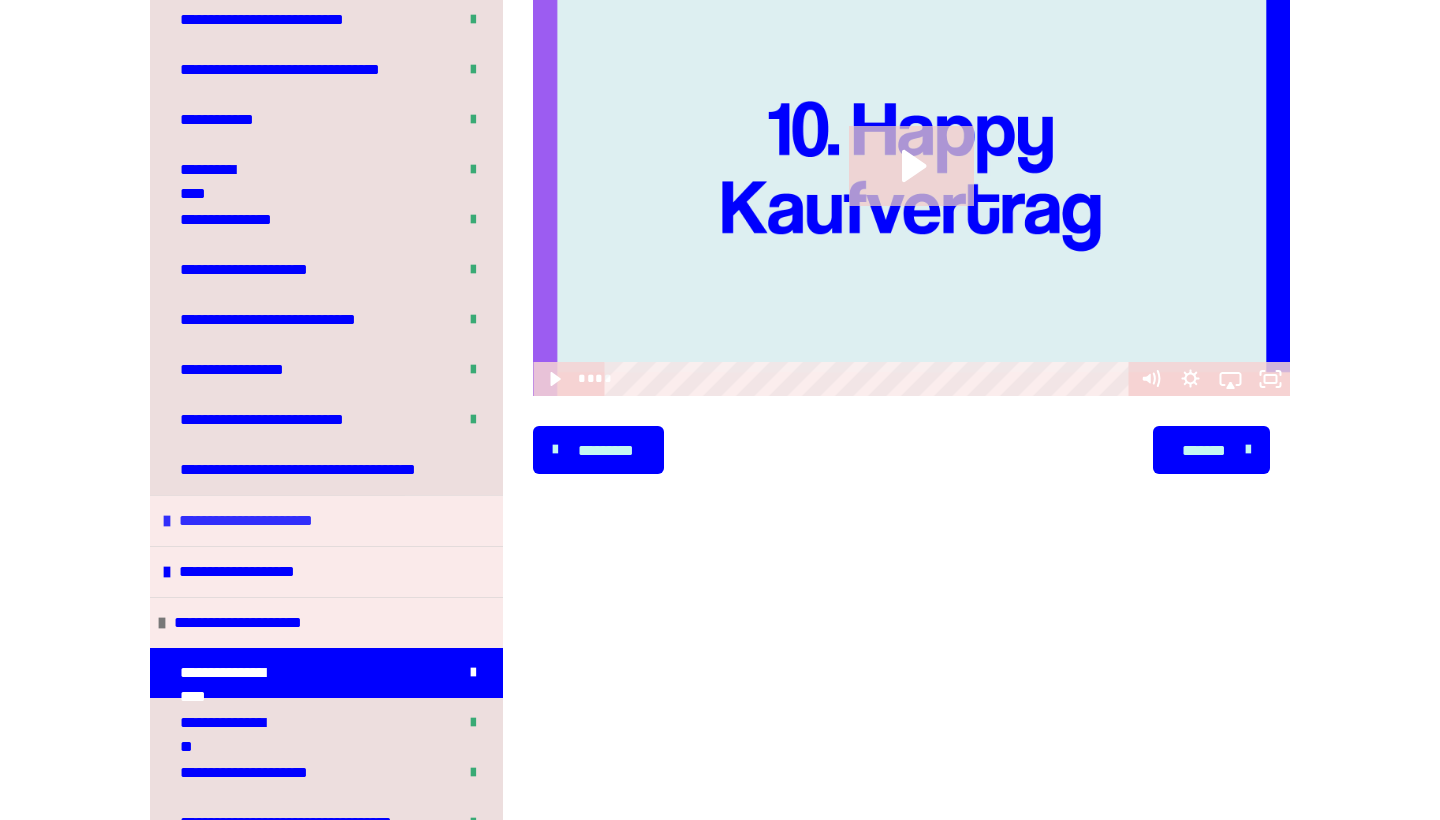 click on "**********" at bounding box center [326, 520] 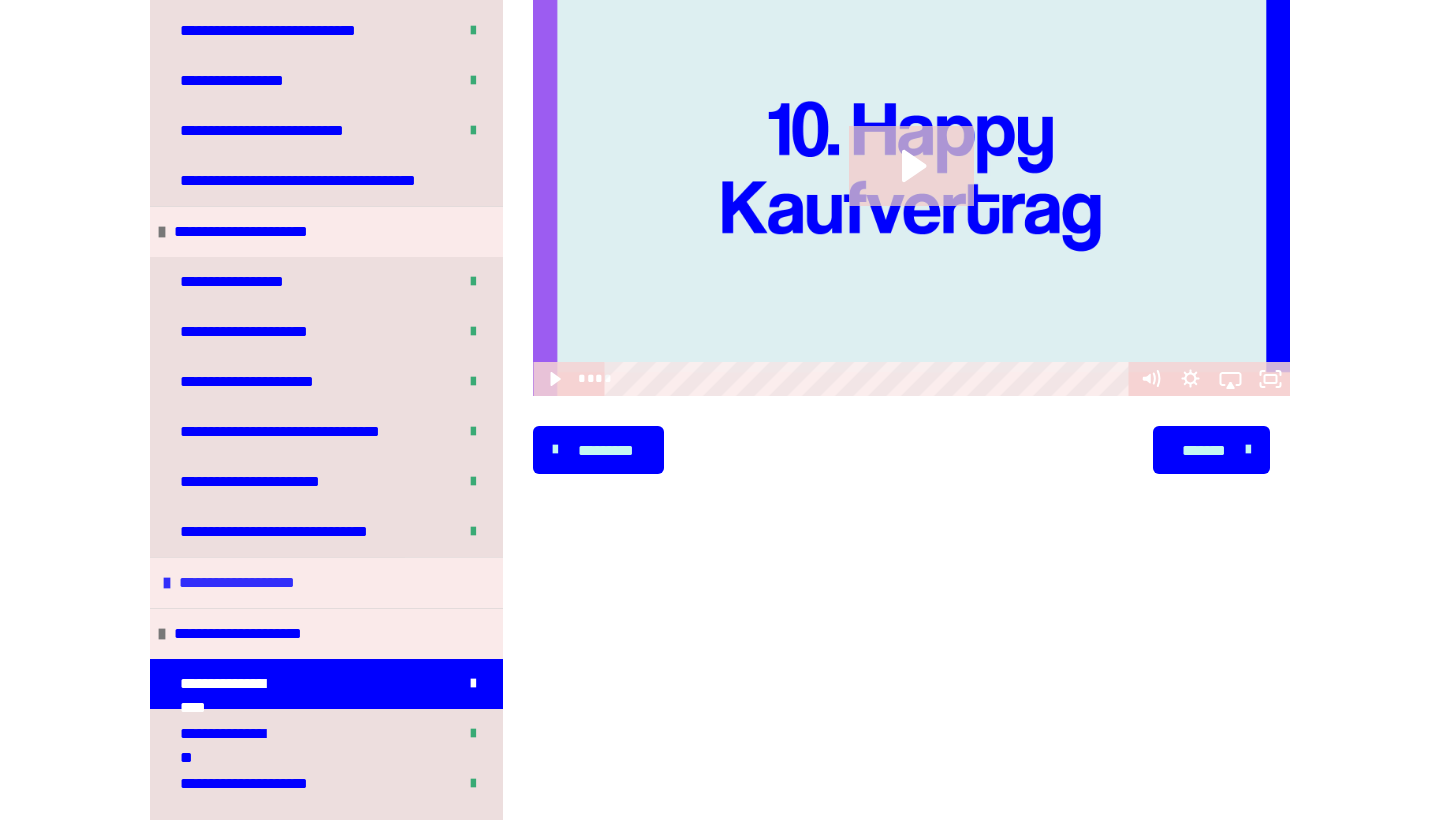scroll, scrollTop: 3183, scrollLeft: 0, axis: vertical 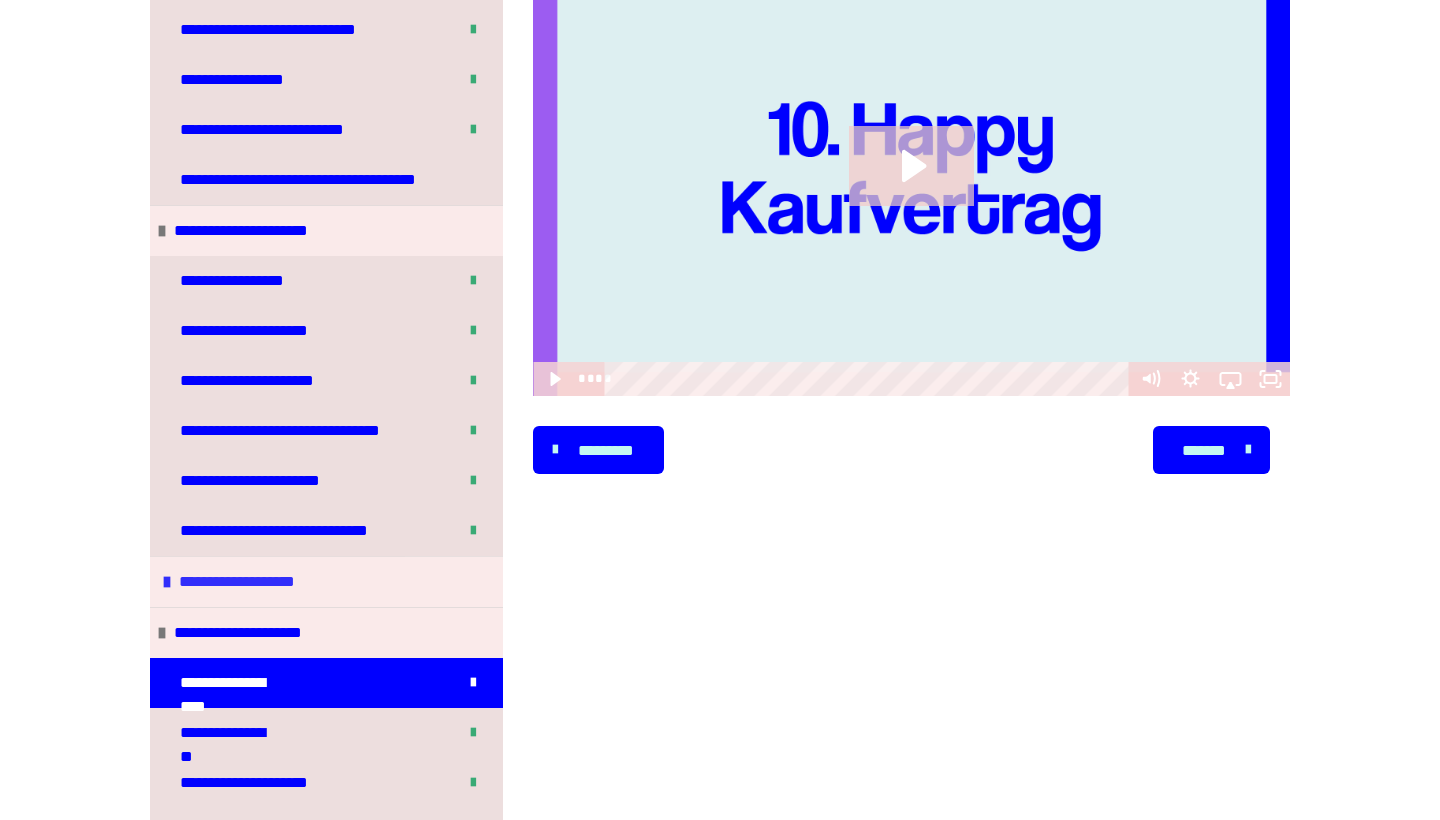 click on "**********" at bounding box center (326, 581) 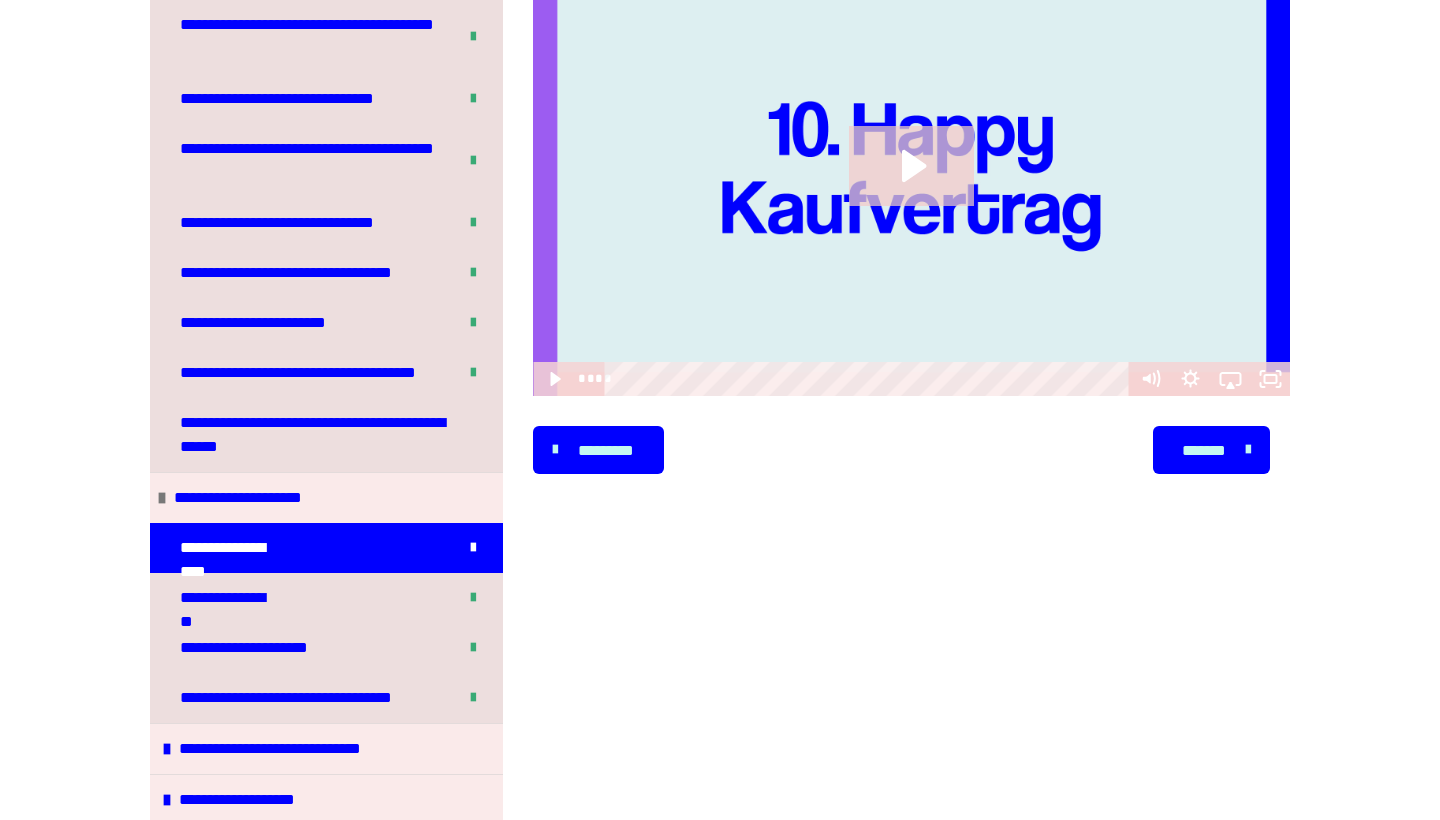 scroll, scrollTop: 3990, scrollLeft: 0, axis: vertical 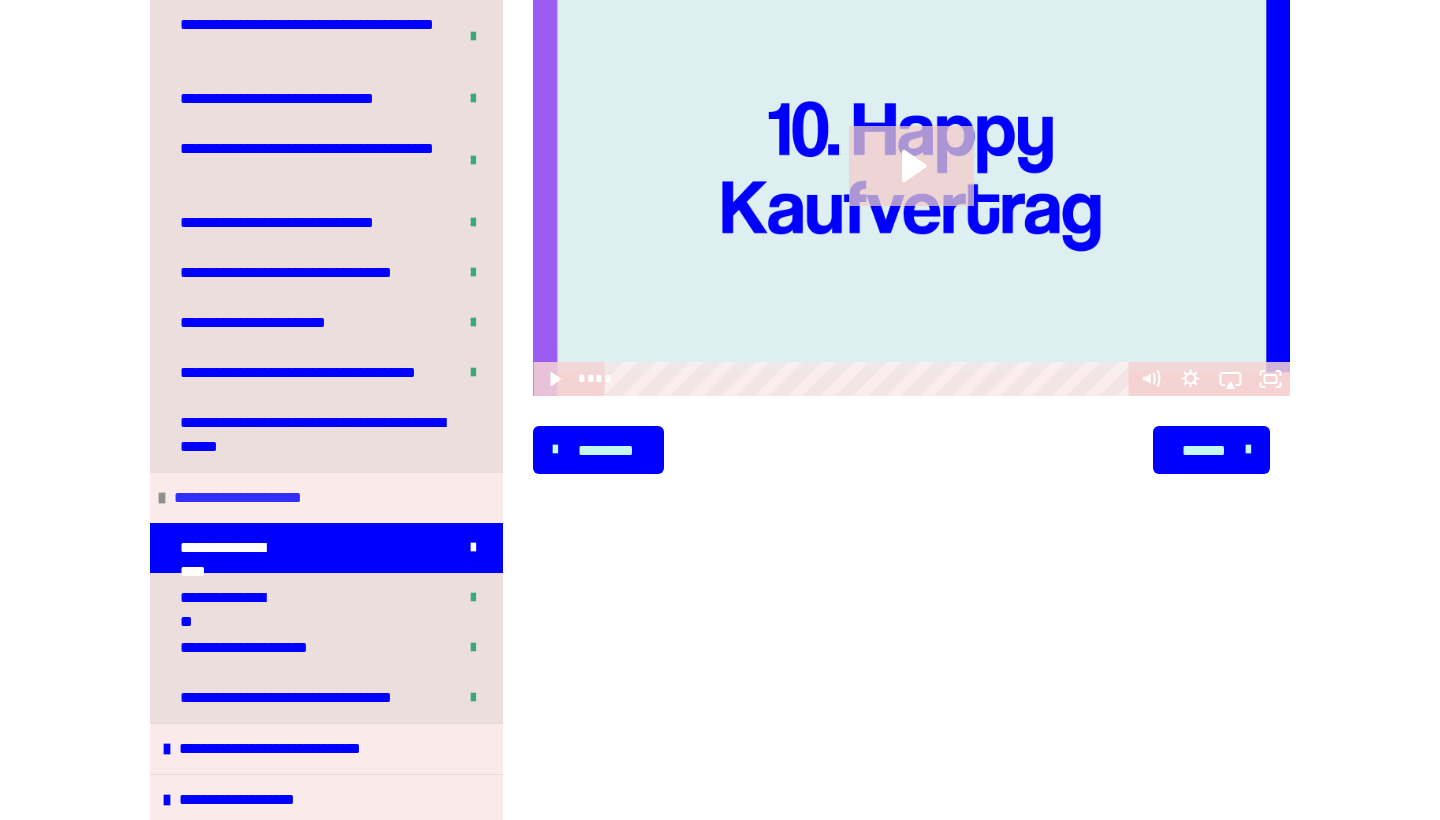 click at bounding box center (162, 498) 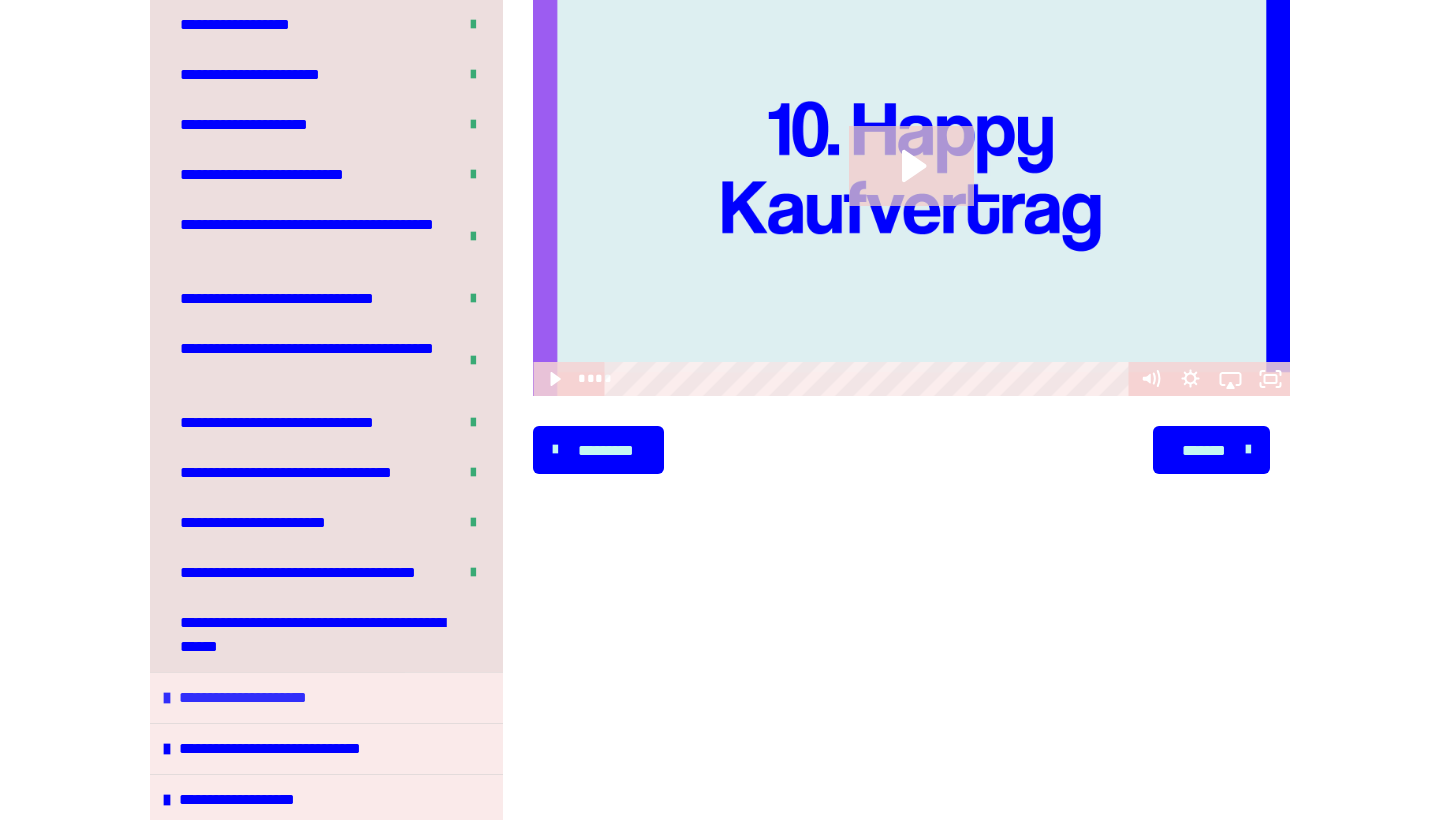scroll, scrollTop: 3790, scrollLeft: 0, axis: vertical 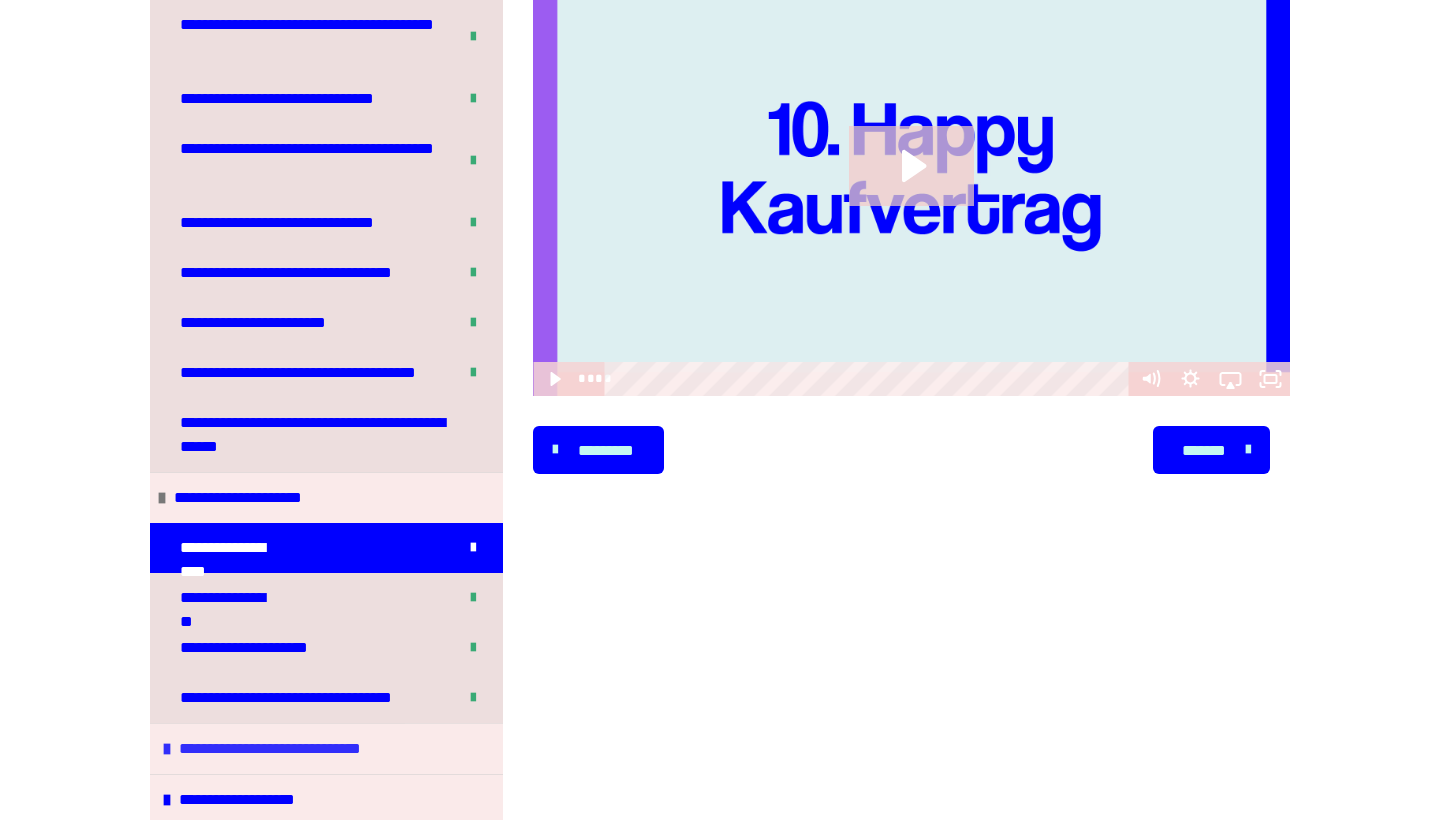 click on "**********" at bounding box center [283, 749] 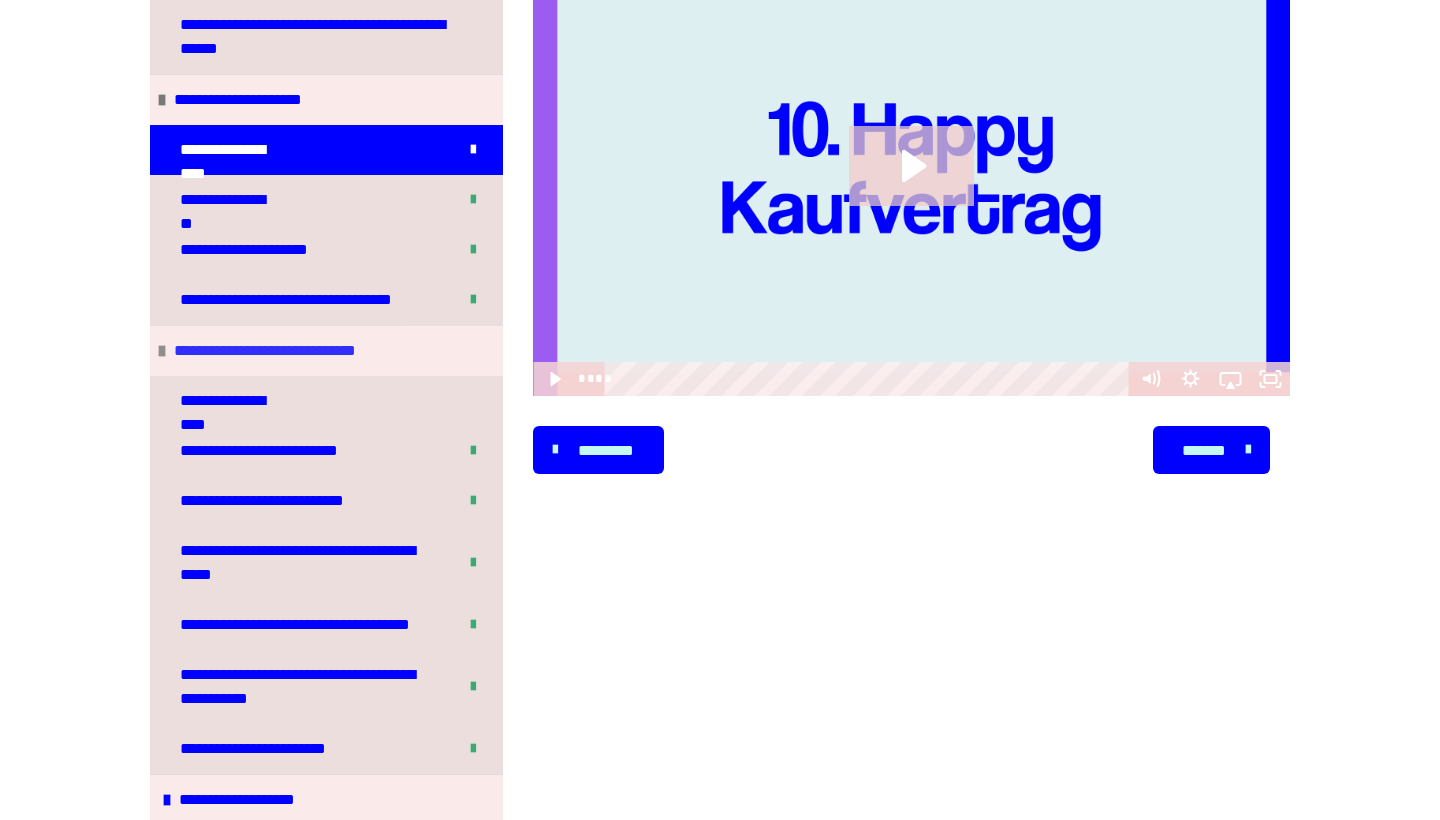 scroll, scrollTop: 4388, scrollLeft: 0, axis: vertical 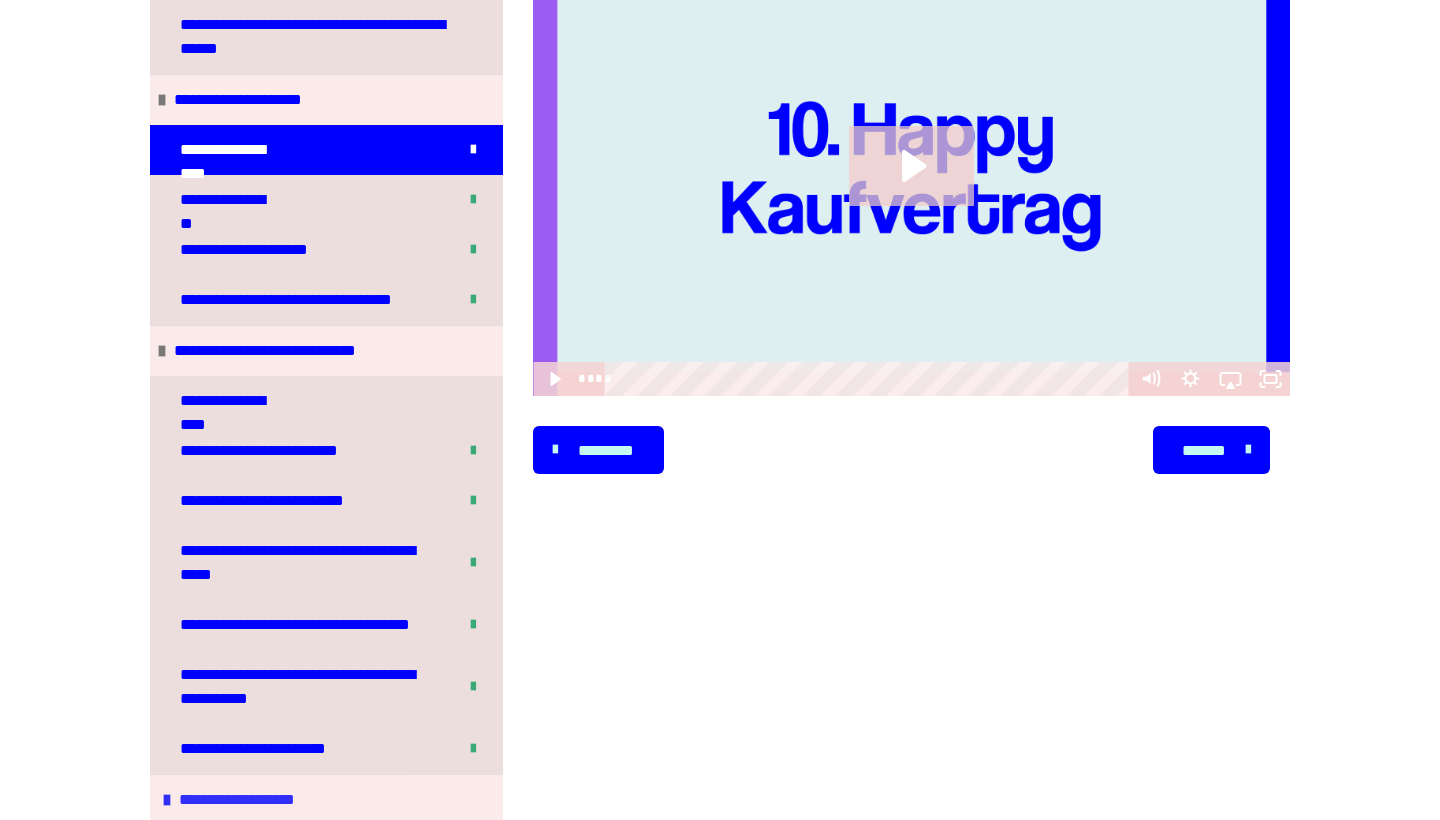click at bounding box center [167, 800] 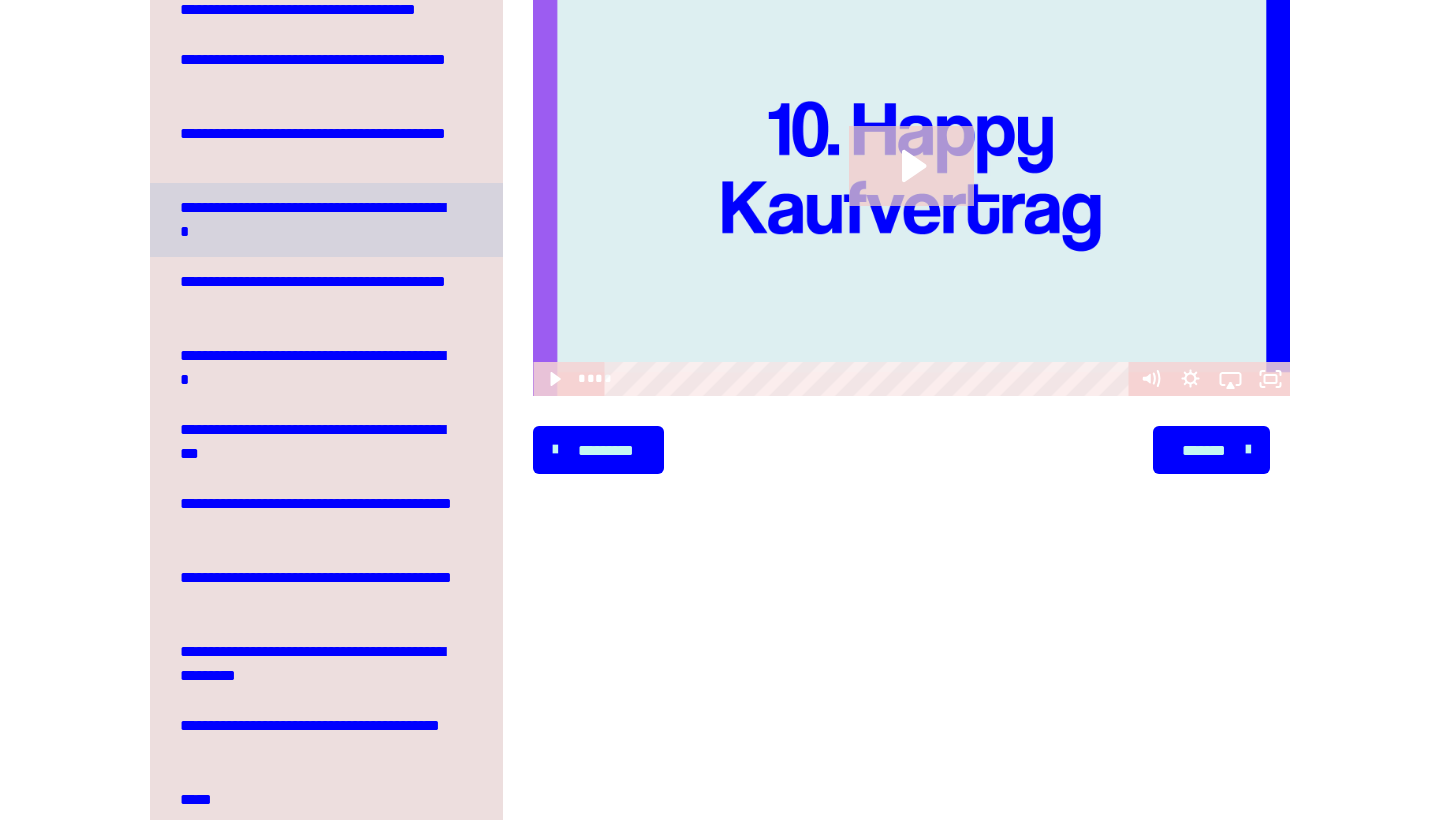 scroll, scrollTop: 5352, scrollLeft: 0, axis: vertical 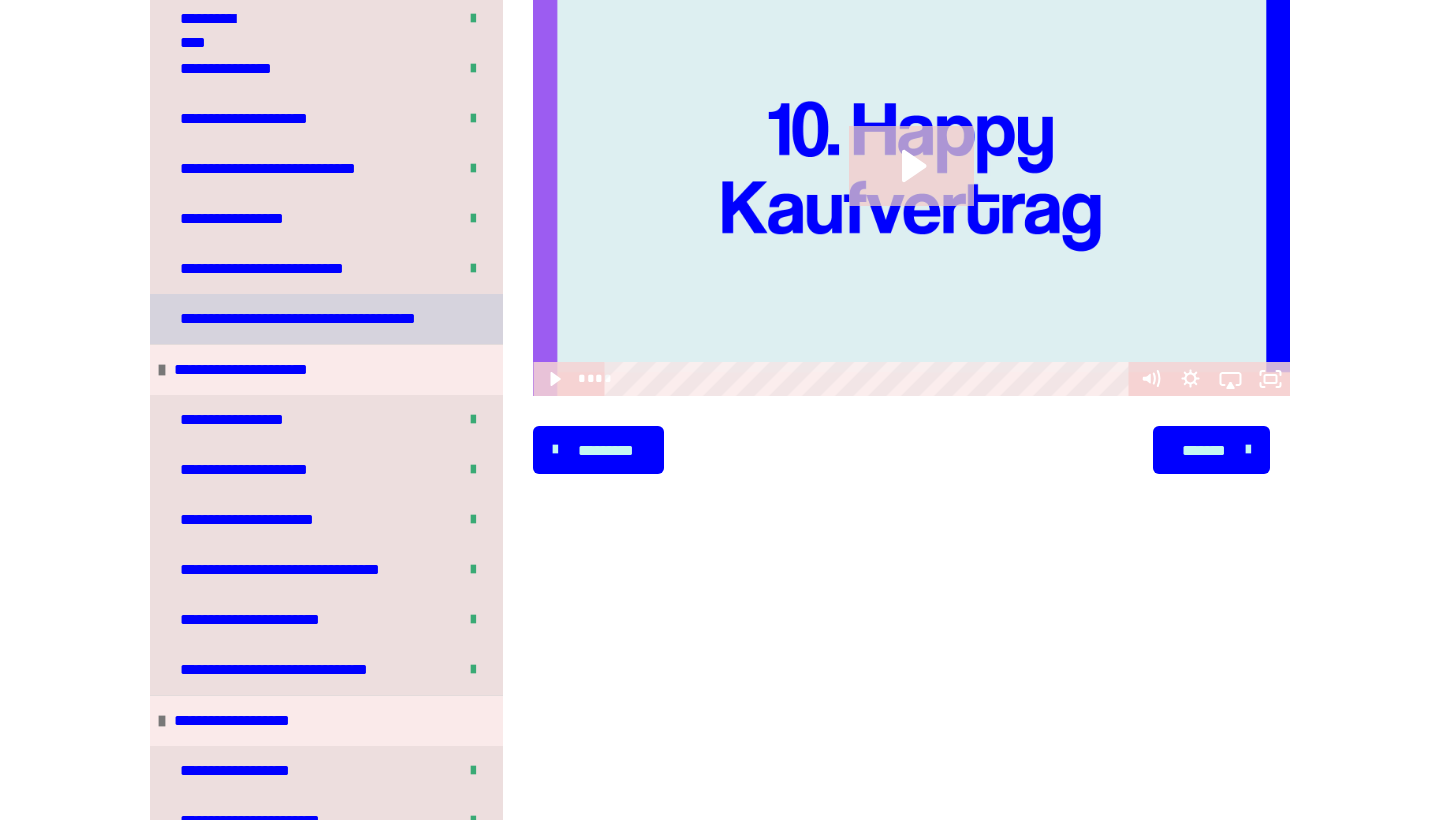 click on "**********" at bounding box center [306, 319] 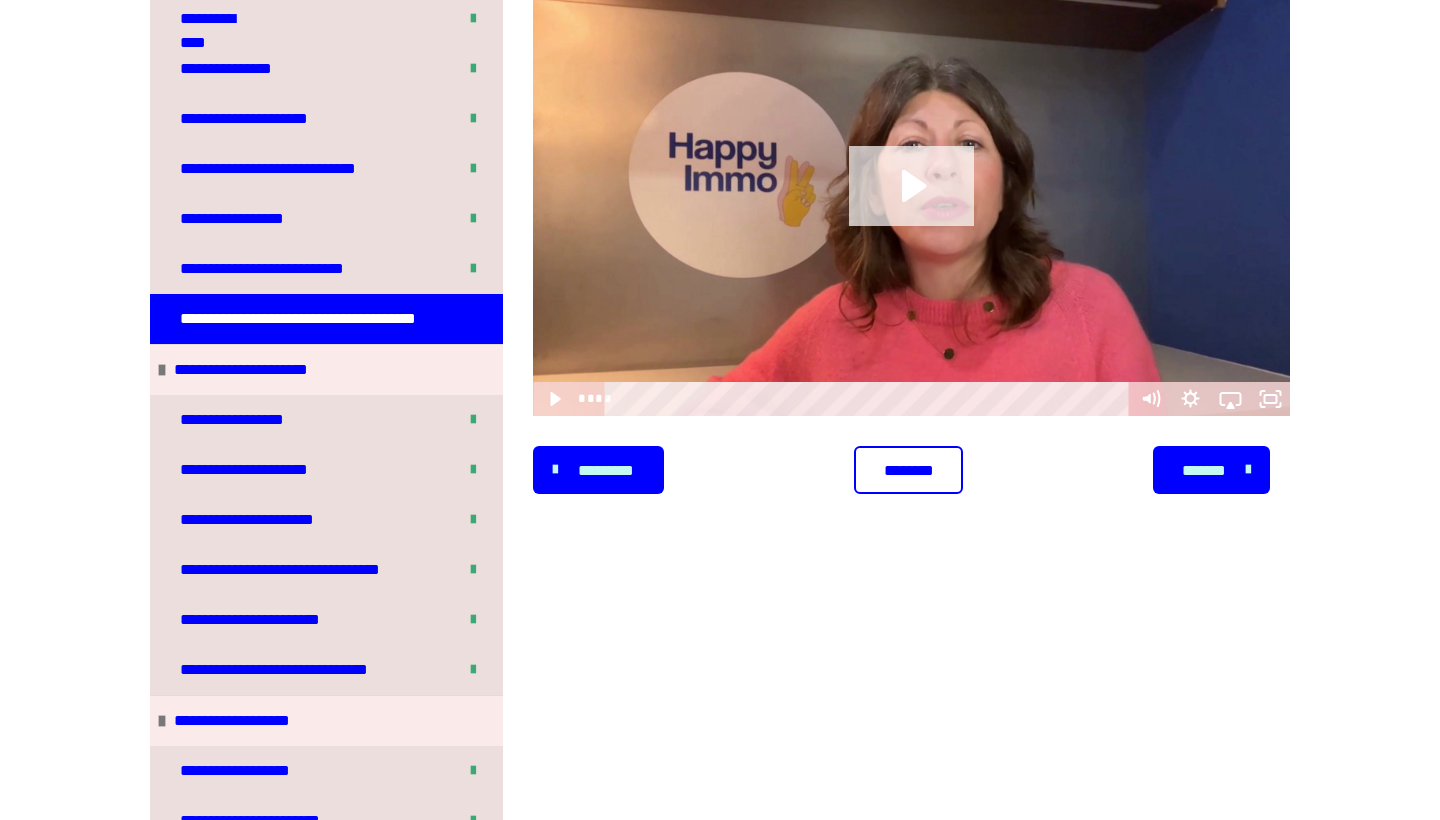 click 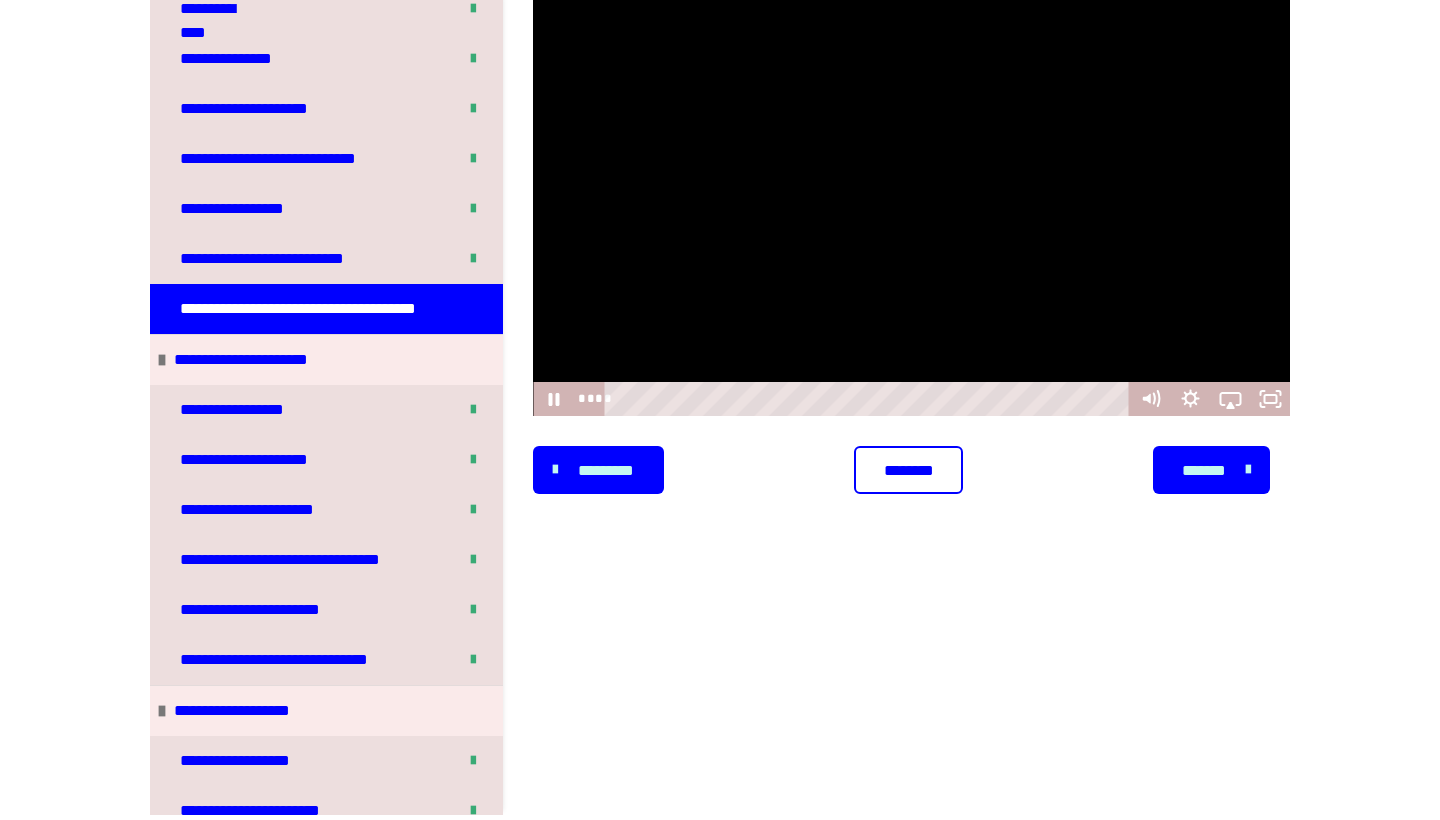 scroll, scrollTop: 105, scrollLeft: 0, axis: vertical 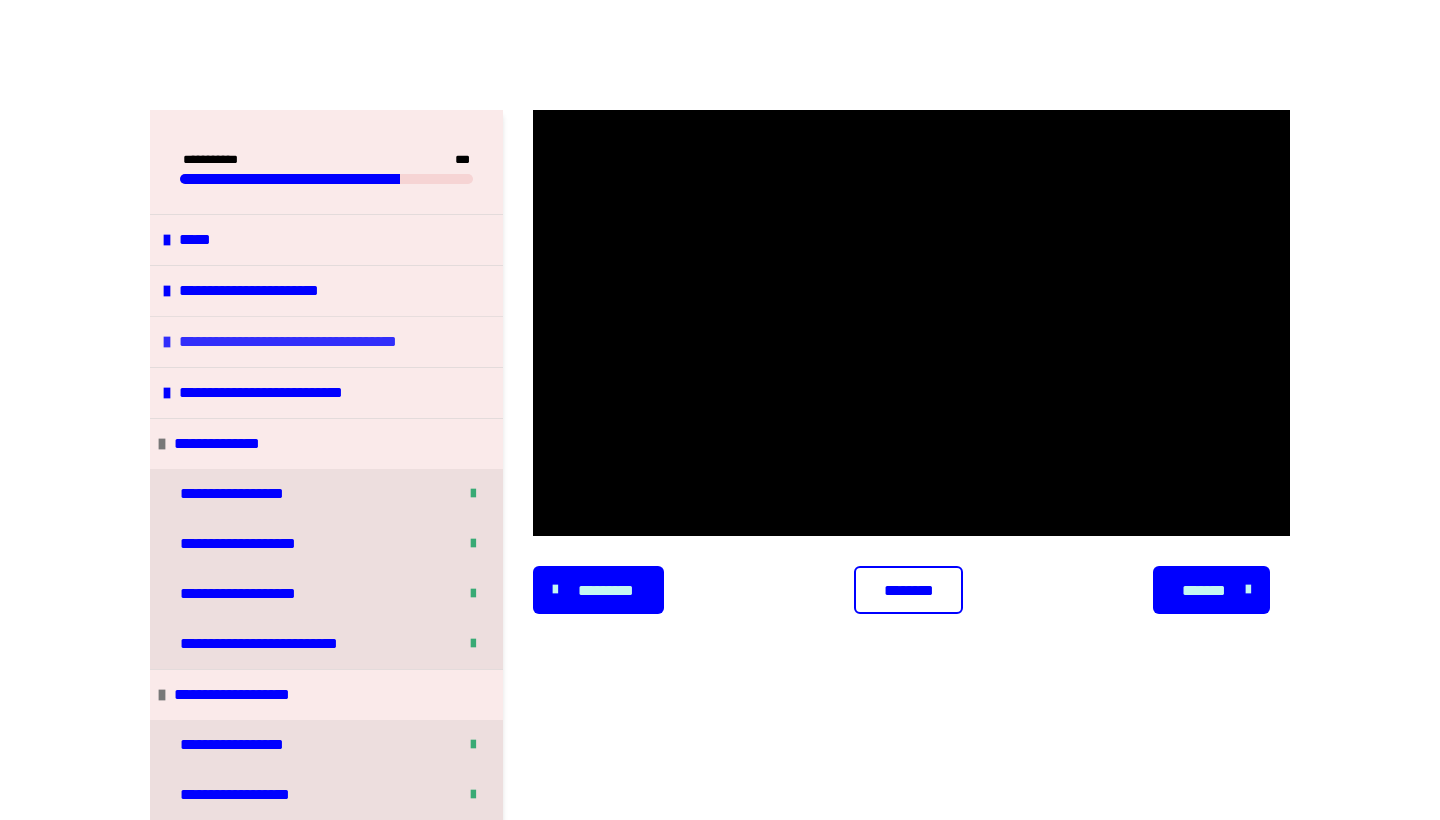 click on "**********" at bounding box center (326, 341) 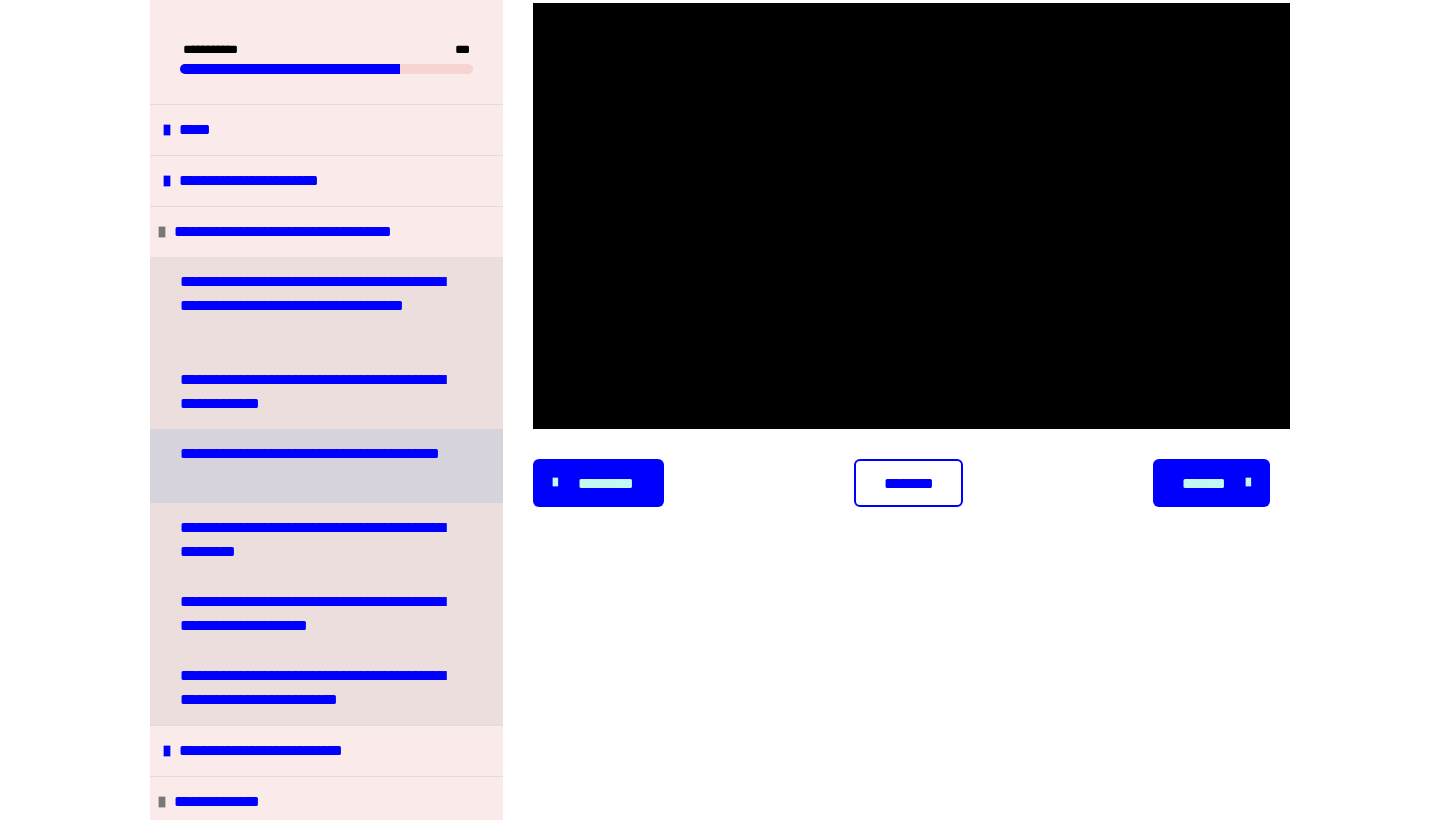 scroll, scrollTop: 216, scrollLeft: 0, axis: vertical 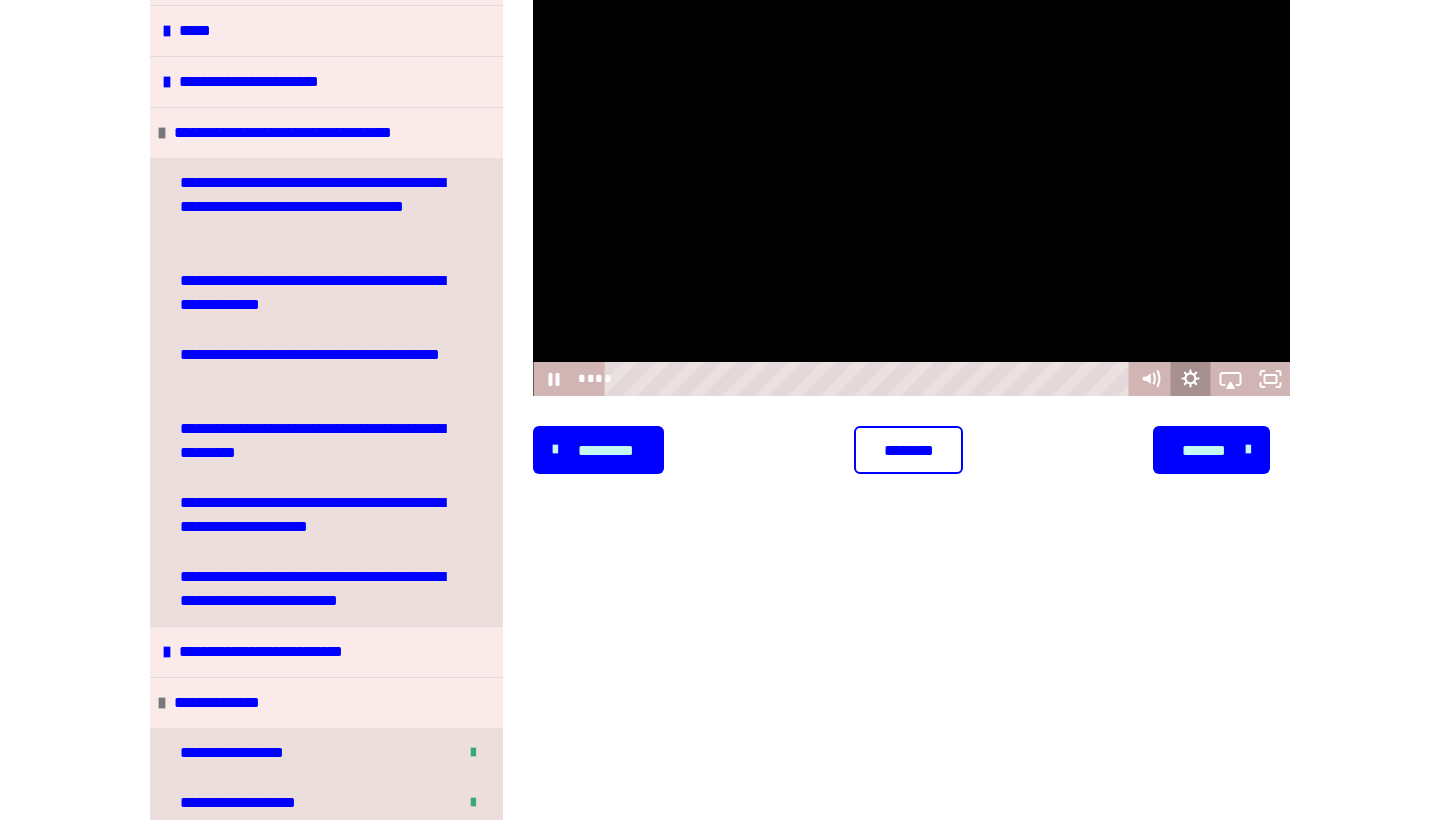 click 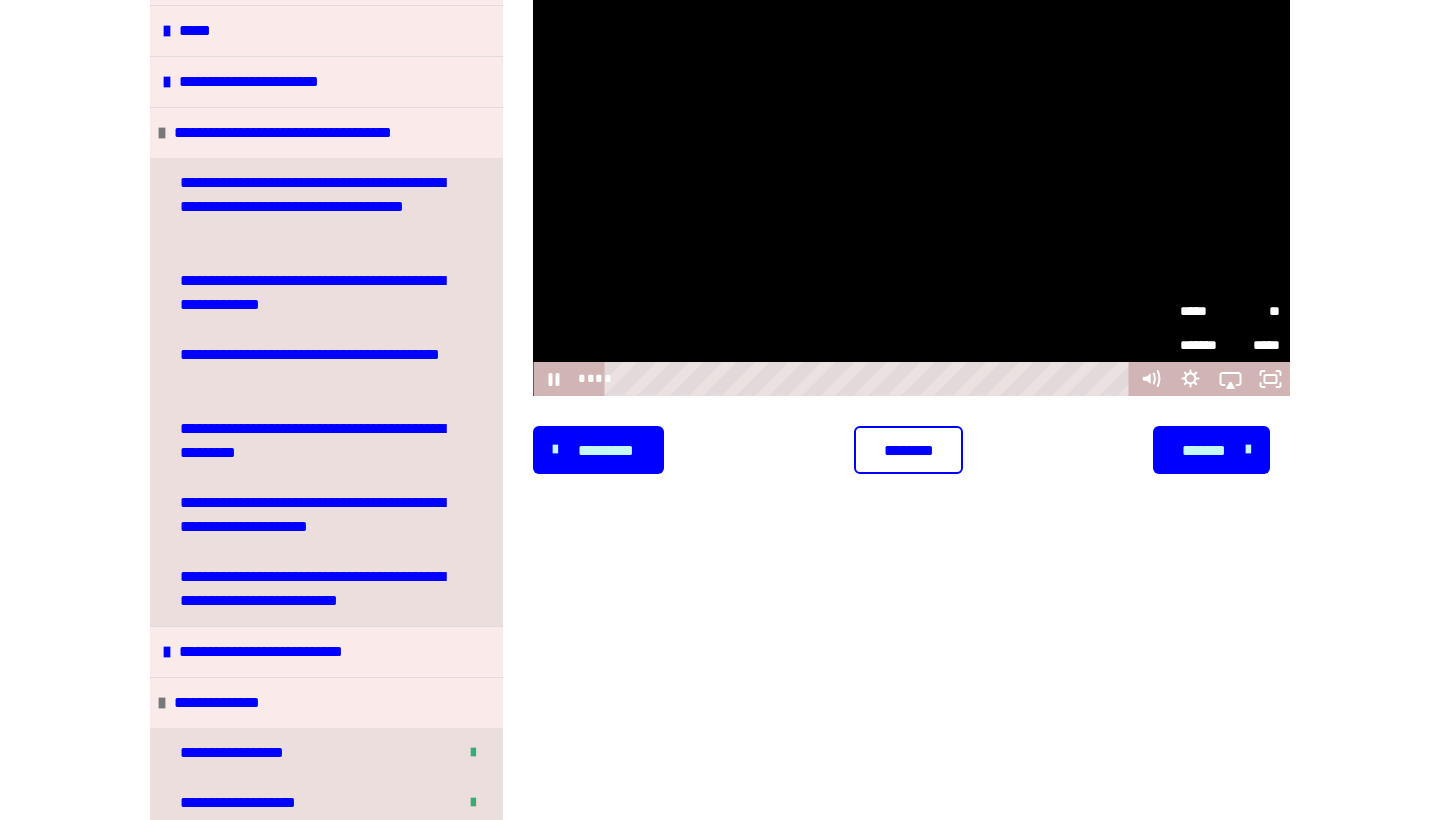 click on "*****" at bounding box center (1205, 311) 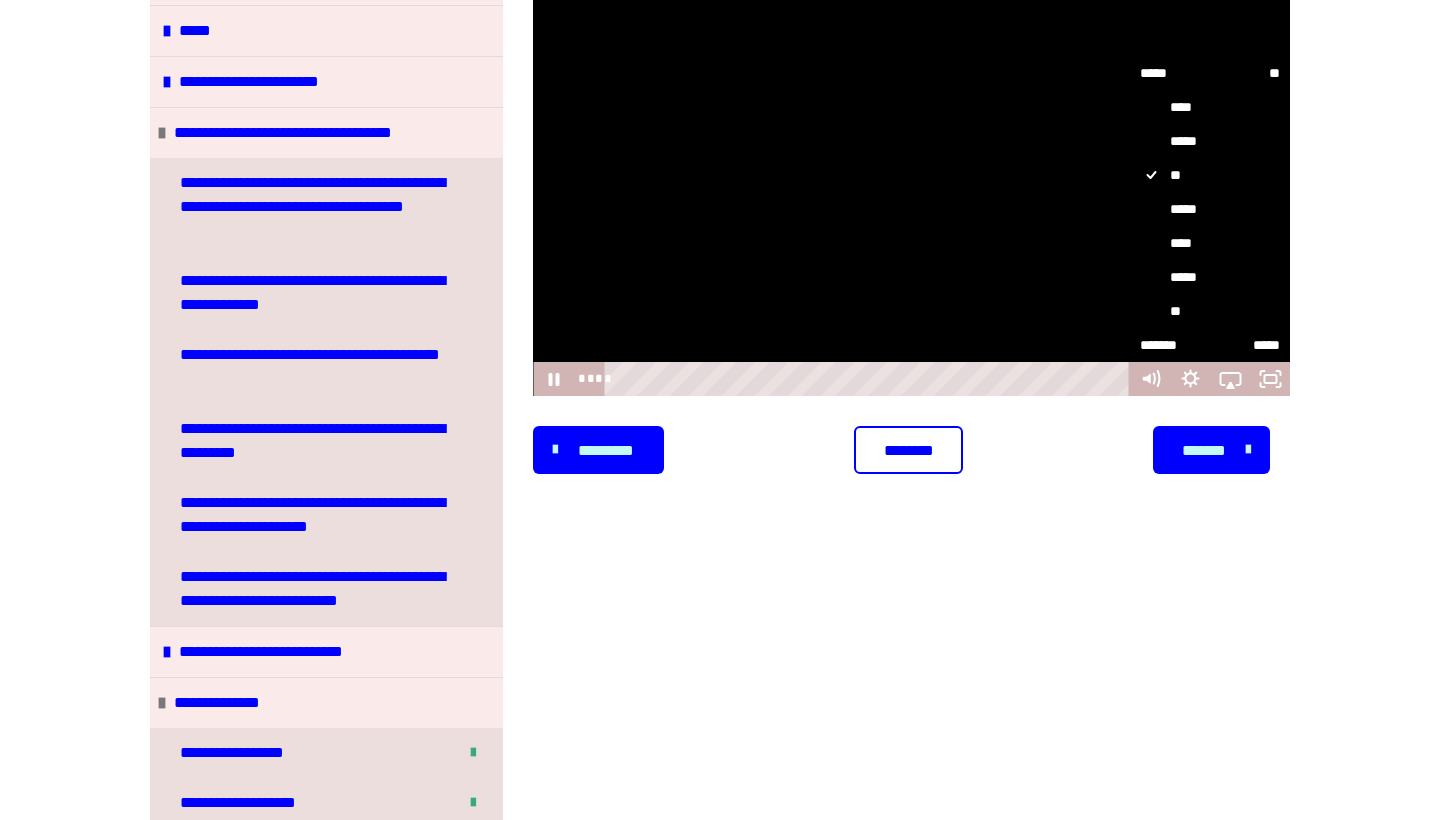 click on "*****" at bounding box center [1210, 209] 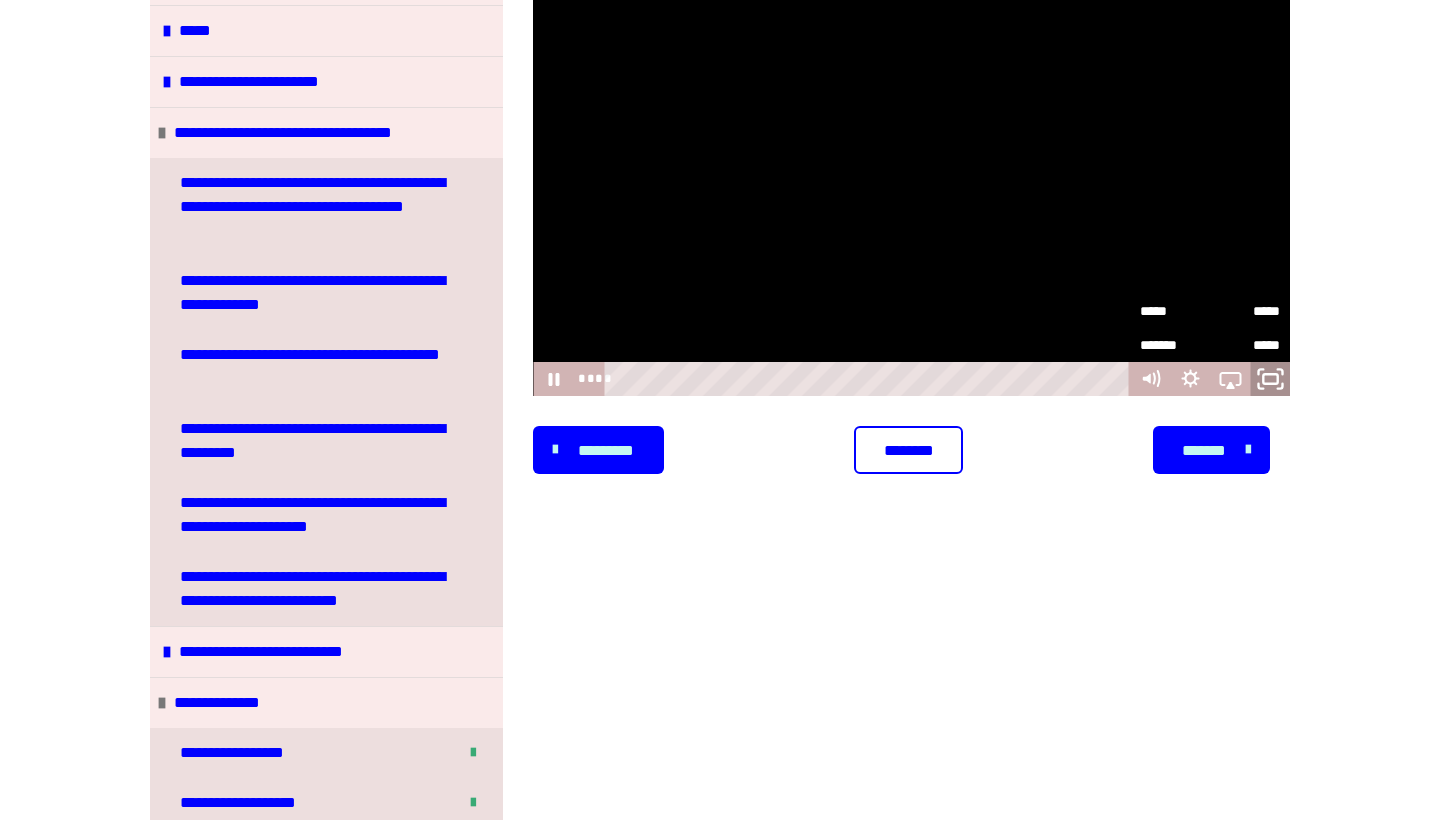 click 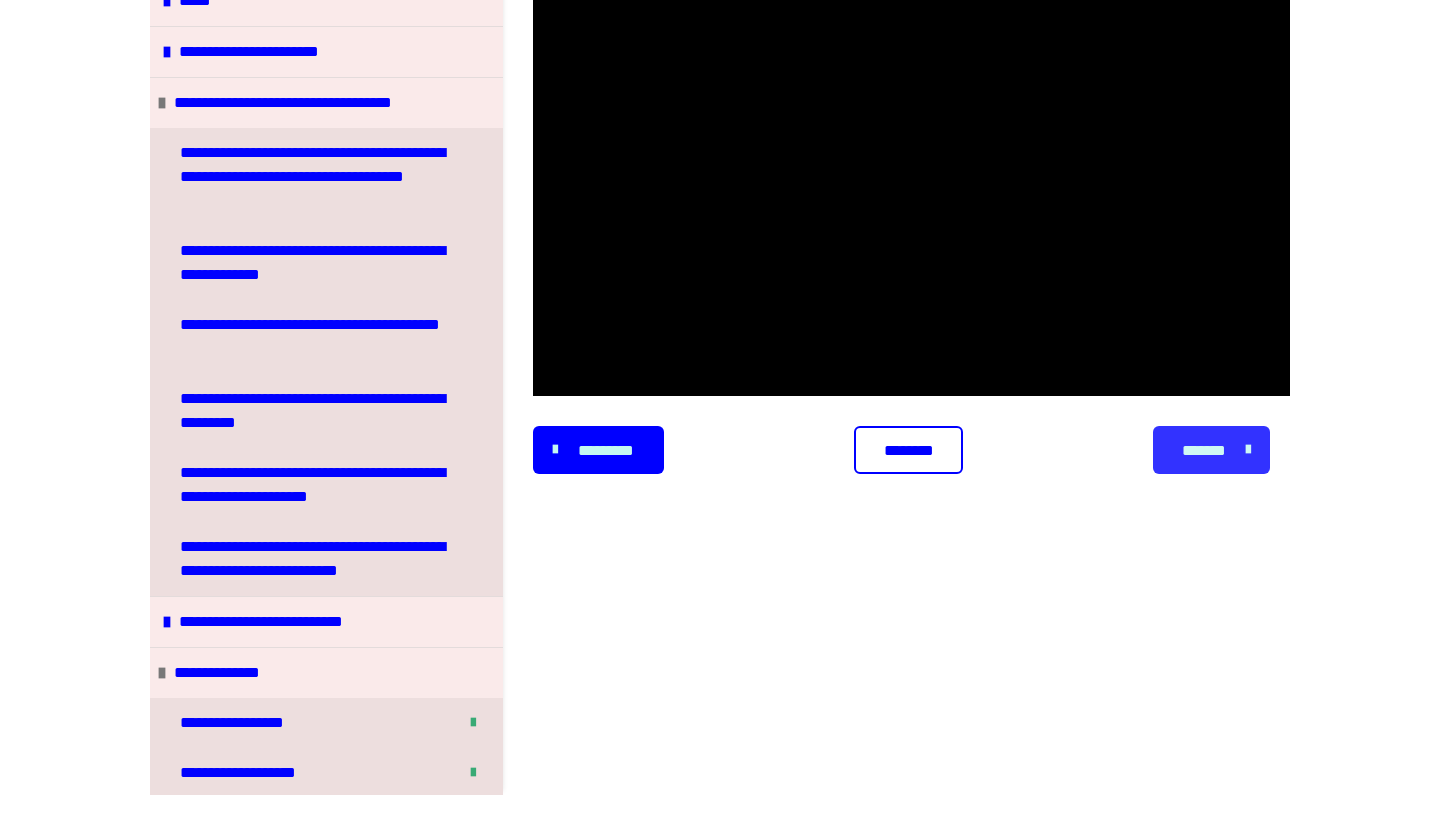 scroll, scrollTop: -6, scrollLeft: 0, axis: vertical 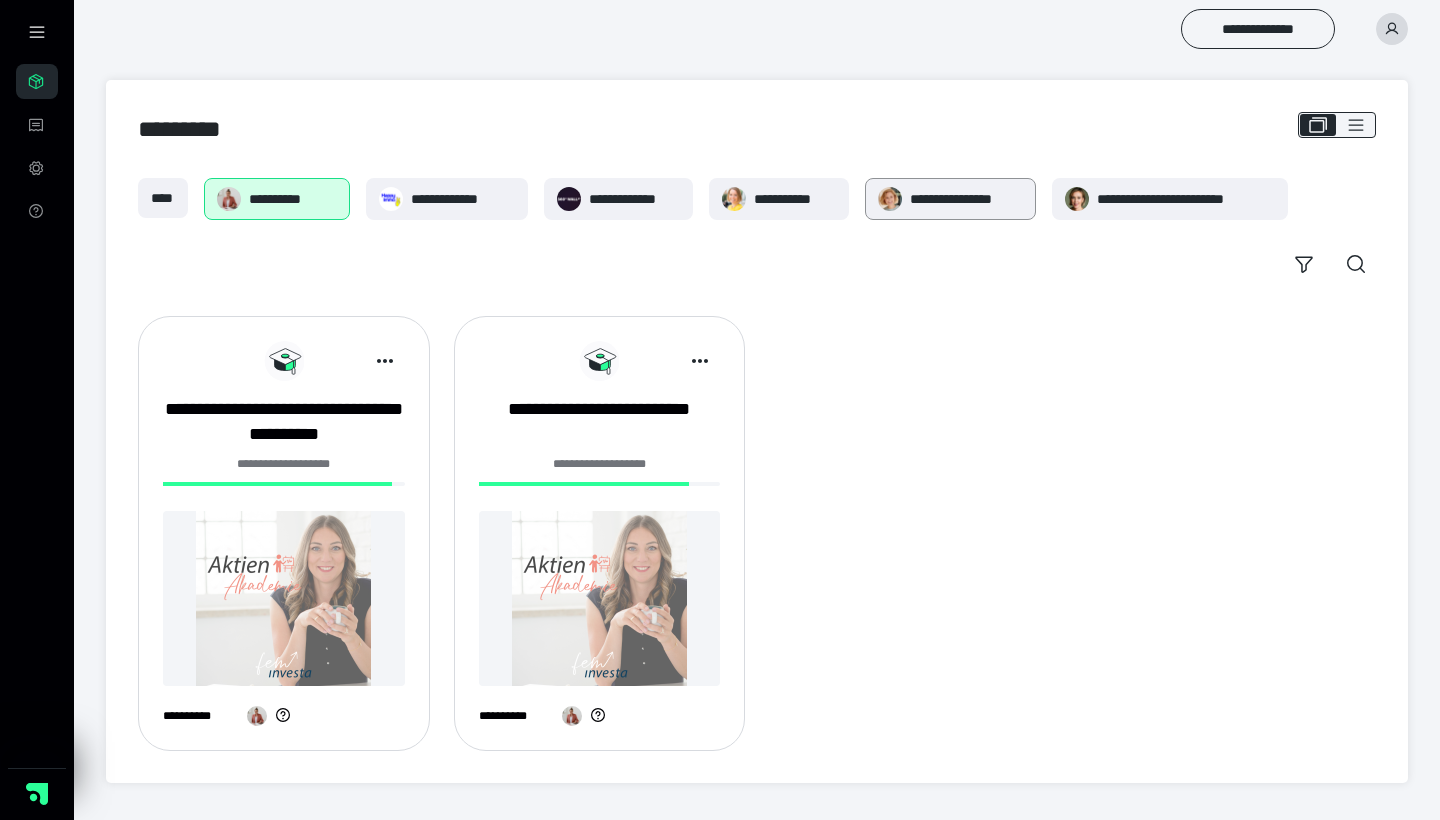 click on "**********" at bounding box center [966, 199] 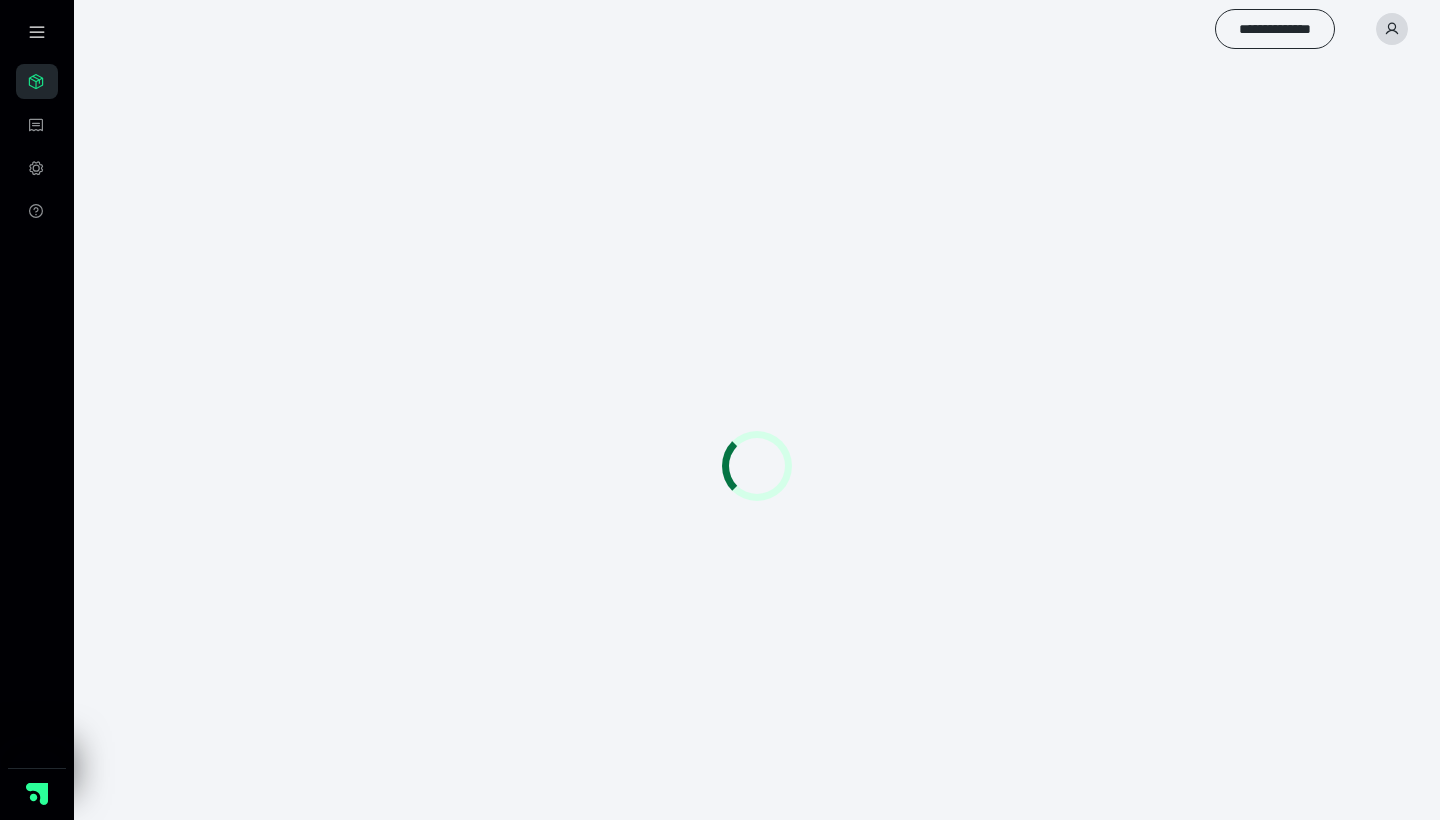 scroll, scrollTop: 0, scrollLeft: 0, axis: both 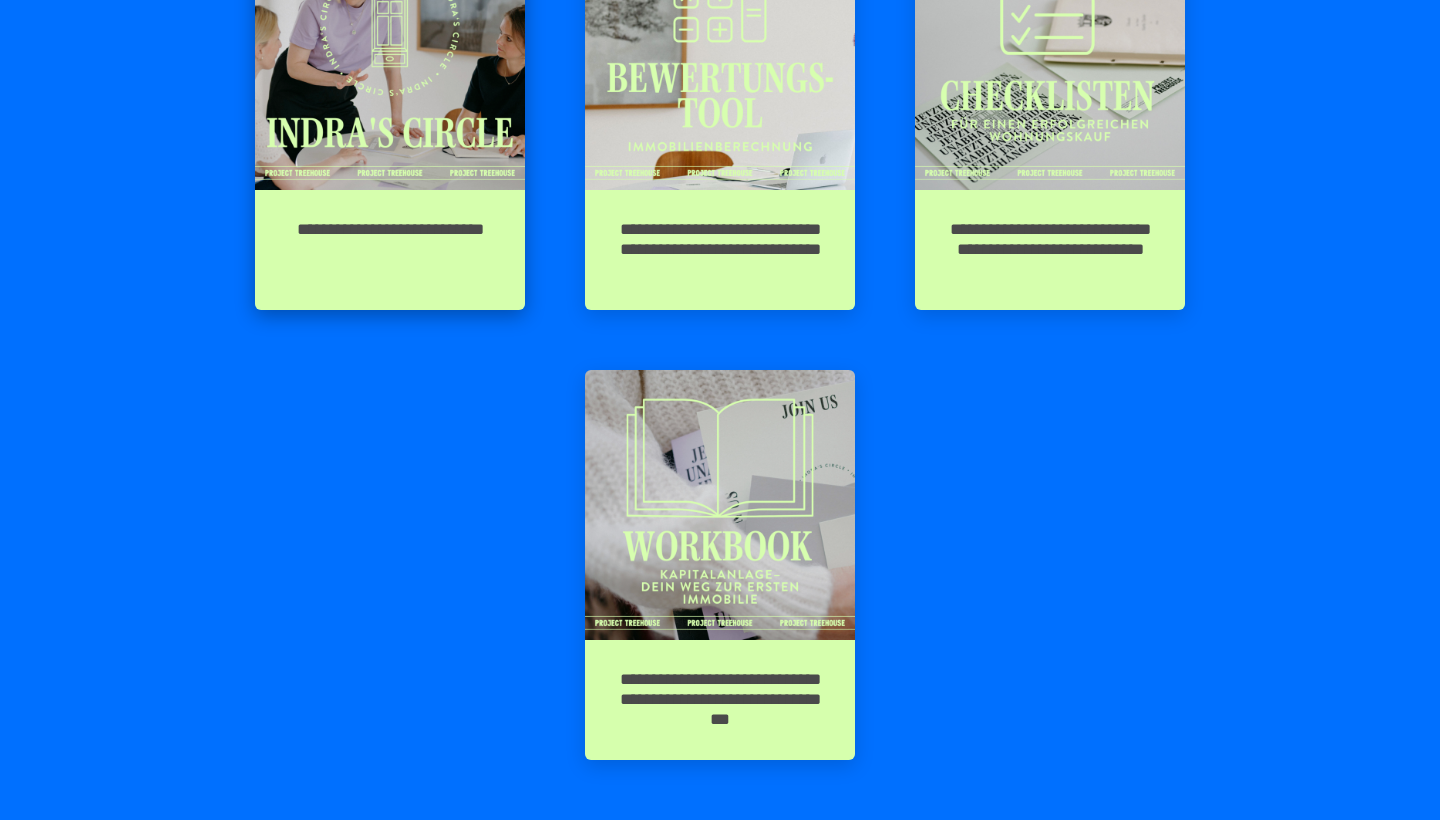 click on "**********" at bounding box center [390, 250] 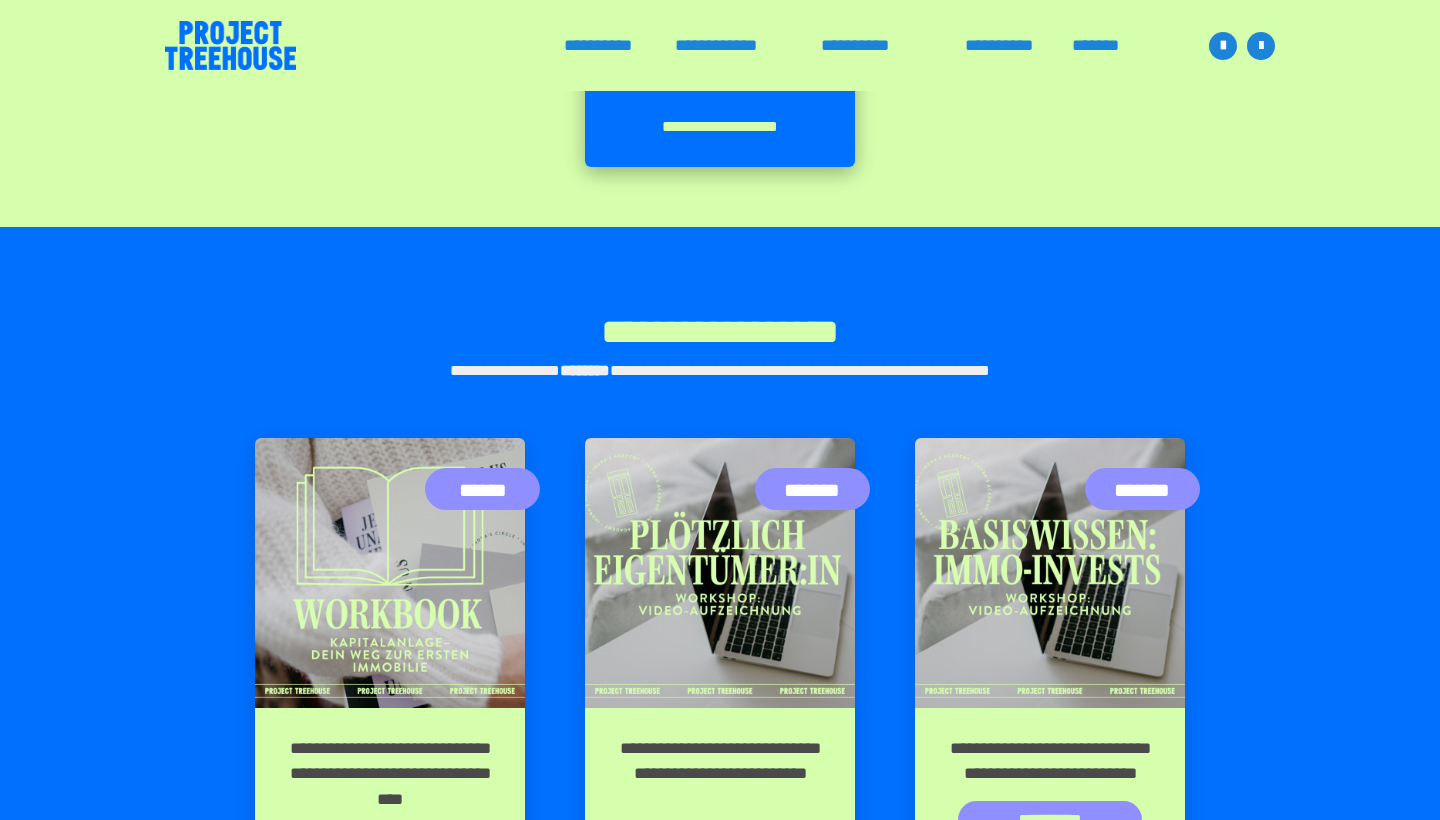 scroll, scrollTop: 4081, scrollLeft: 0, axis: vertical 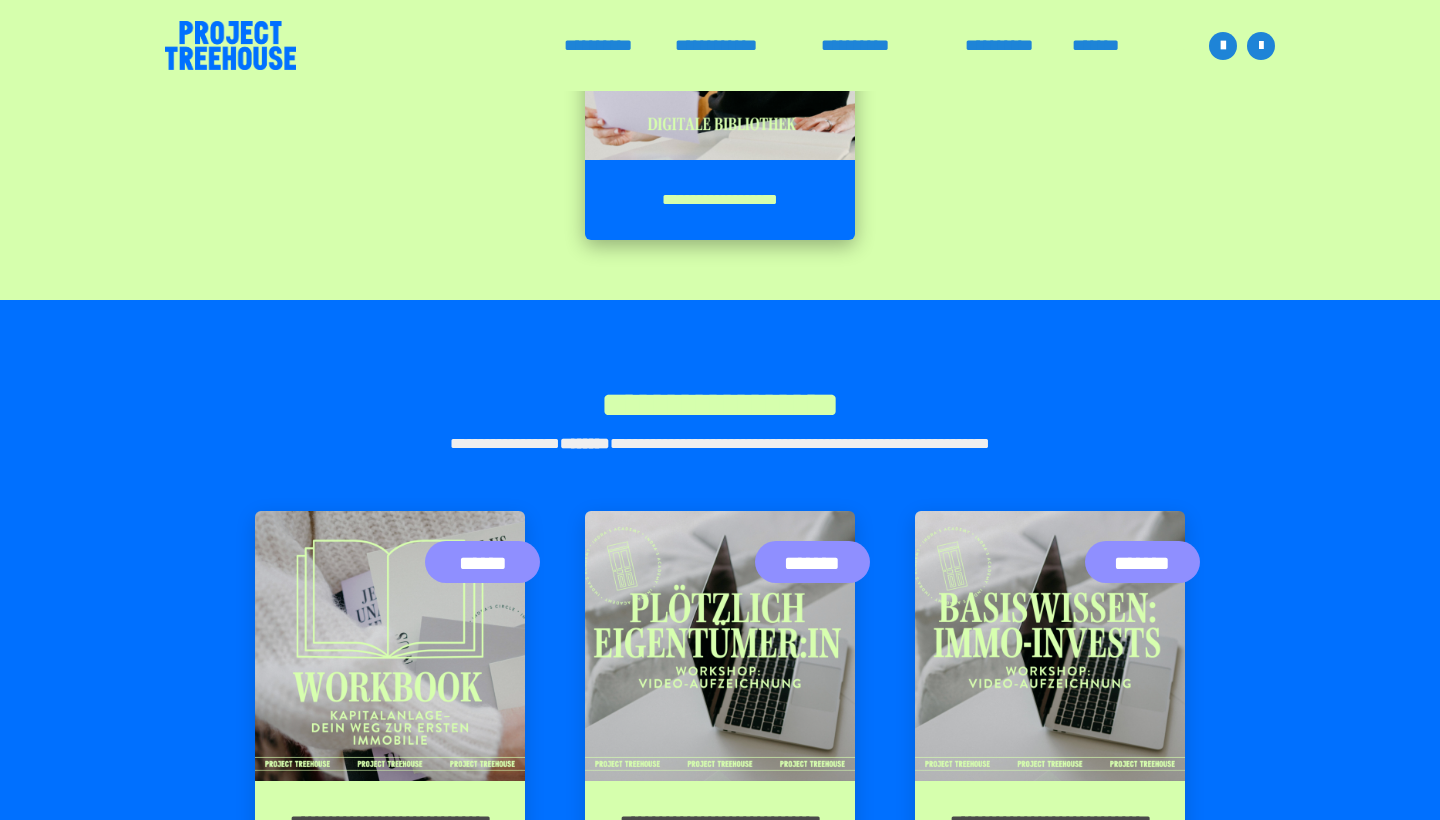click on "**********" at bounding box center (720, 200) 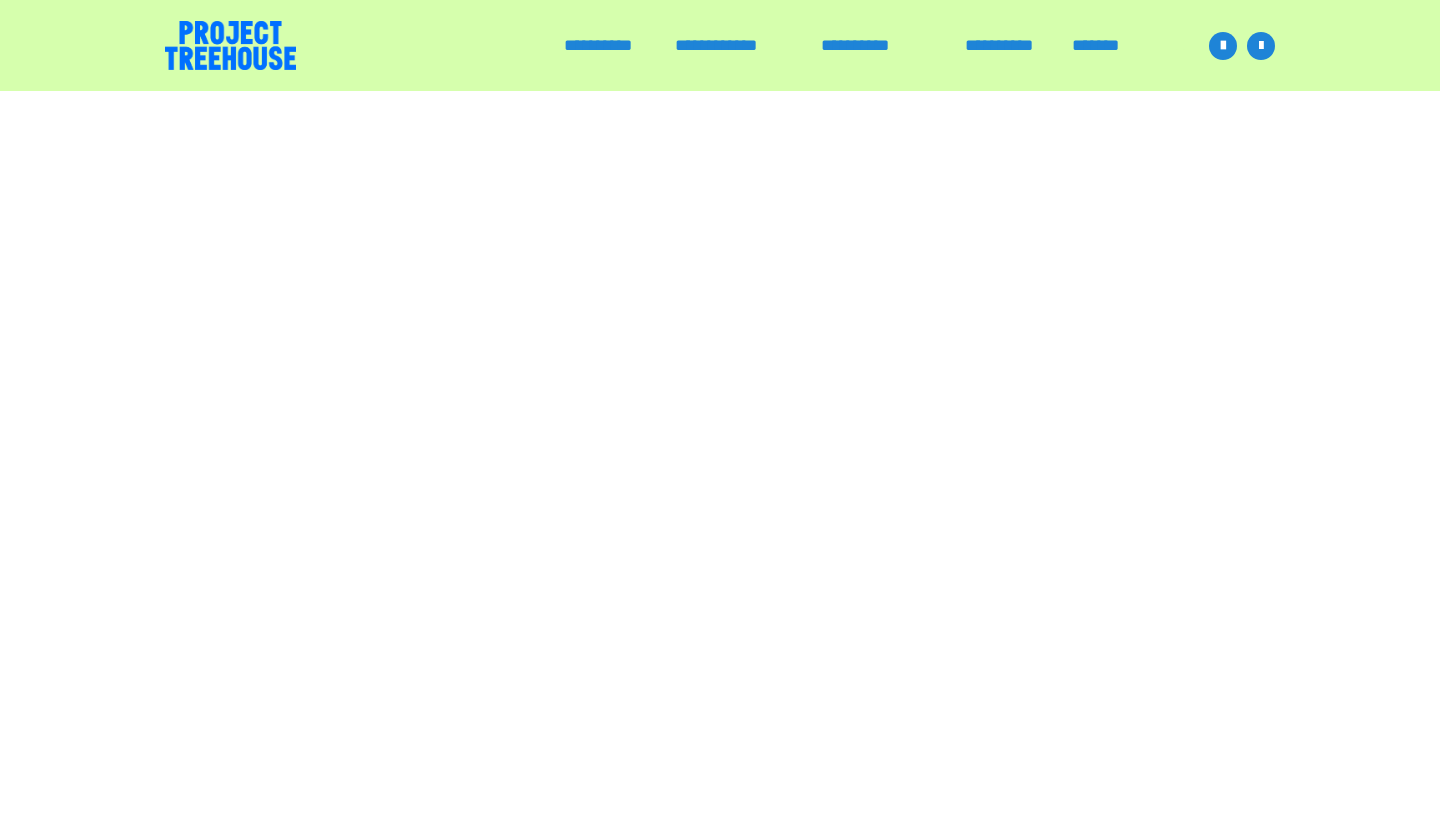 scroll, scrollTop: 0, scrollLeft: 0, axis: both 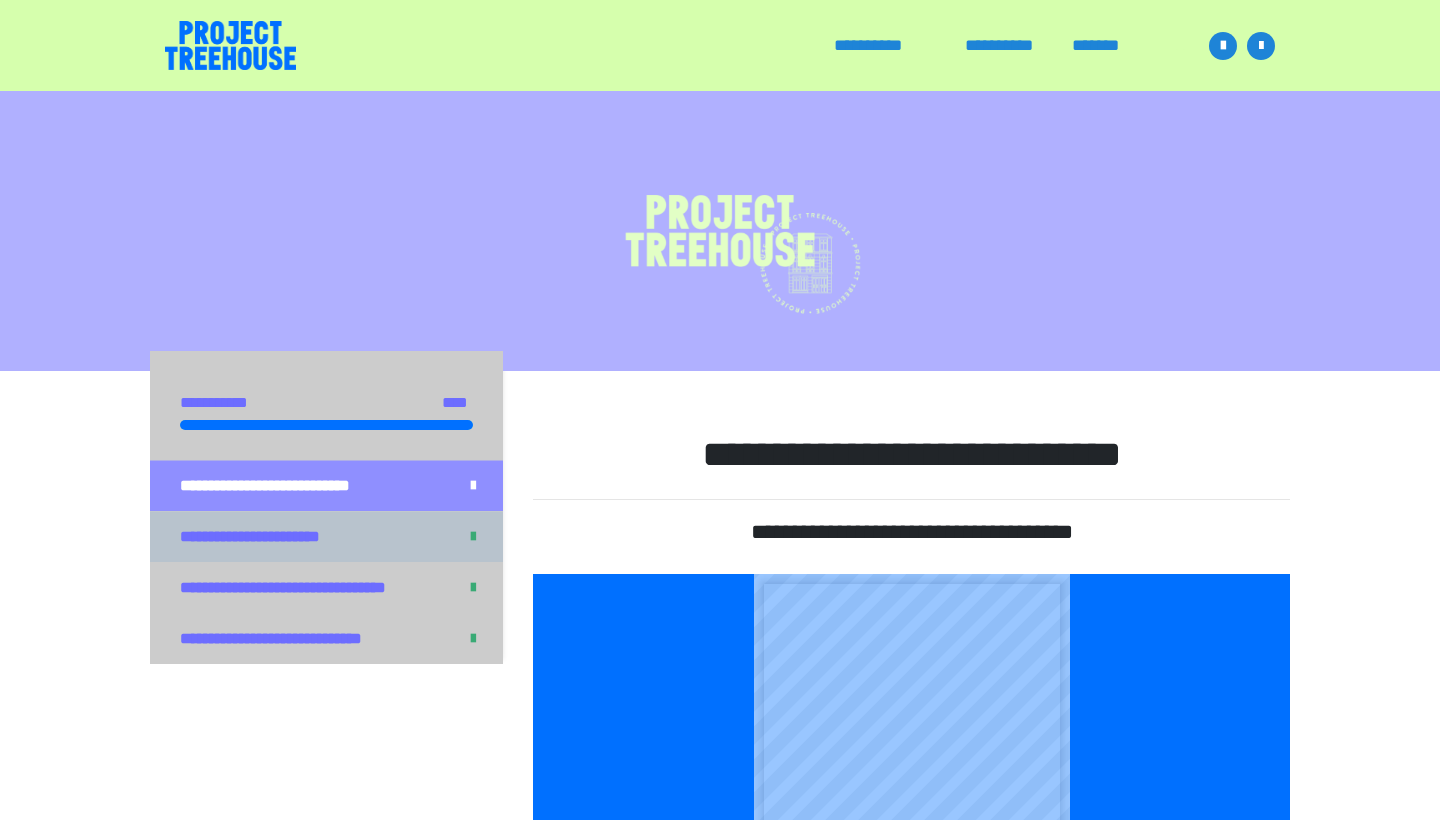 click on "**********" at bounding box center (258, 537) 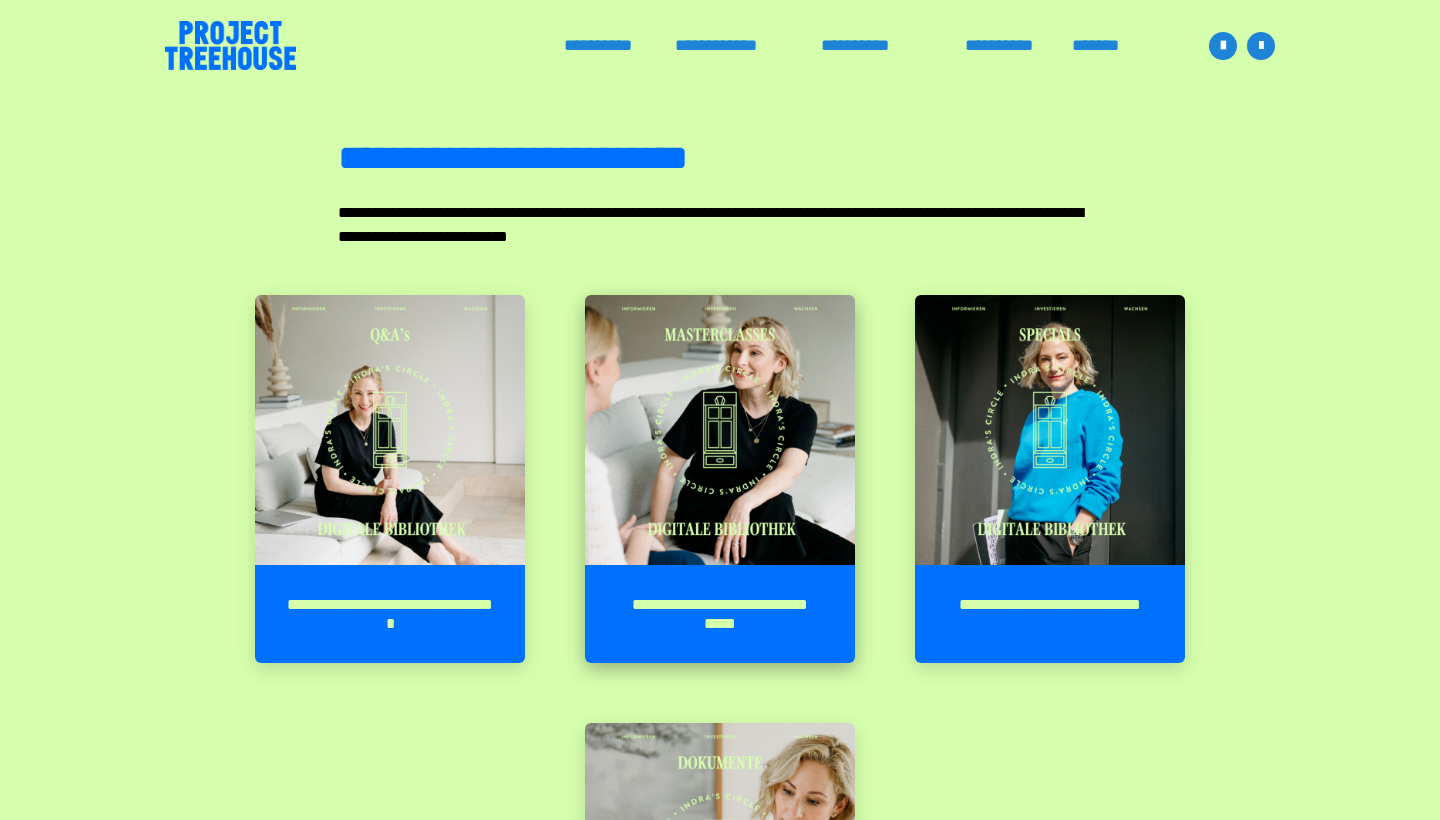 scroll, scrollTop: 3242, scrollLeft: 0, axis: vertical 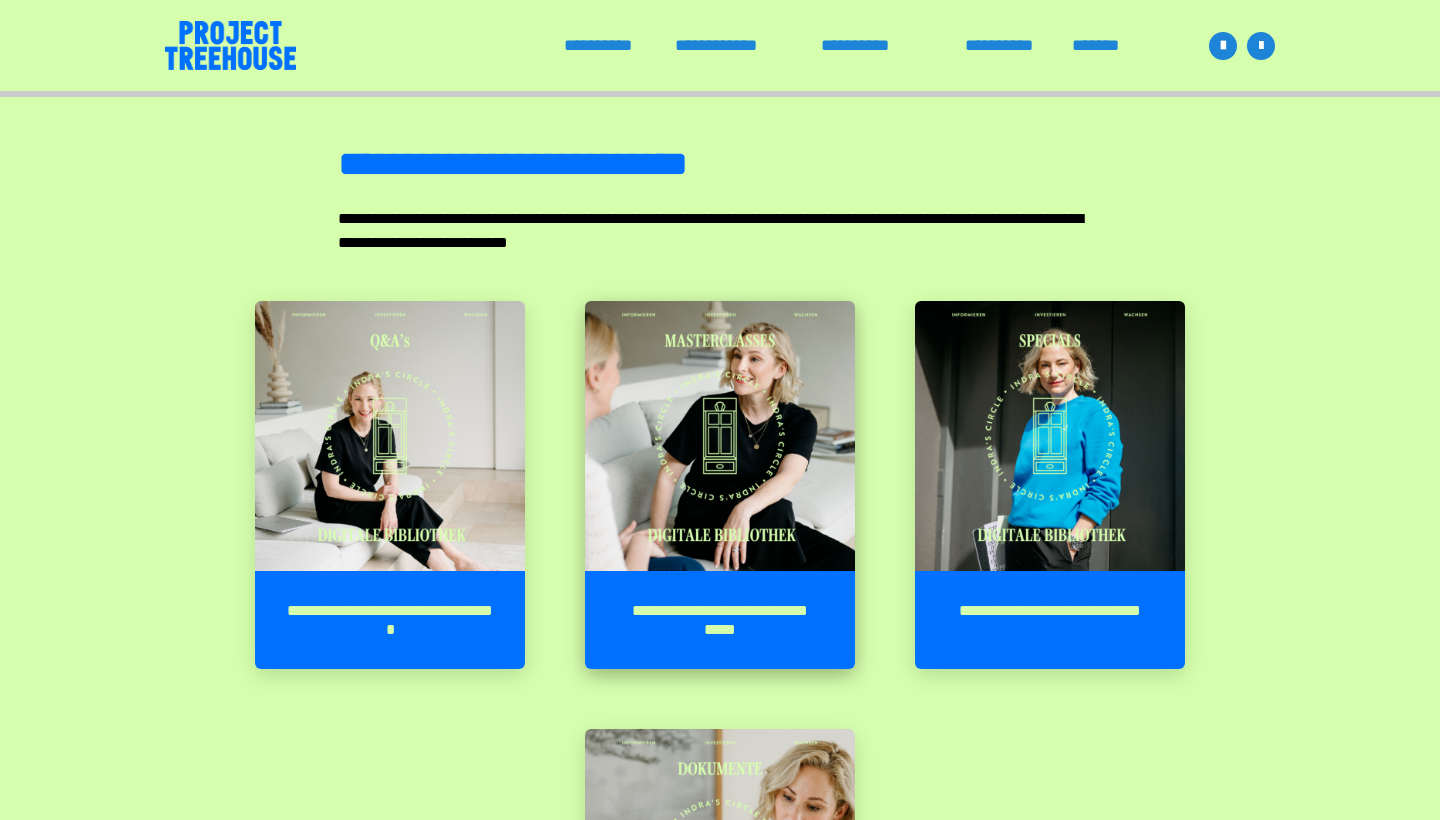 click at bounding box center (720, 436) 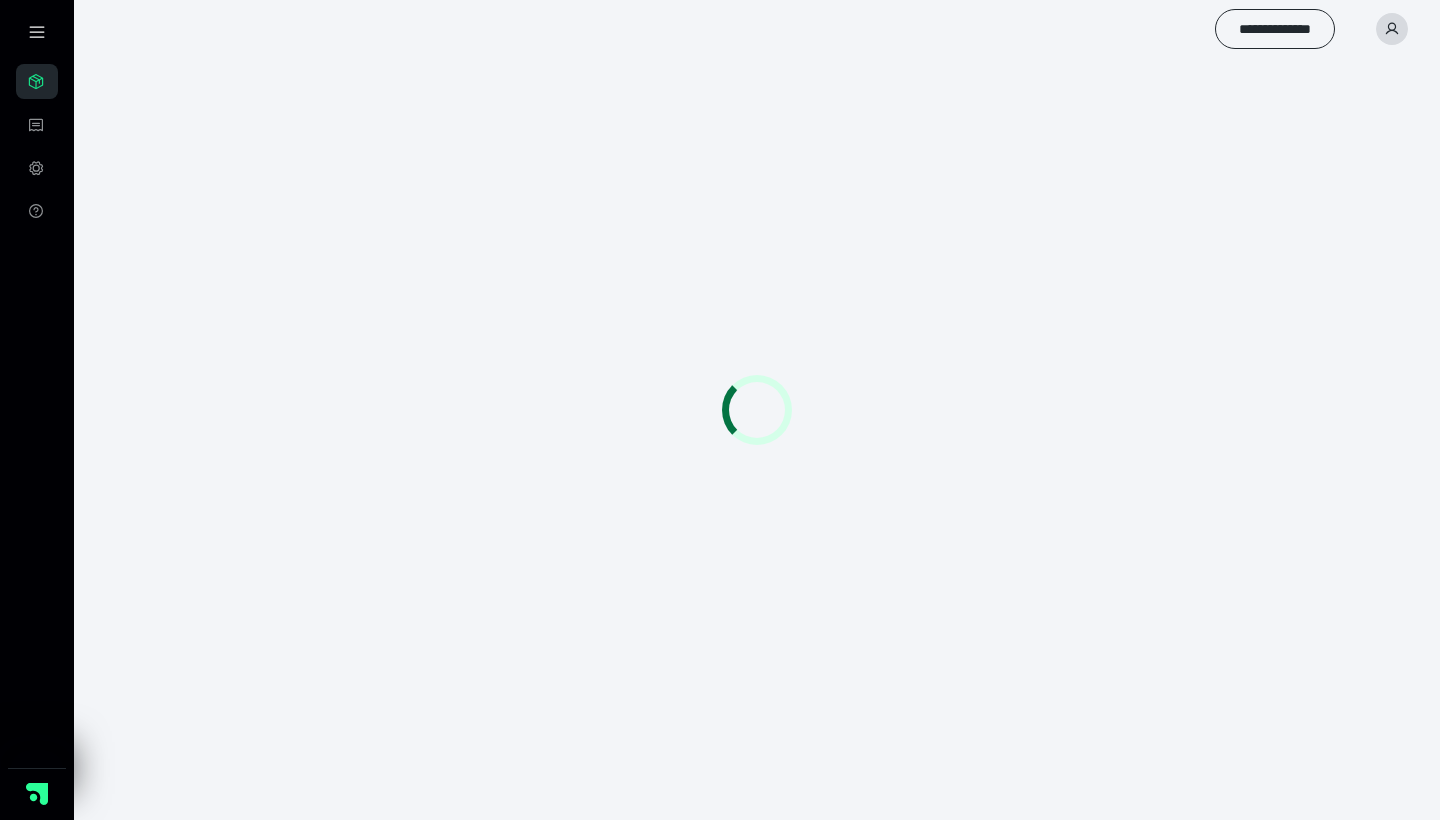 scroll, scrollTop: 0, scrollLeft: 0, axis: both 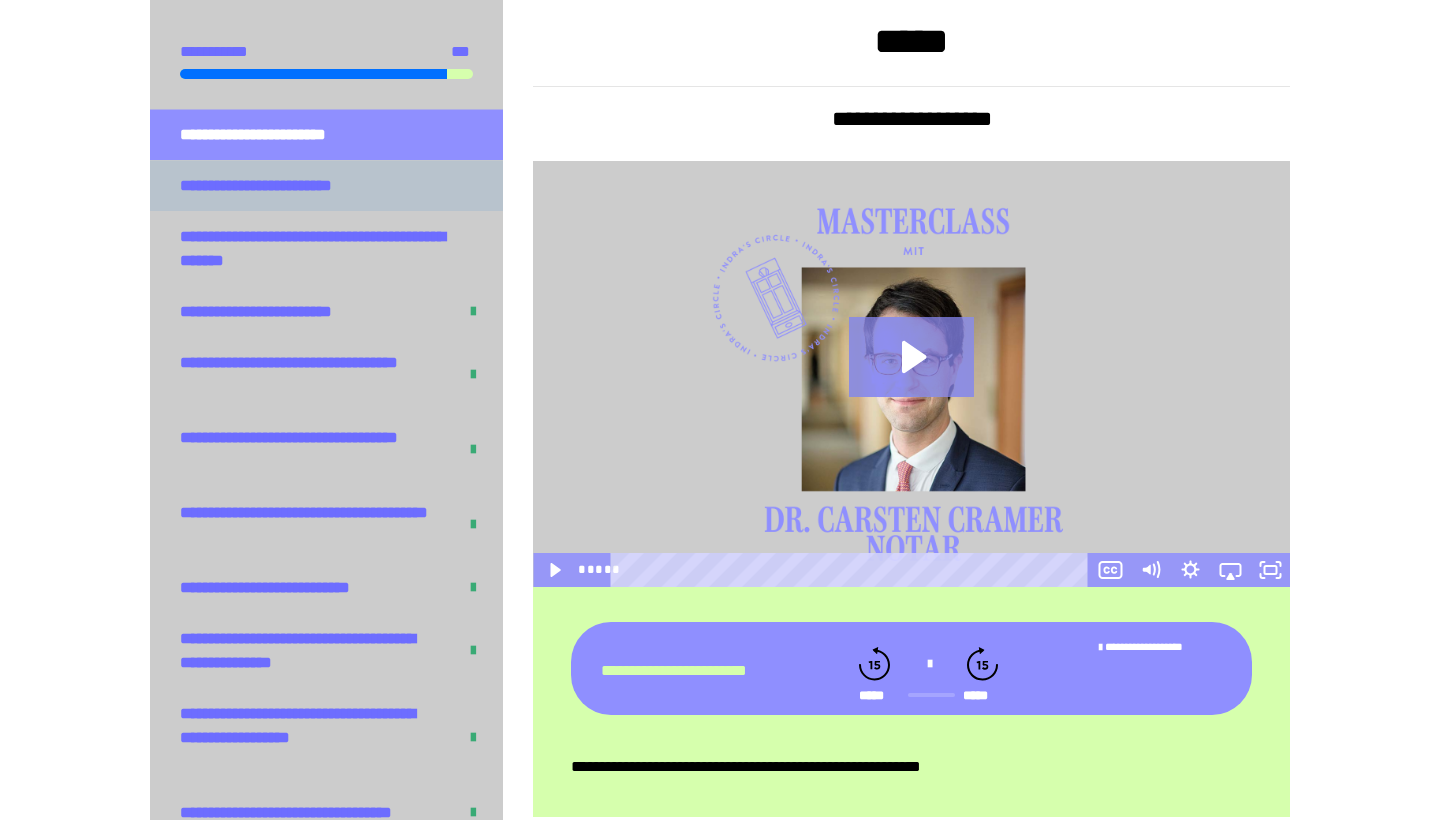 click on "**********" at bounding box center [278, 186] 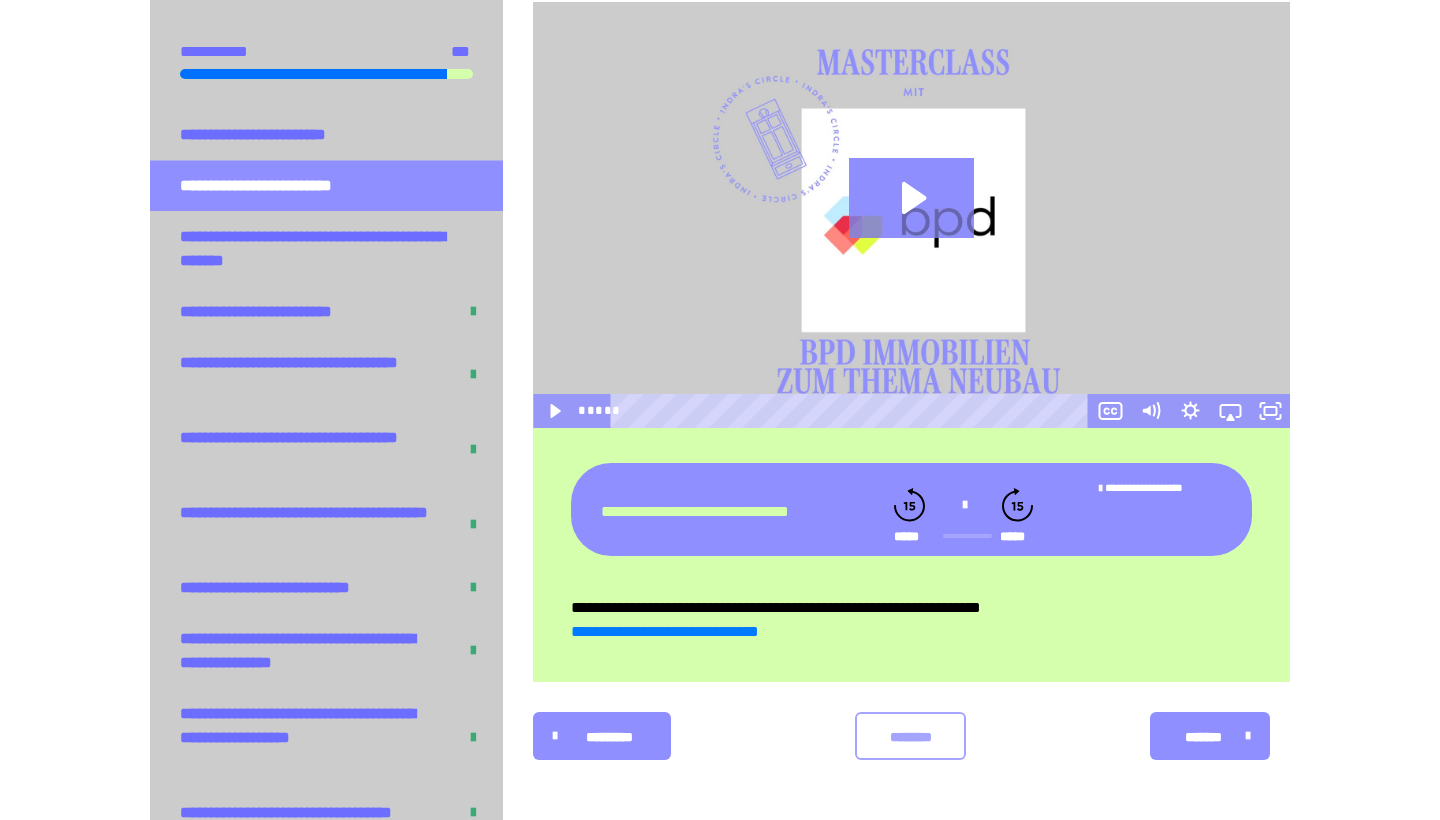 scroll, scrollTop: 576, scrollLeft: 0, axis: vertical 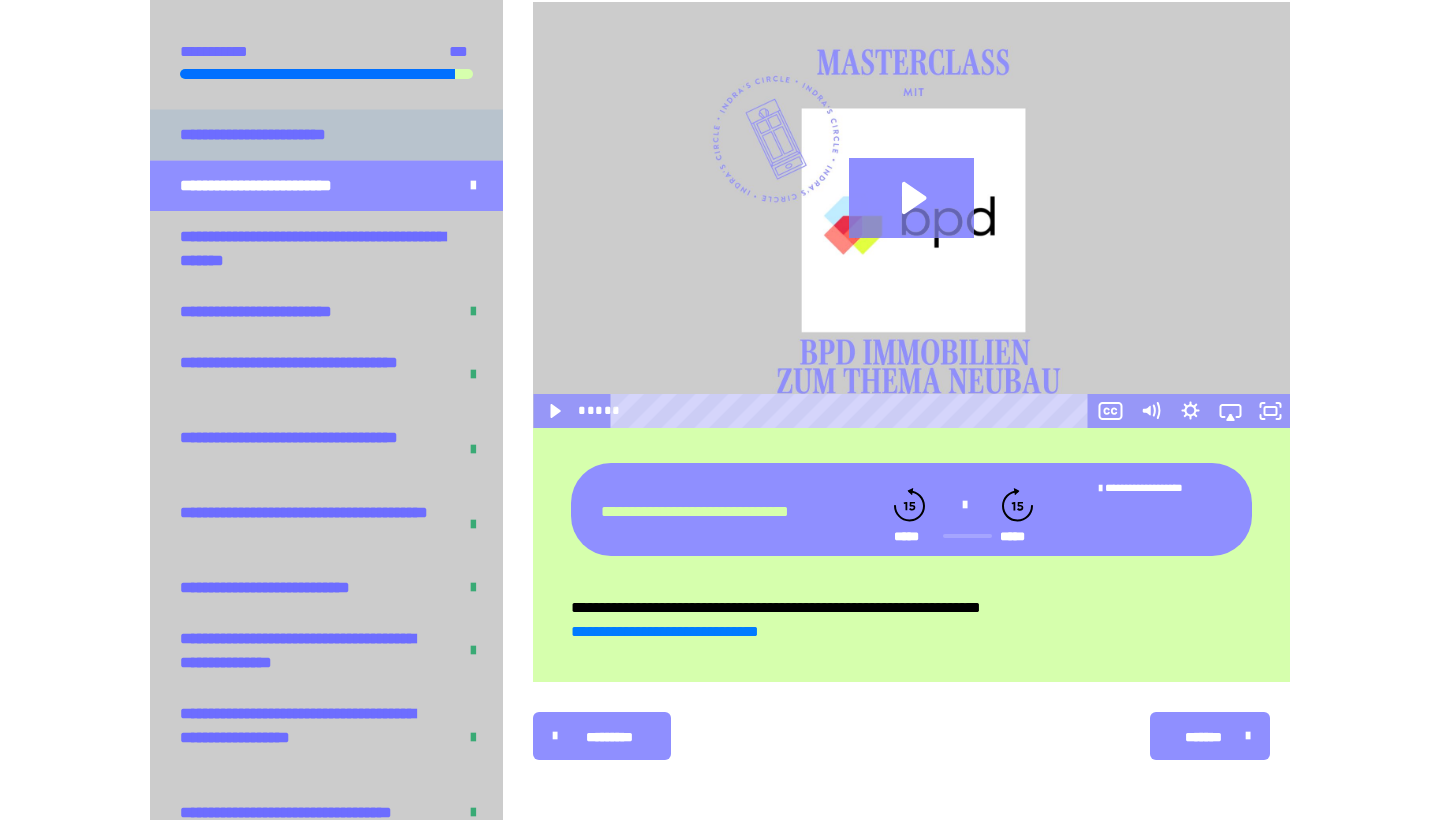 click on "**********" at bounding box center (268, 135) 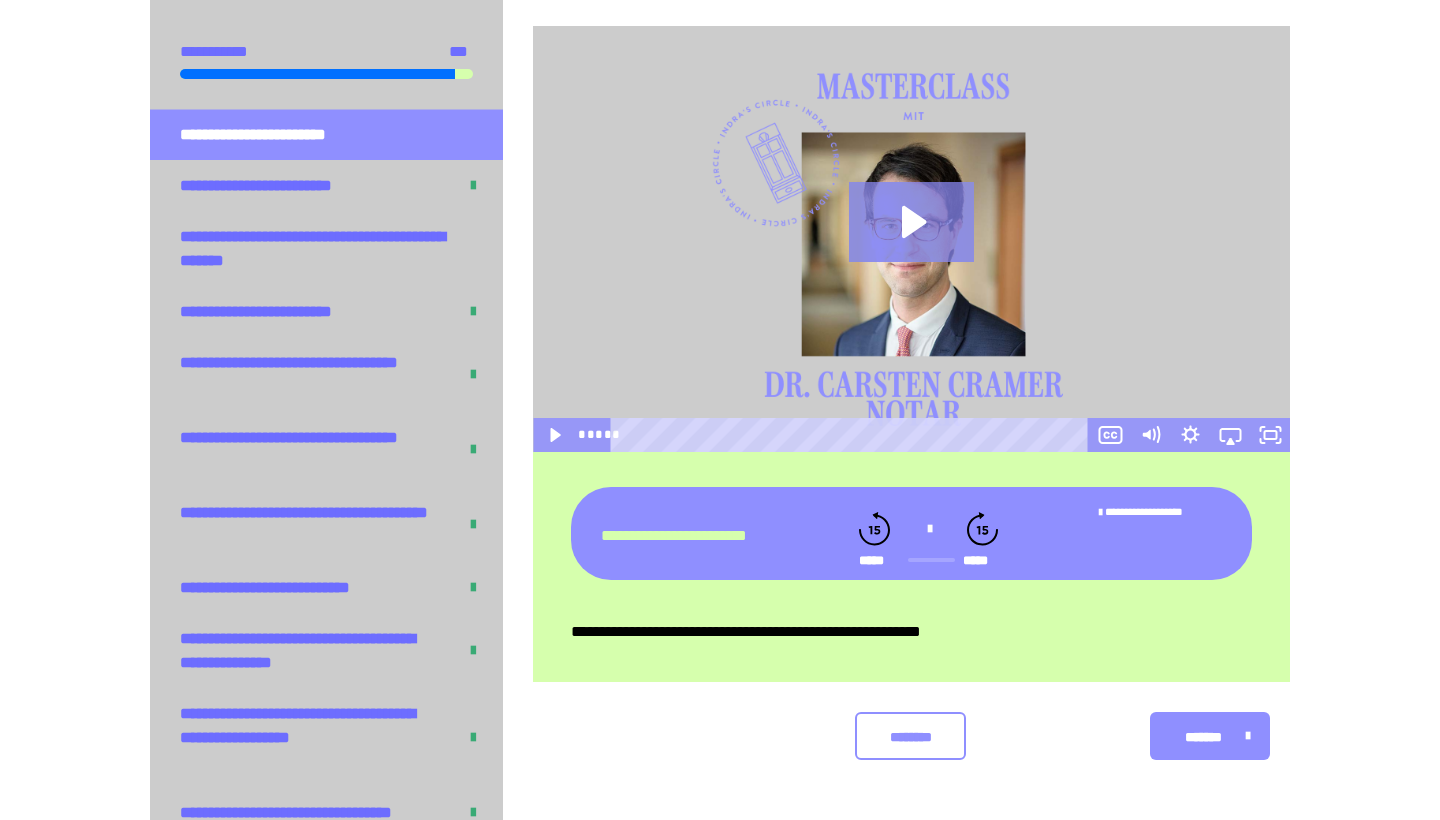 scroll, scrollTop: 550, scrollLeft: 0, axis: vertical 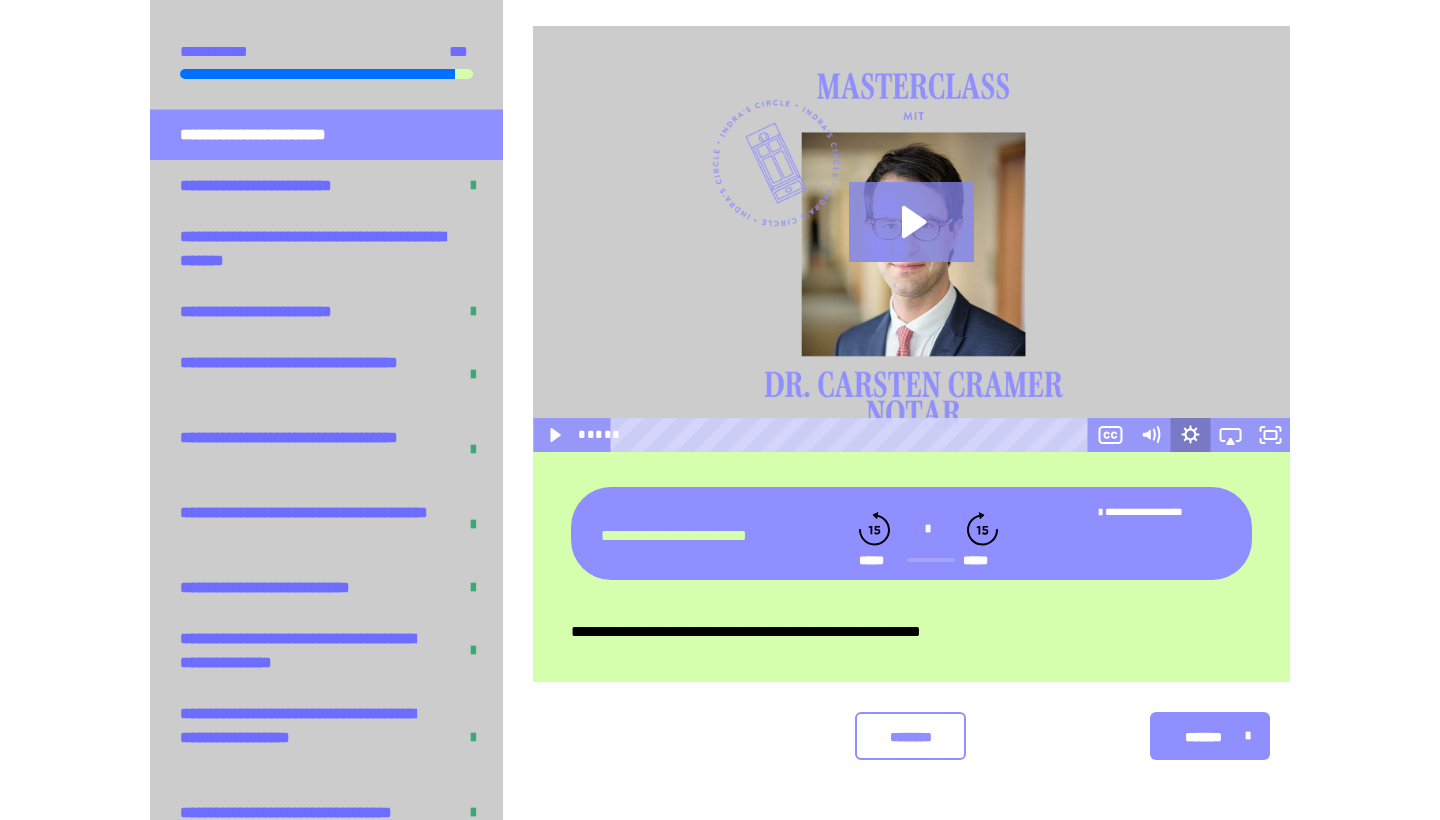click 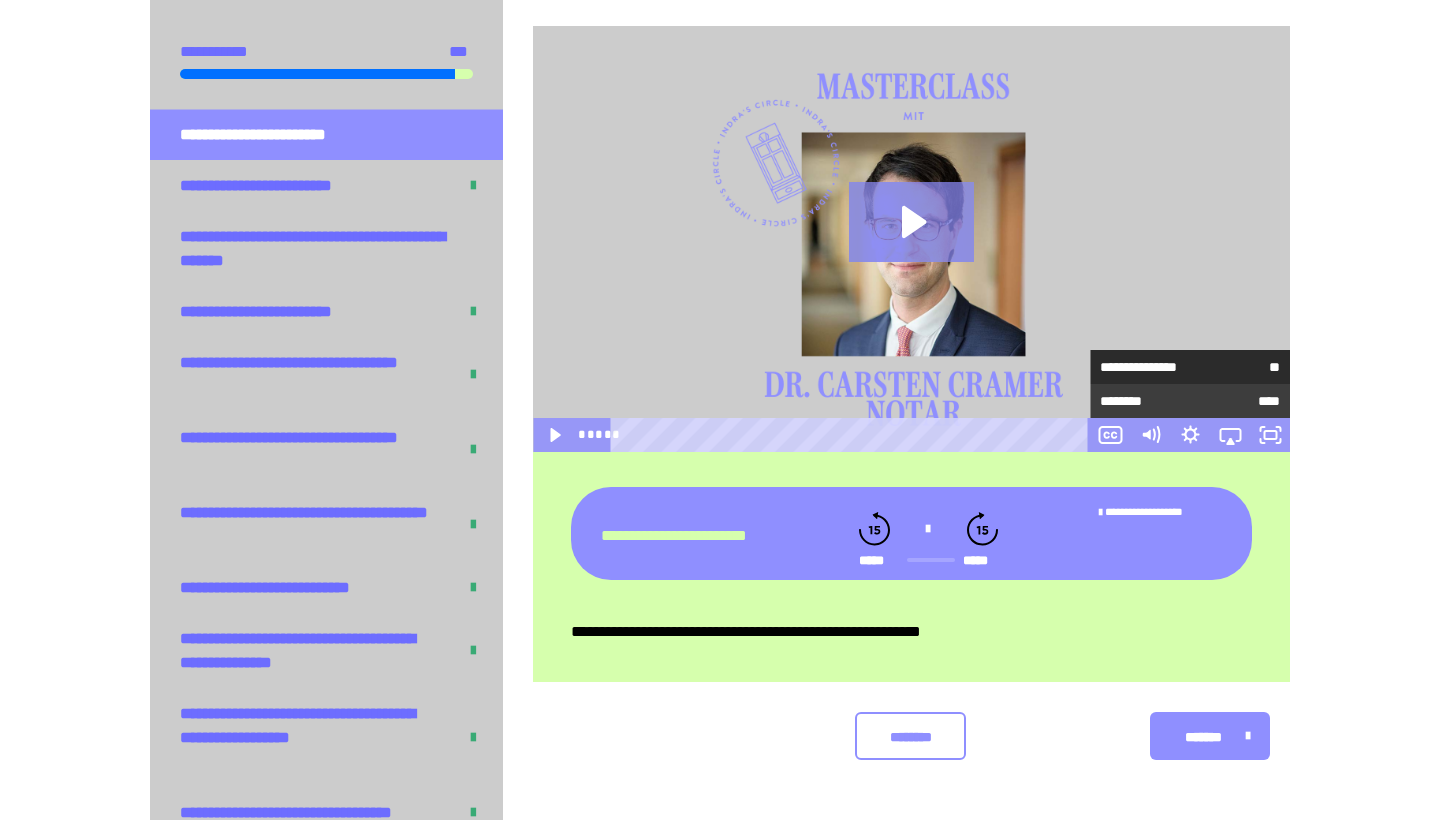 click on "**" at bounding box center [1235, 367] 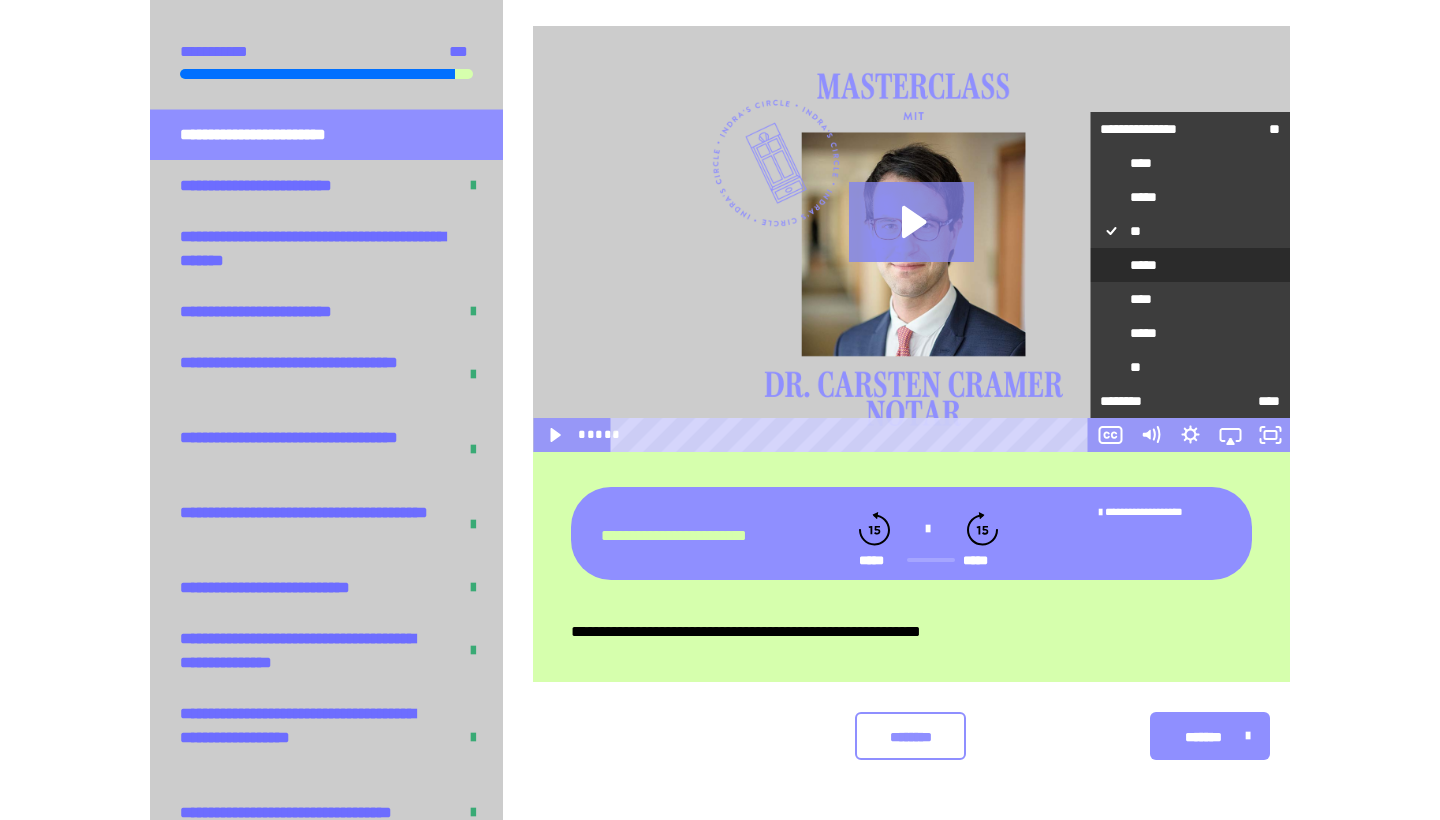click on "*****" at bounding box center (1190, 265) 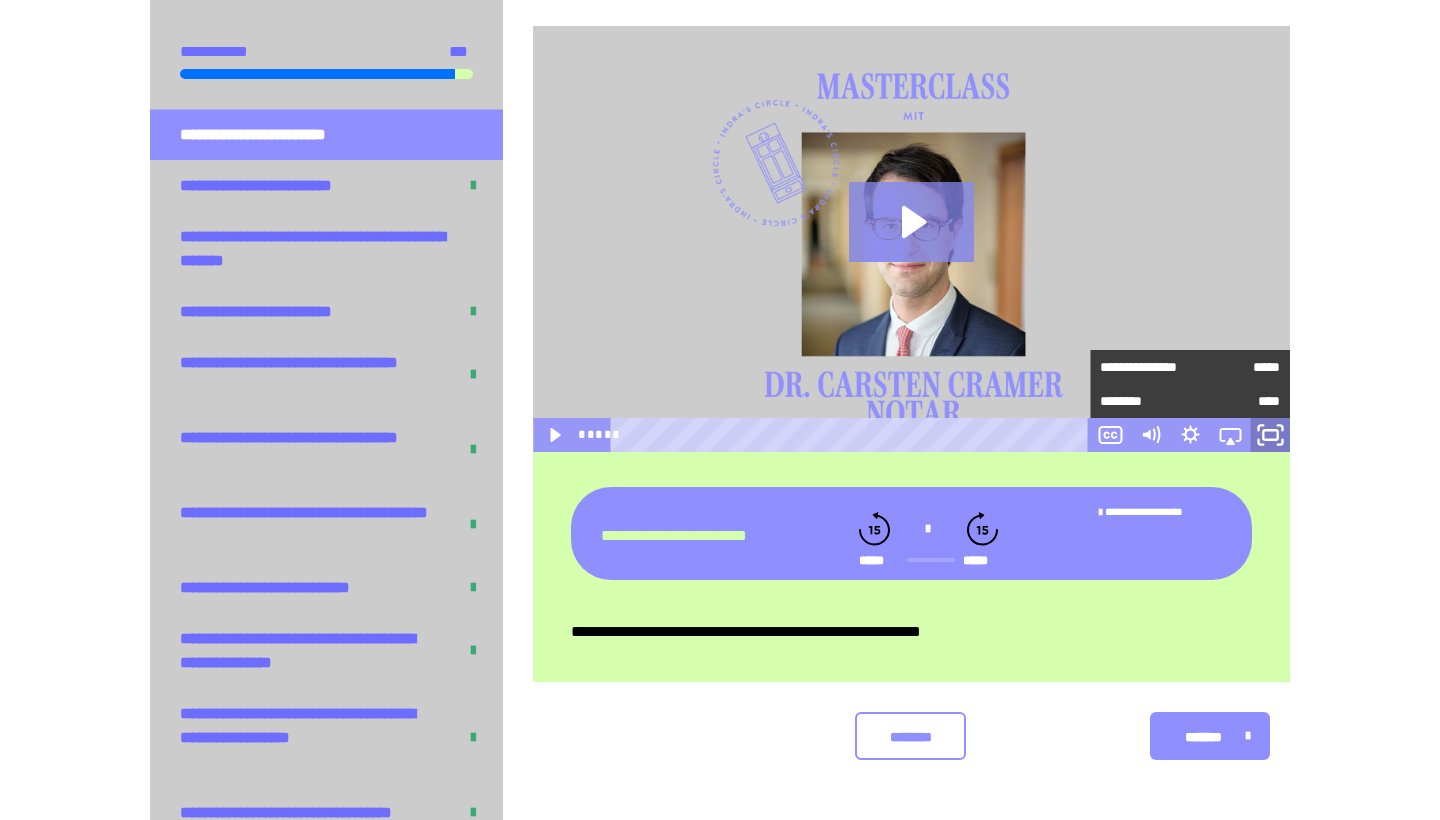 click 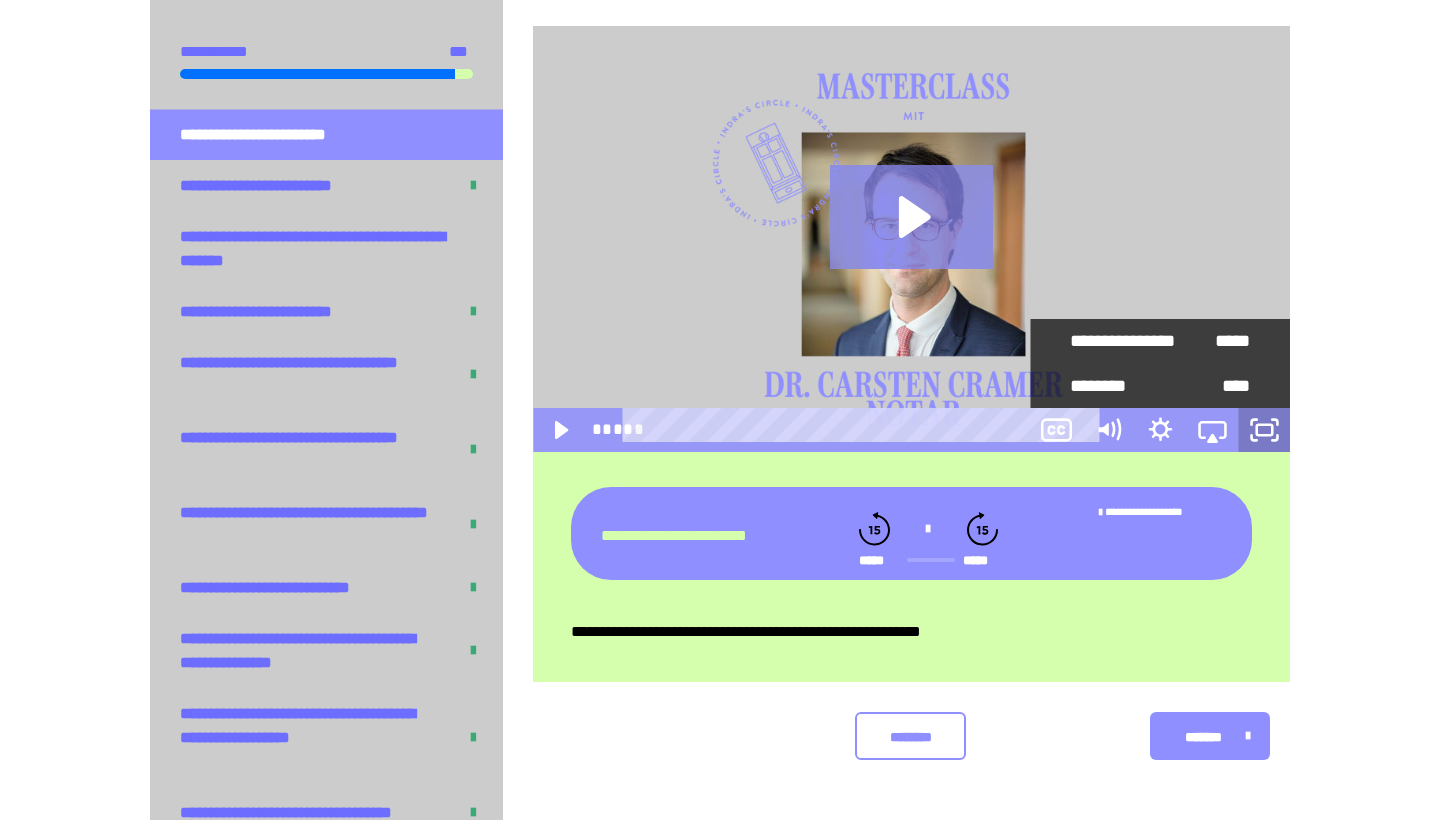scroll, scrollTop: 470, scrollLeft: 0, axis: vertical 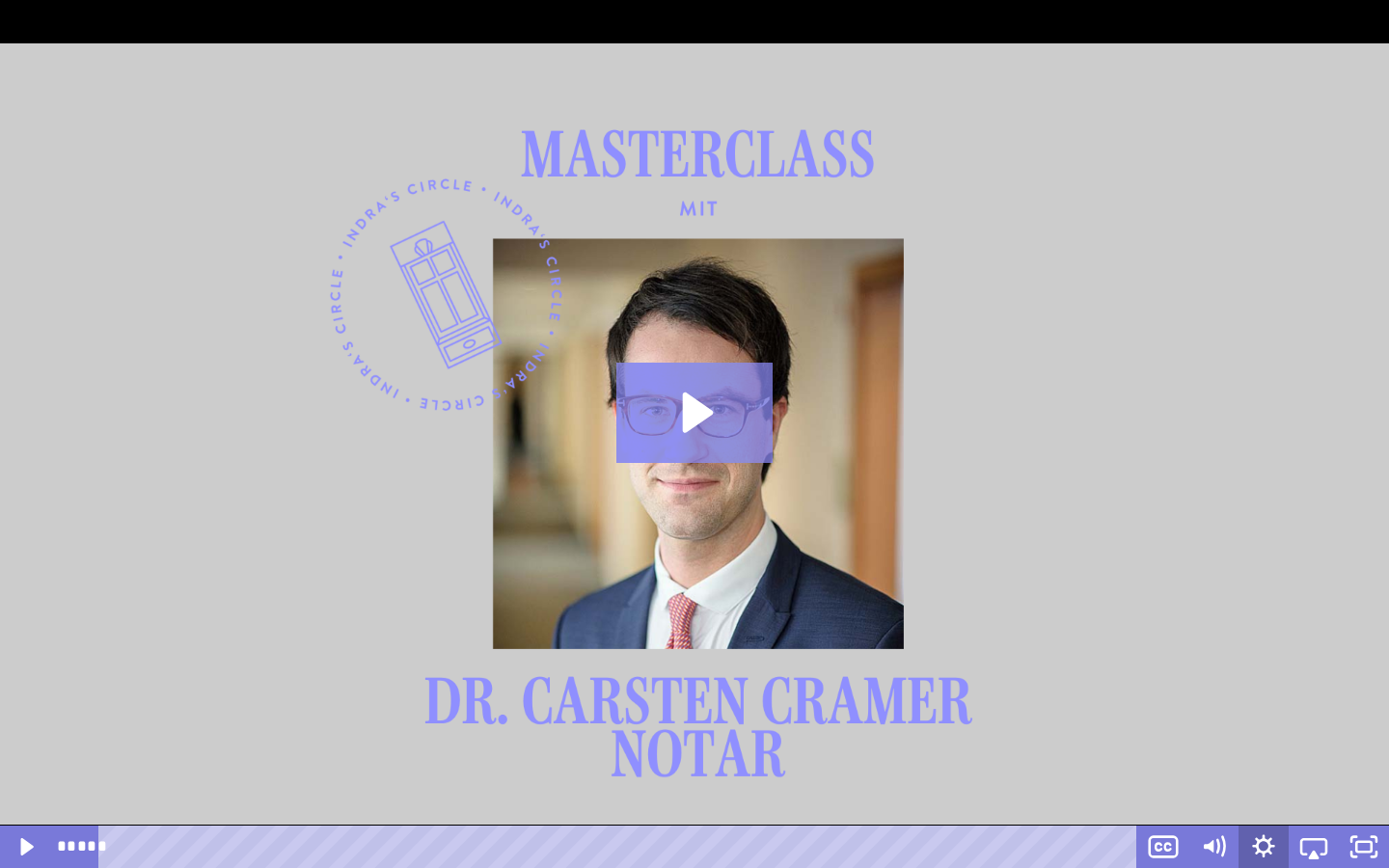 click 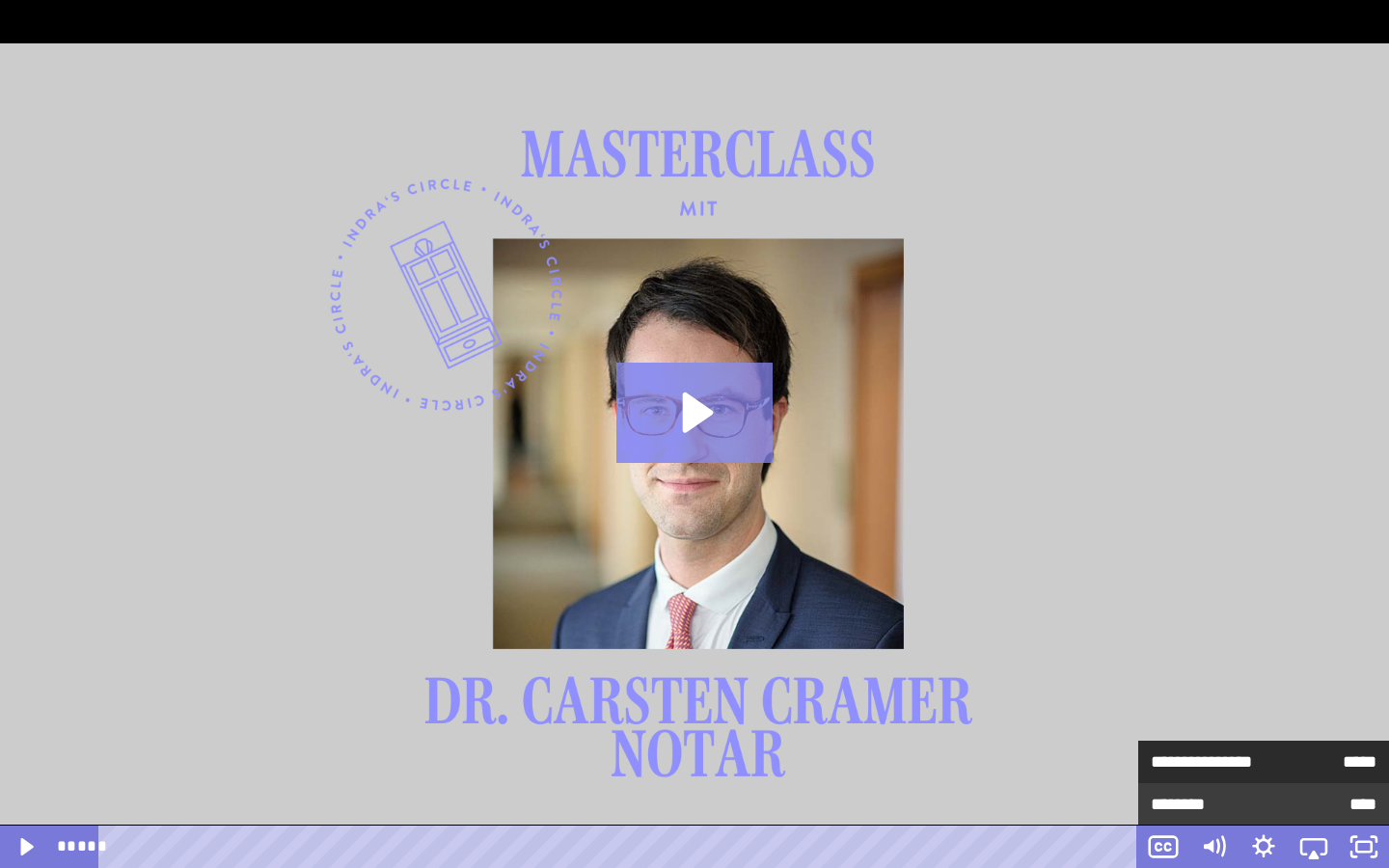 click on "**********" at bounding box center (1207, 762) 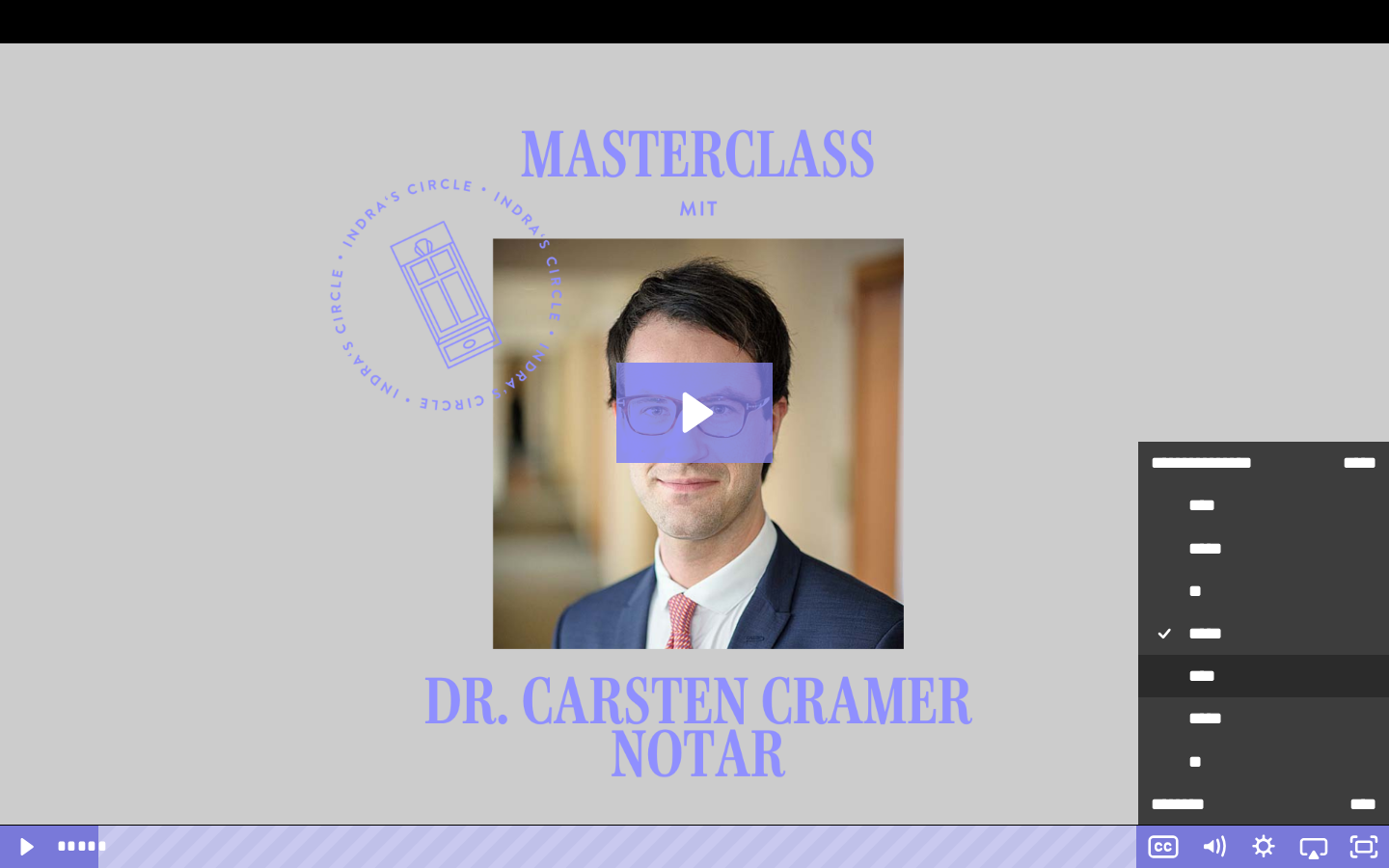 click on "****" at bounding box center (1264, 677) 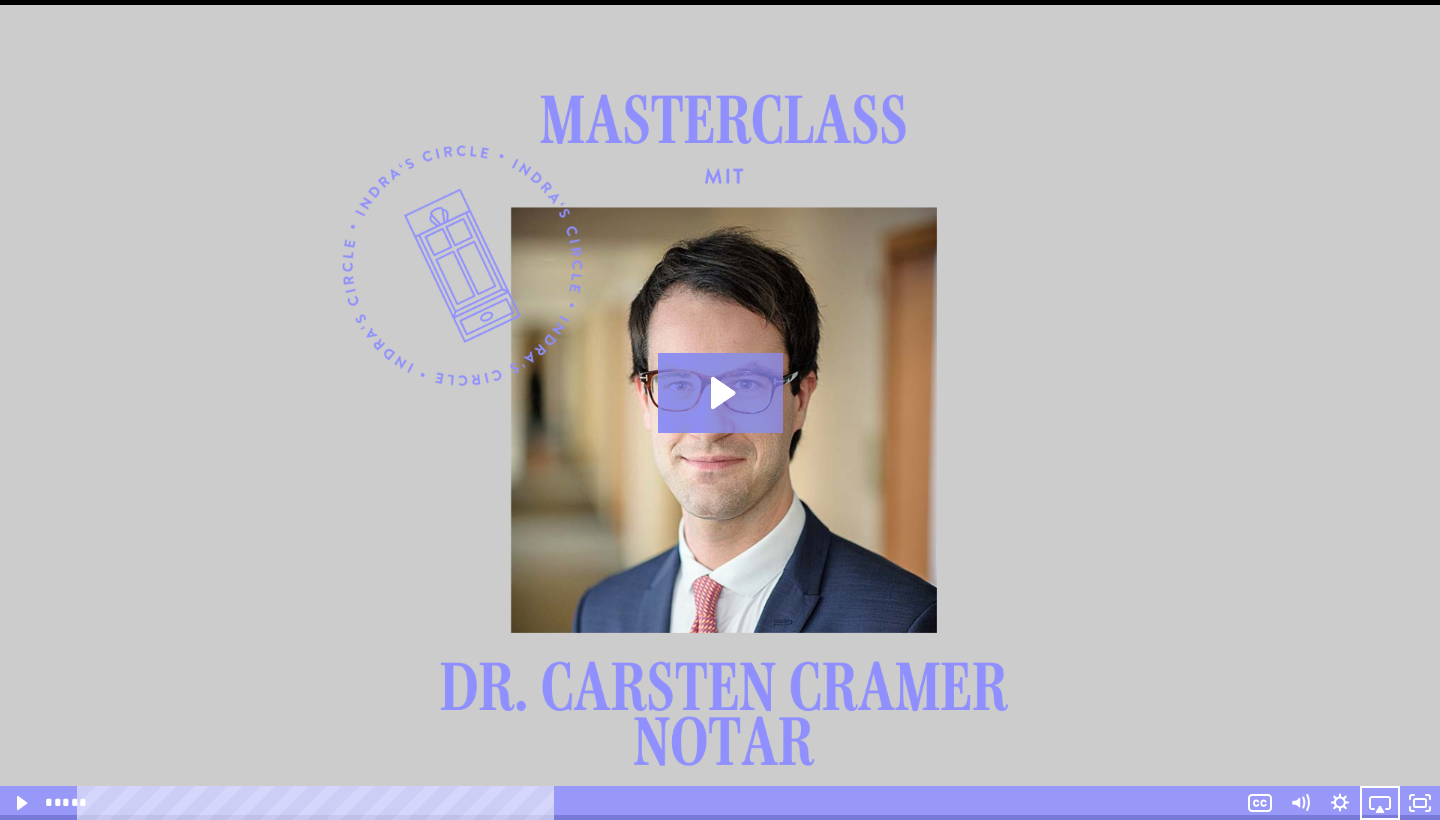 scroll, scrollTop: 1651, scrollLeft: 0, axis: vertical 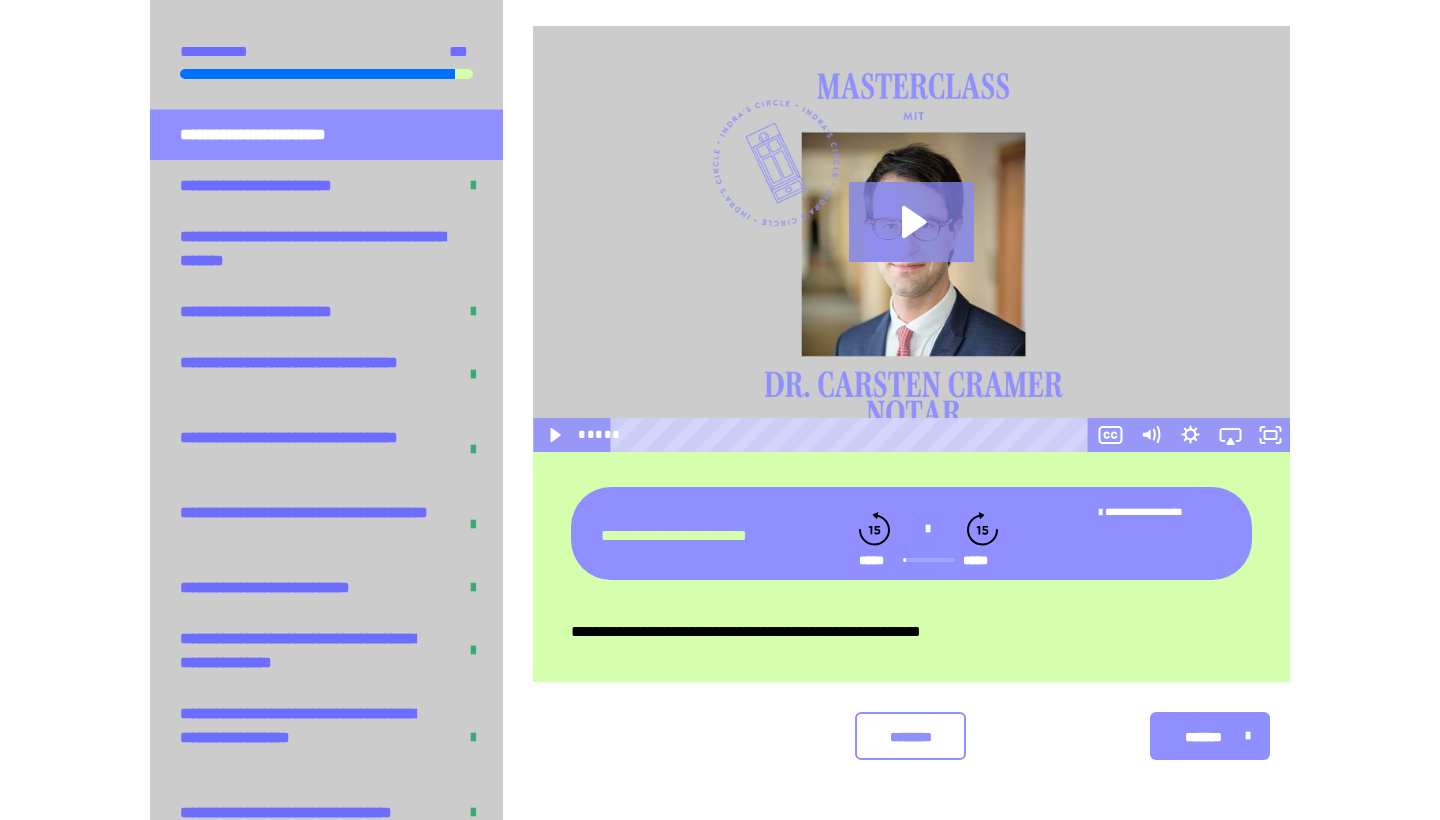 click at bounding box center (928, 529) 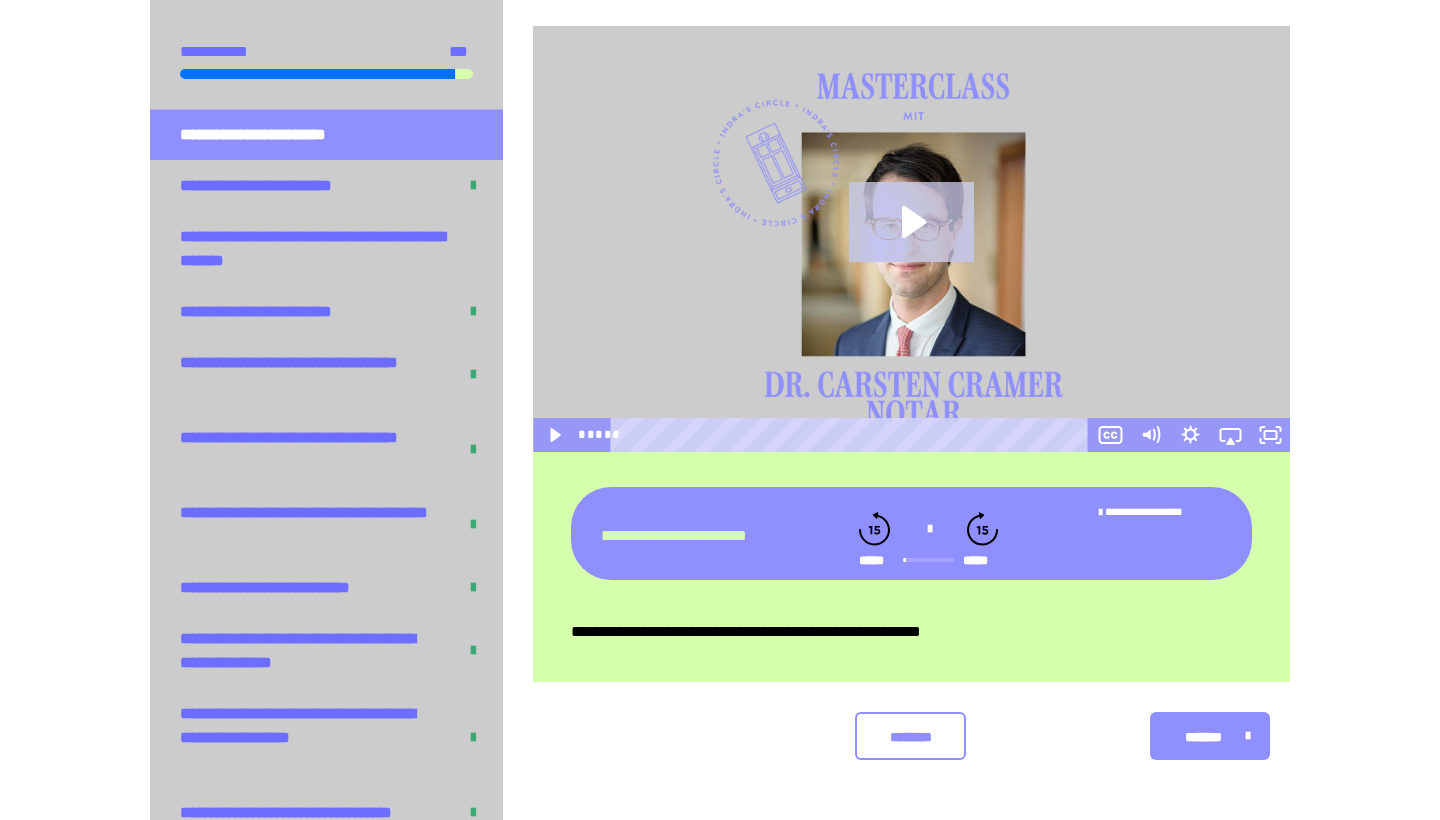 click 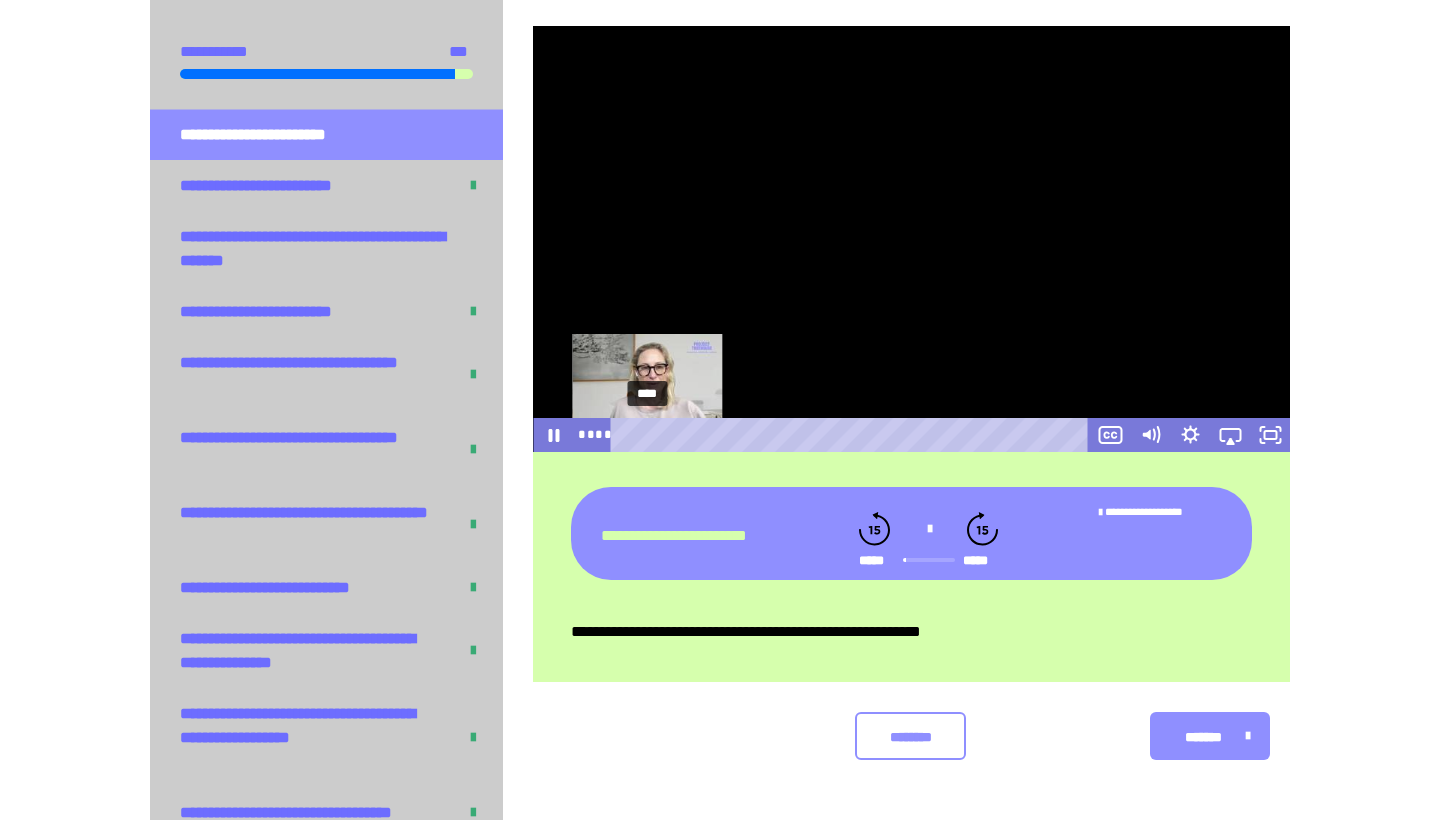 click on "****" at bounding box center (852, 435) 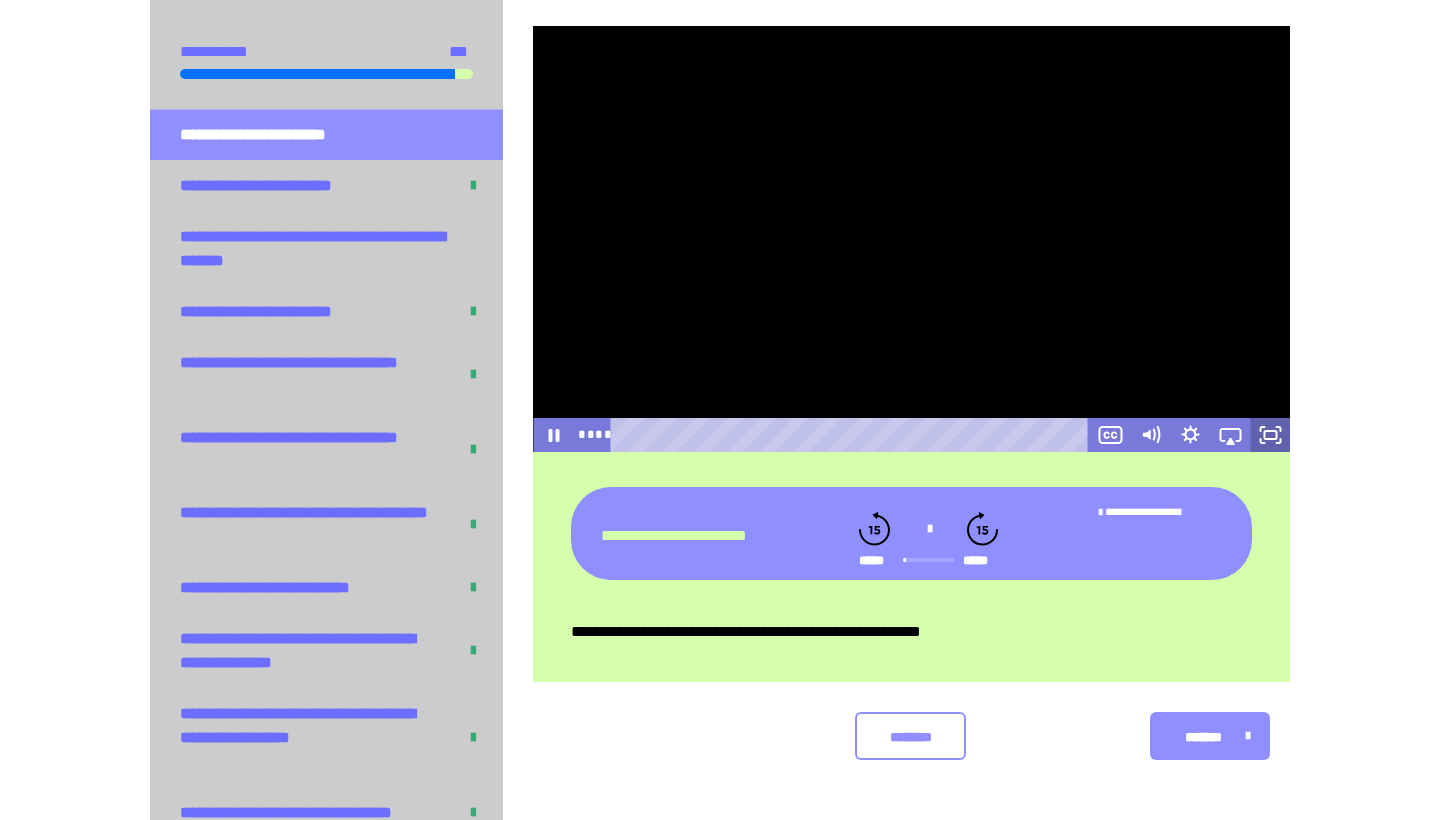 click 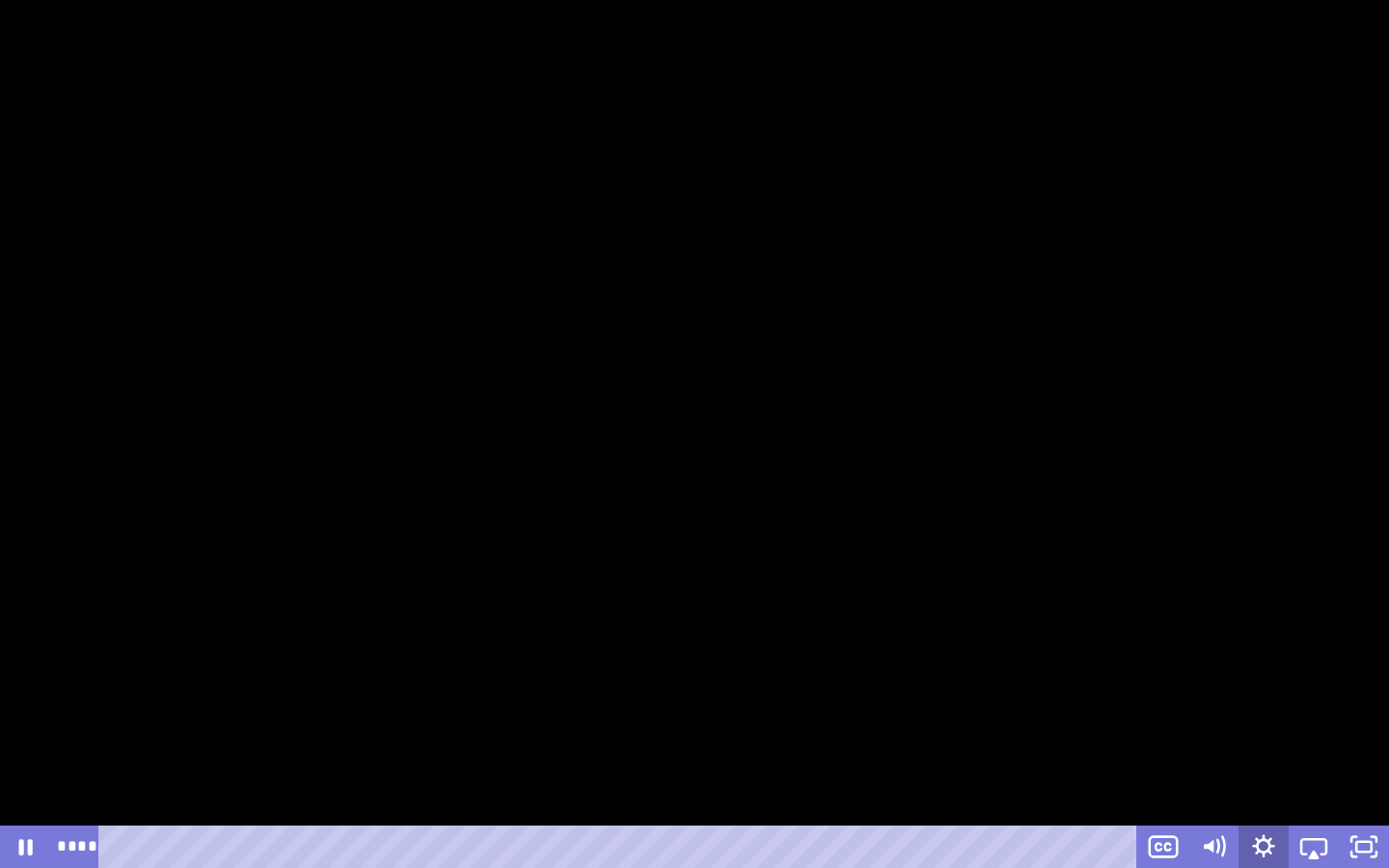 click 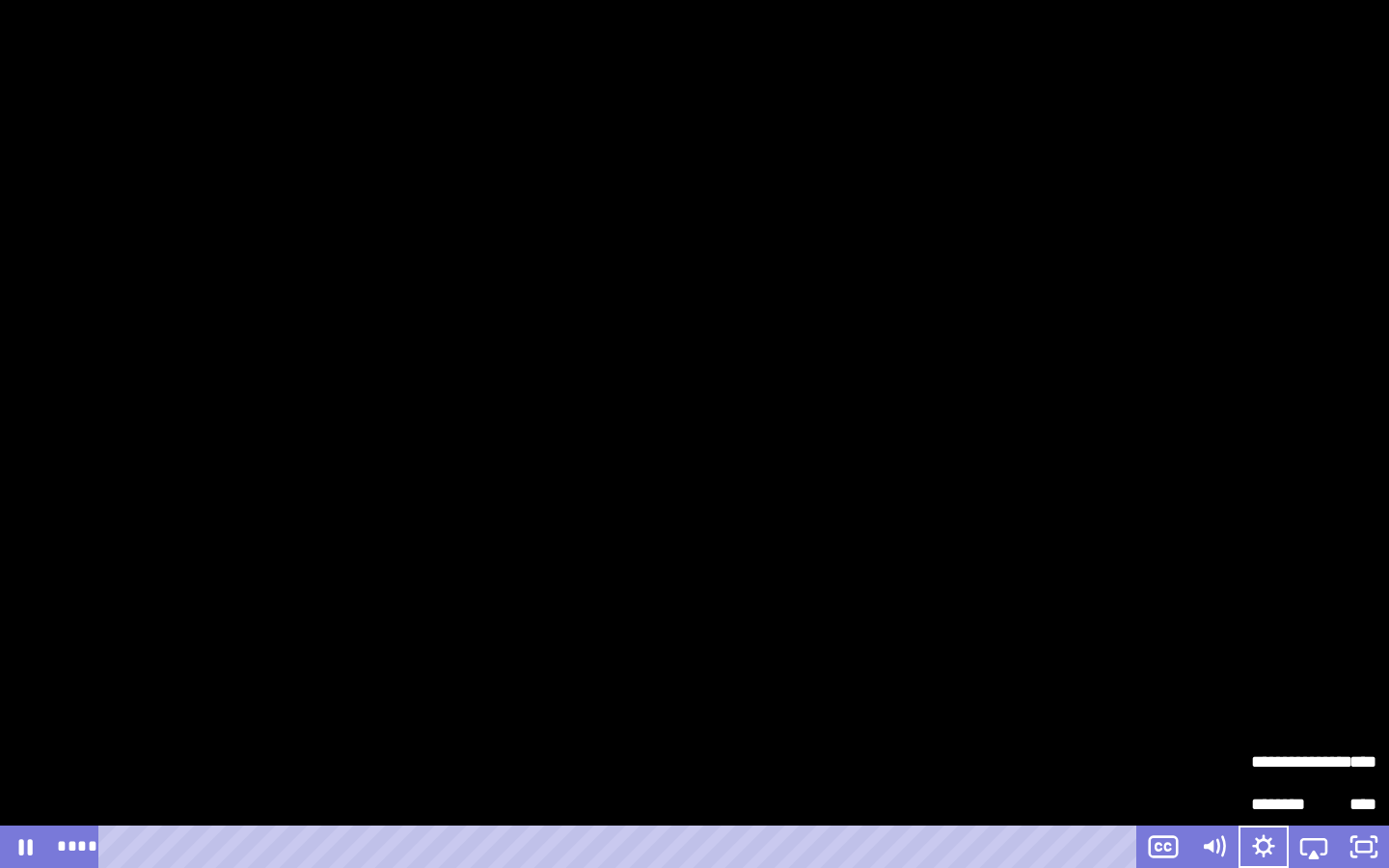 click on "**********" at bounding box center (1282, 754) 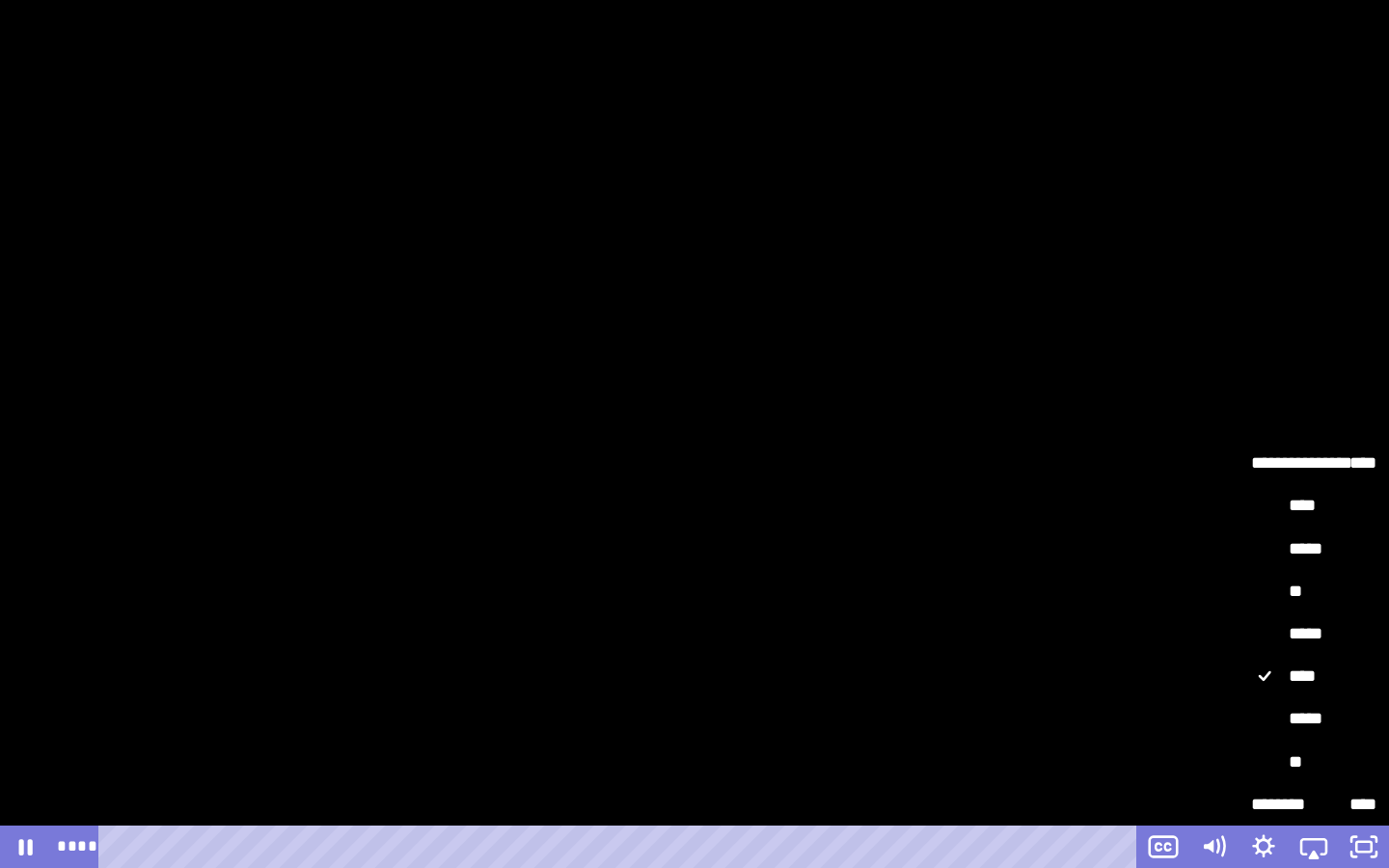 click on "*****" at bounding box center (1314, 635) 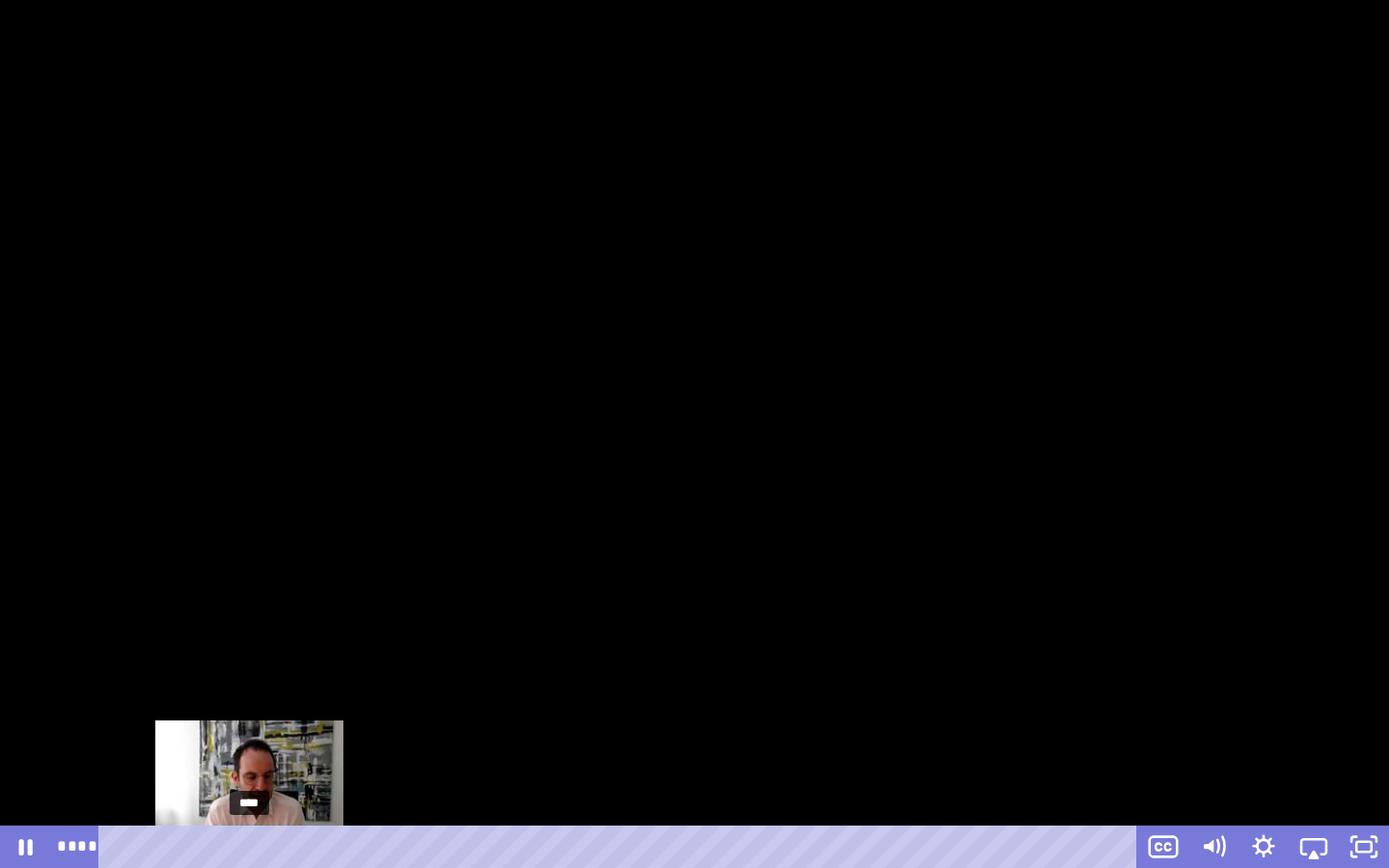 click on "****" at bounding box center (621, 847) 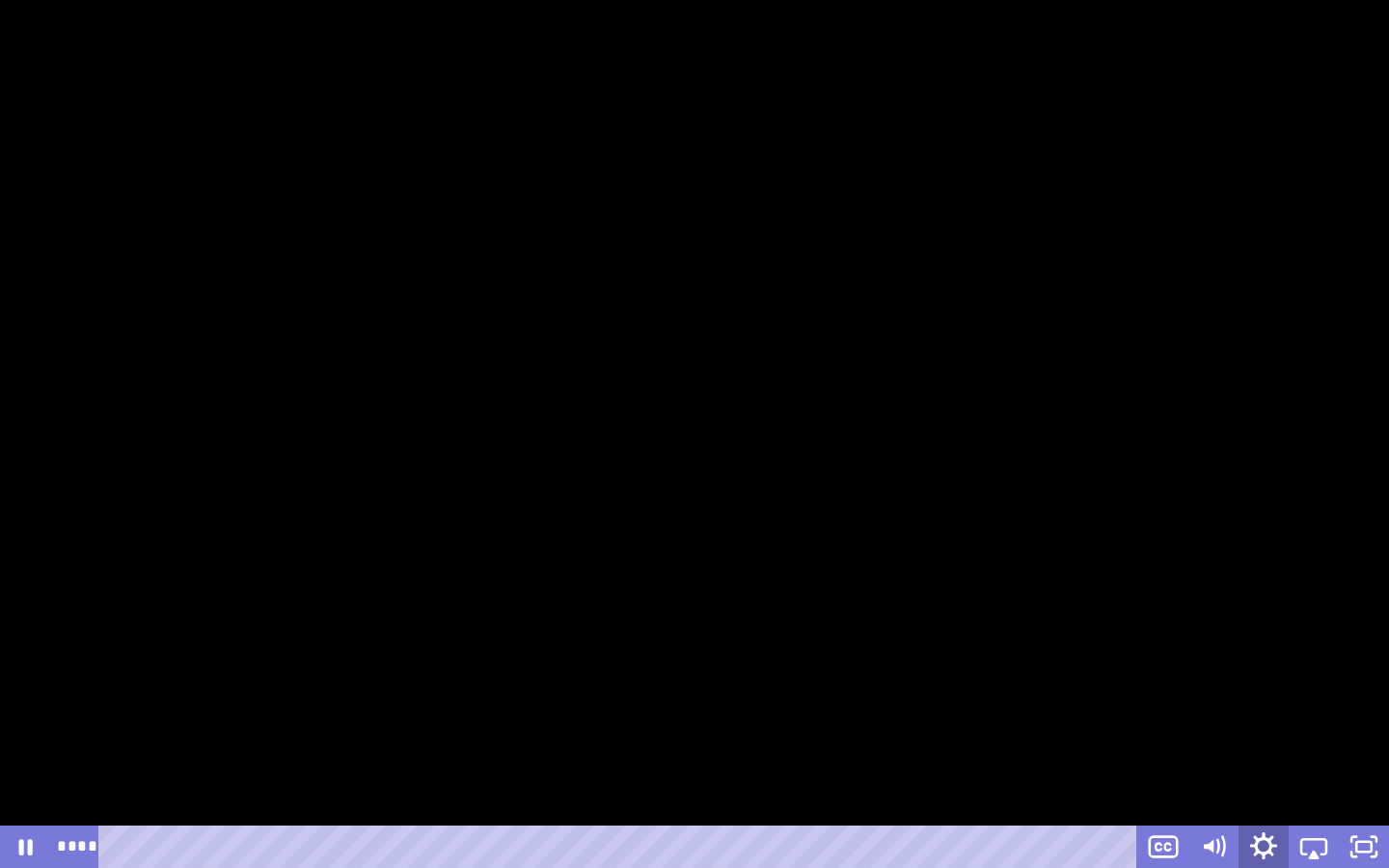 click 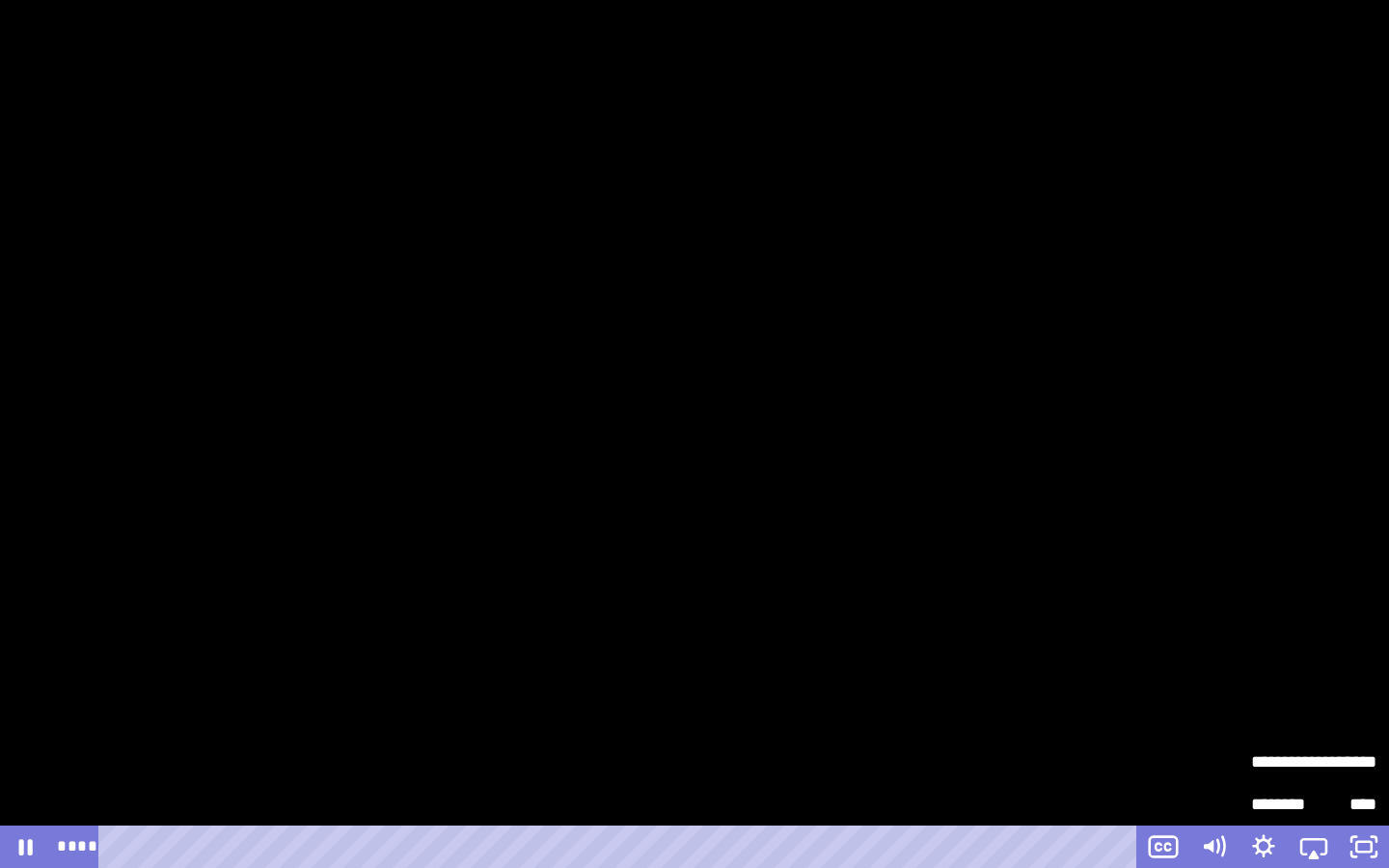 click on "**********" at bounding box center (1282, 762) 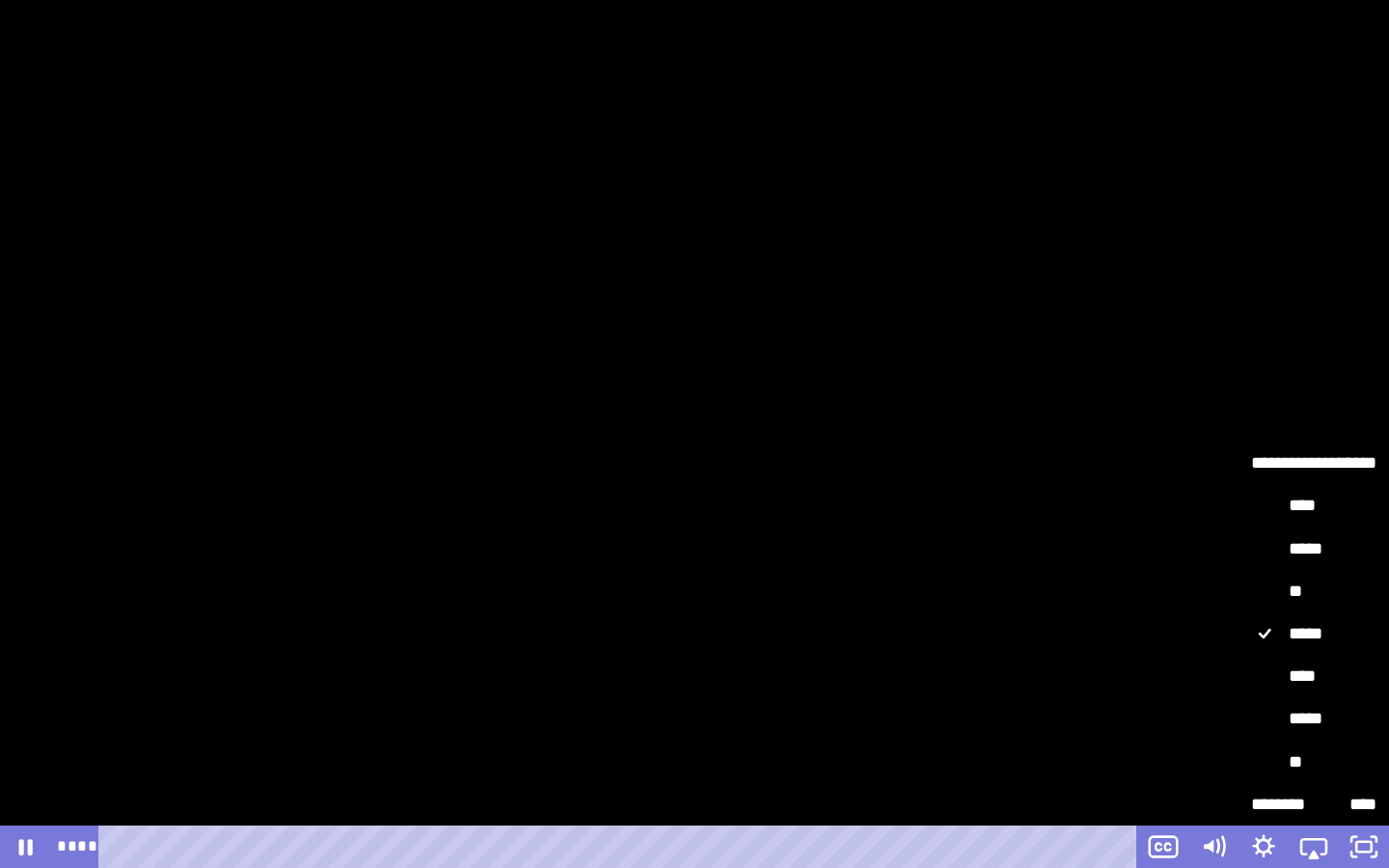 click on "**" at bounding box center (1314, 592) 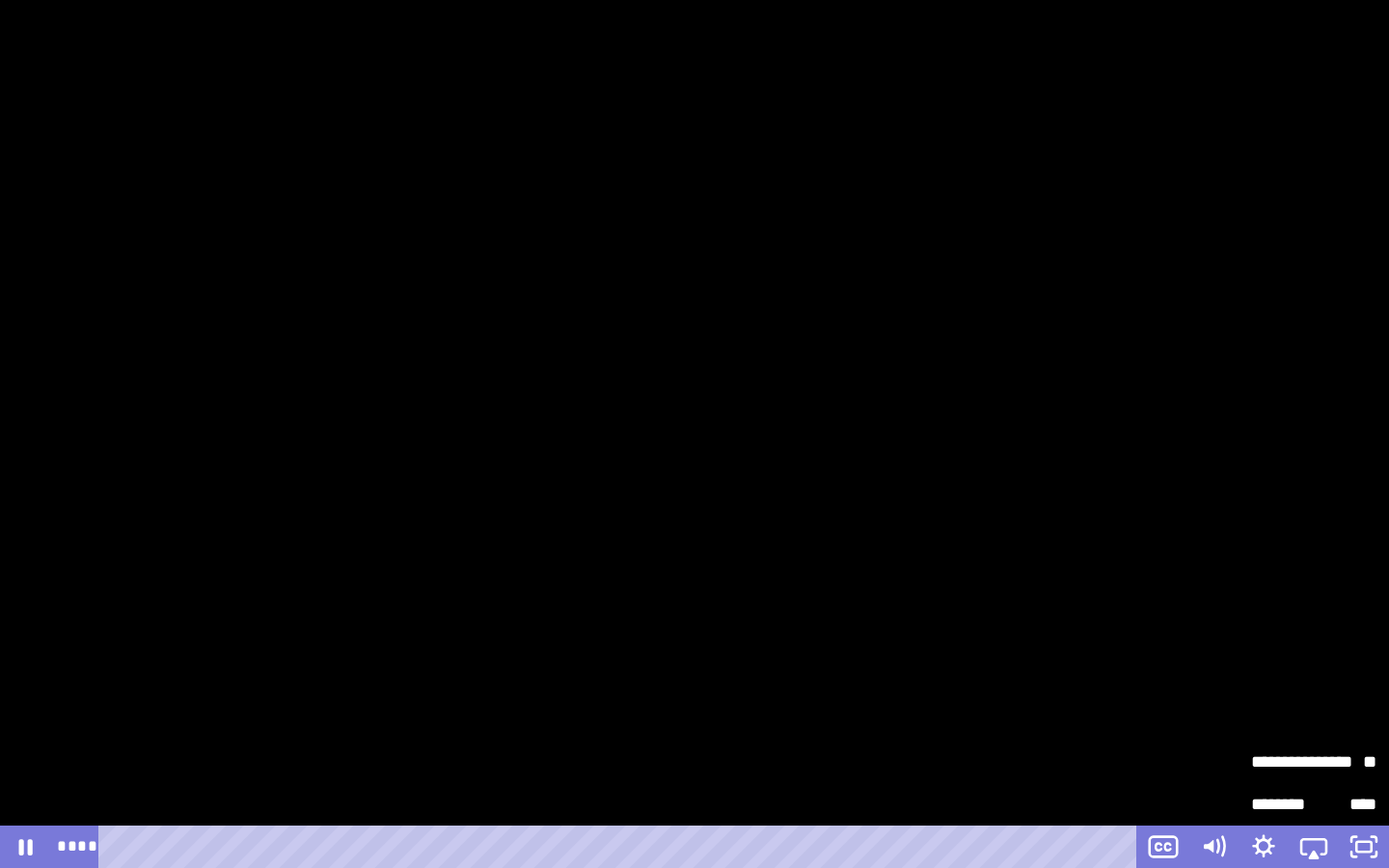 click at bounding box center (694, 434) 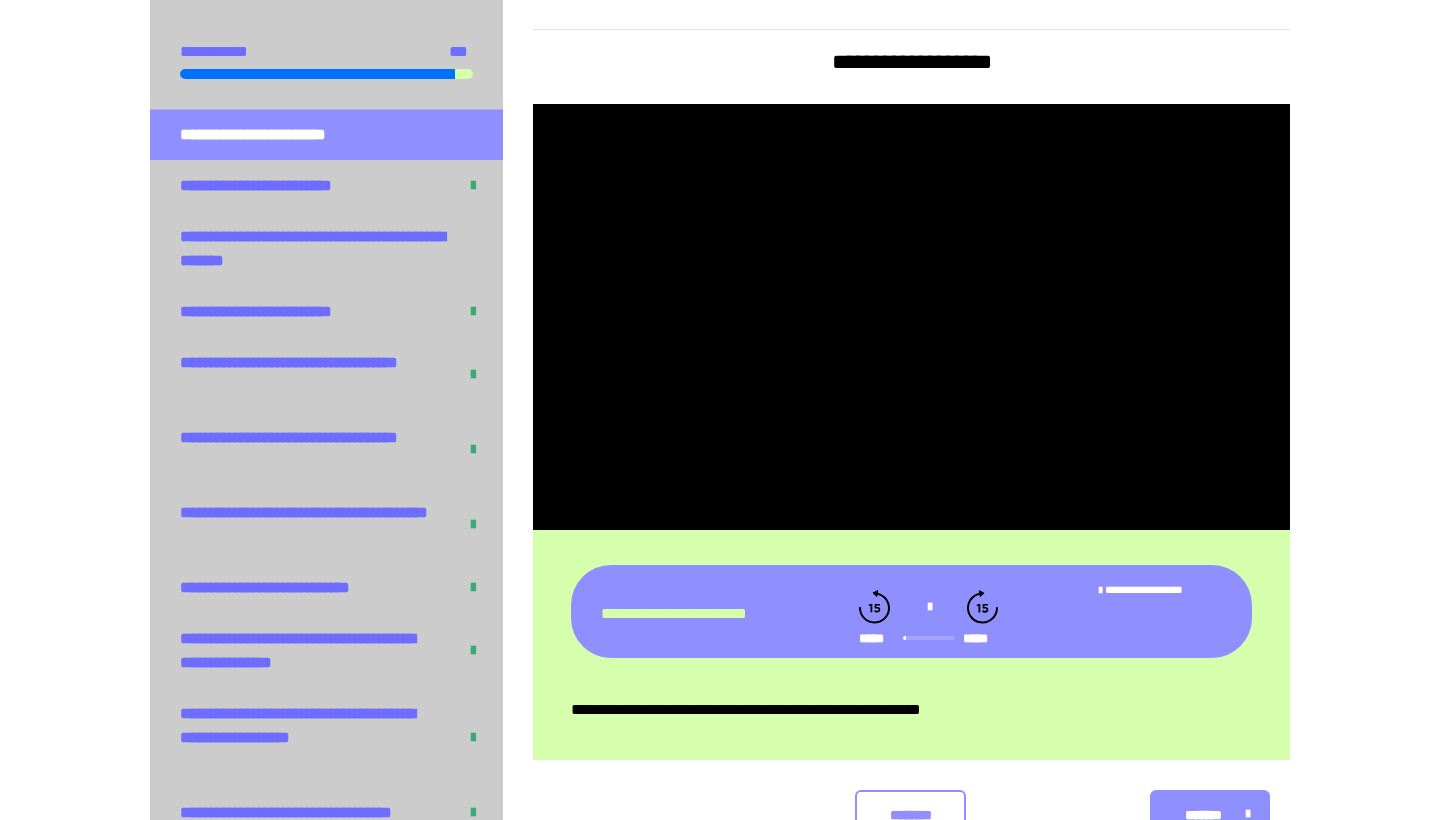 click at bounding box center (911, 317) 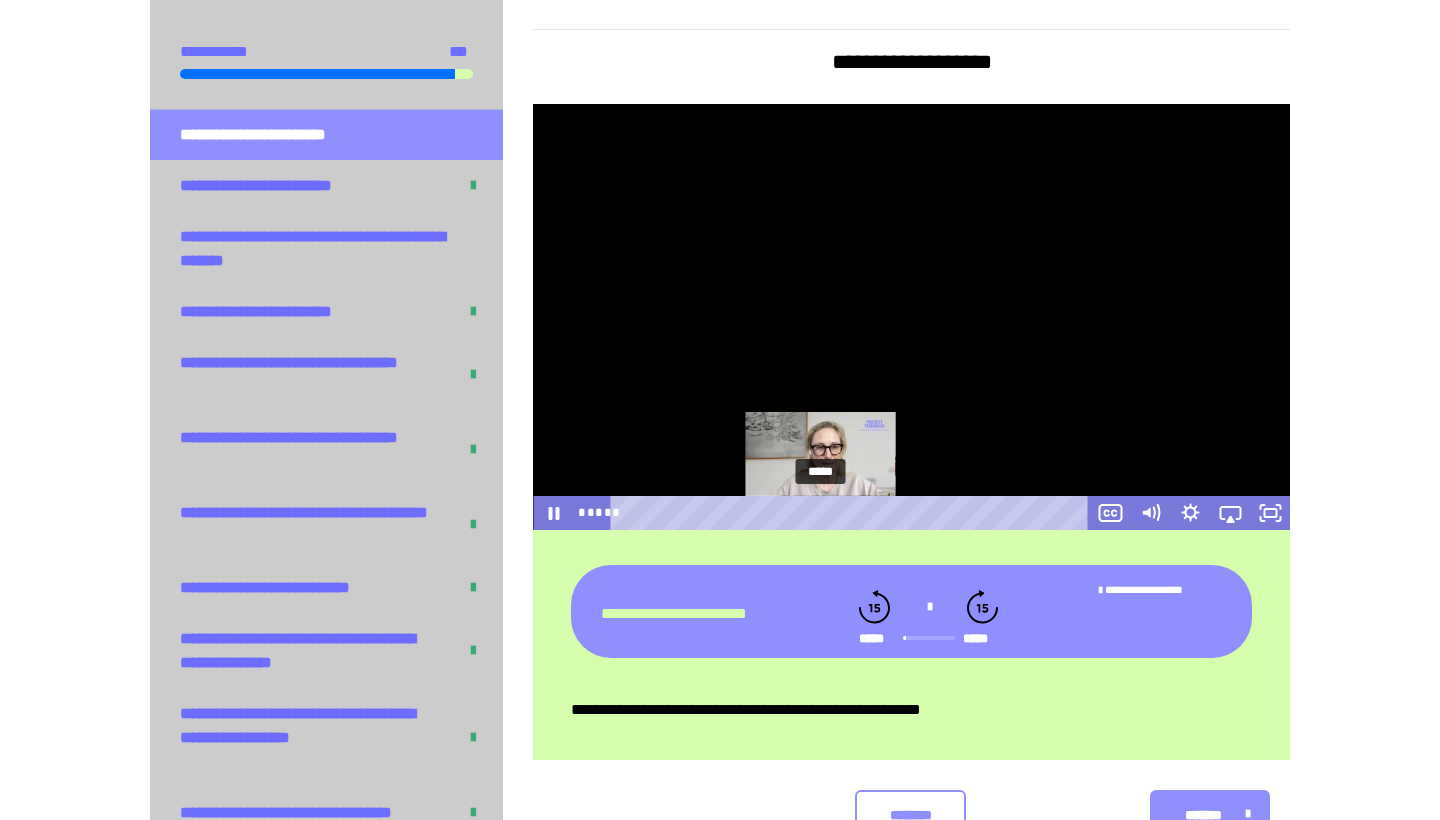 click on "*****" at bounding box center [852, 513] 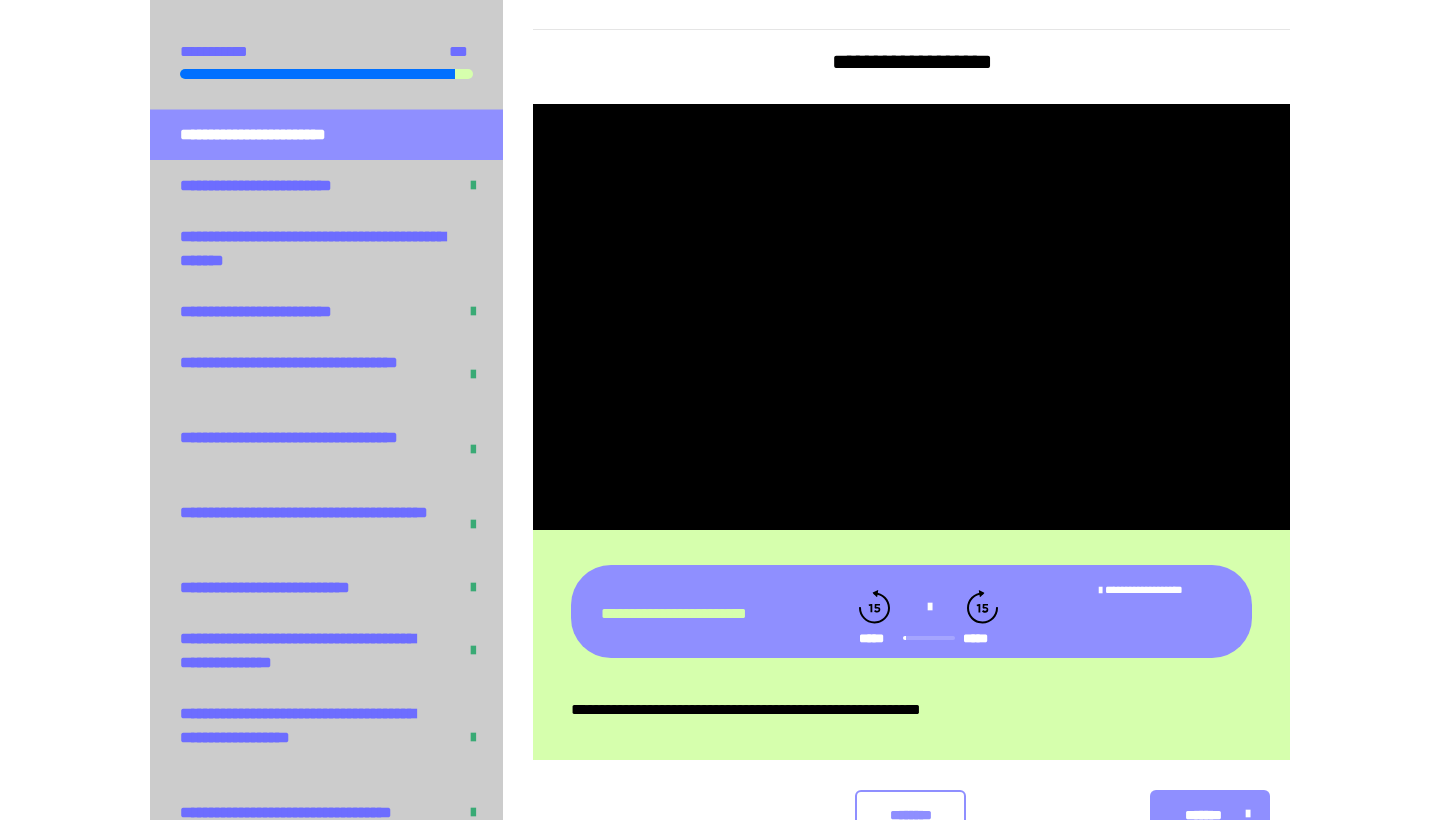 click 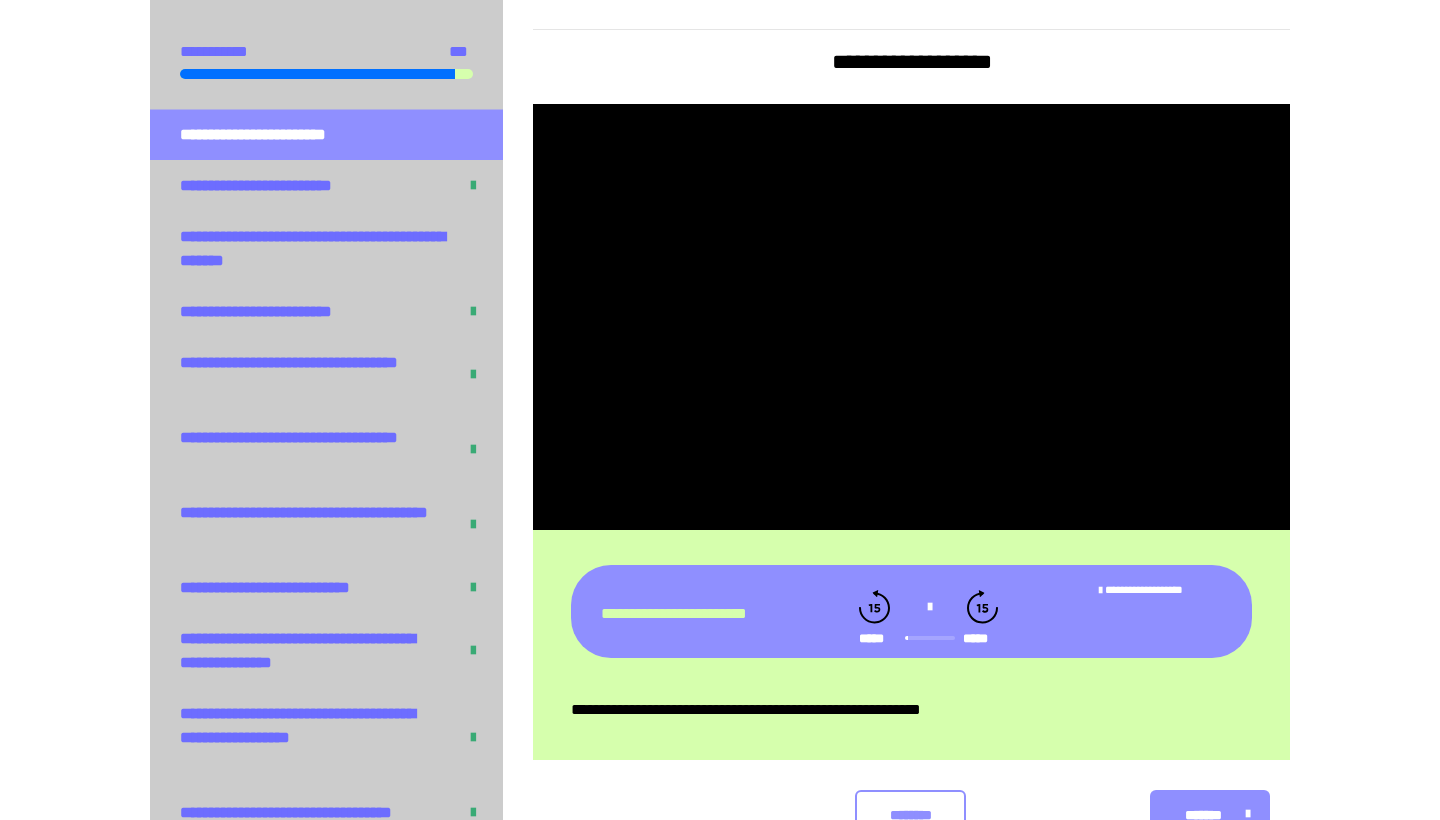 click 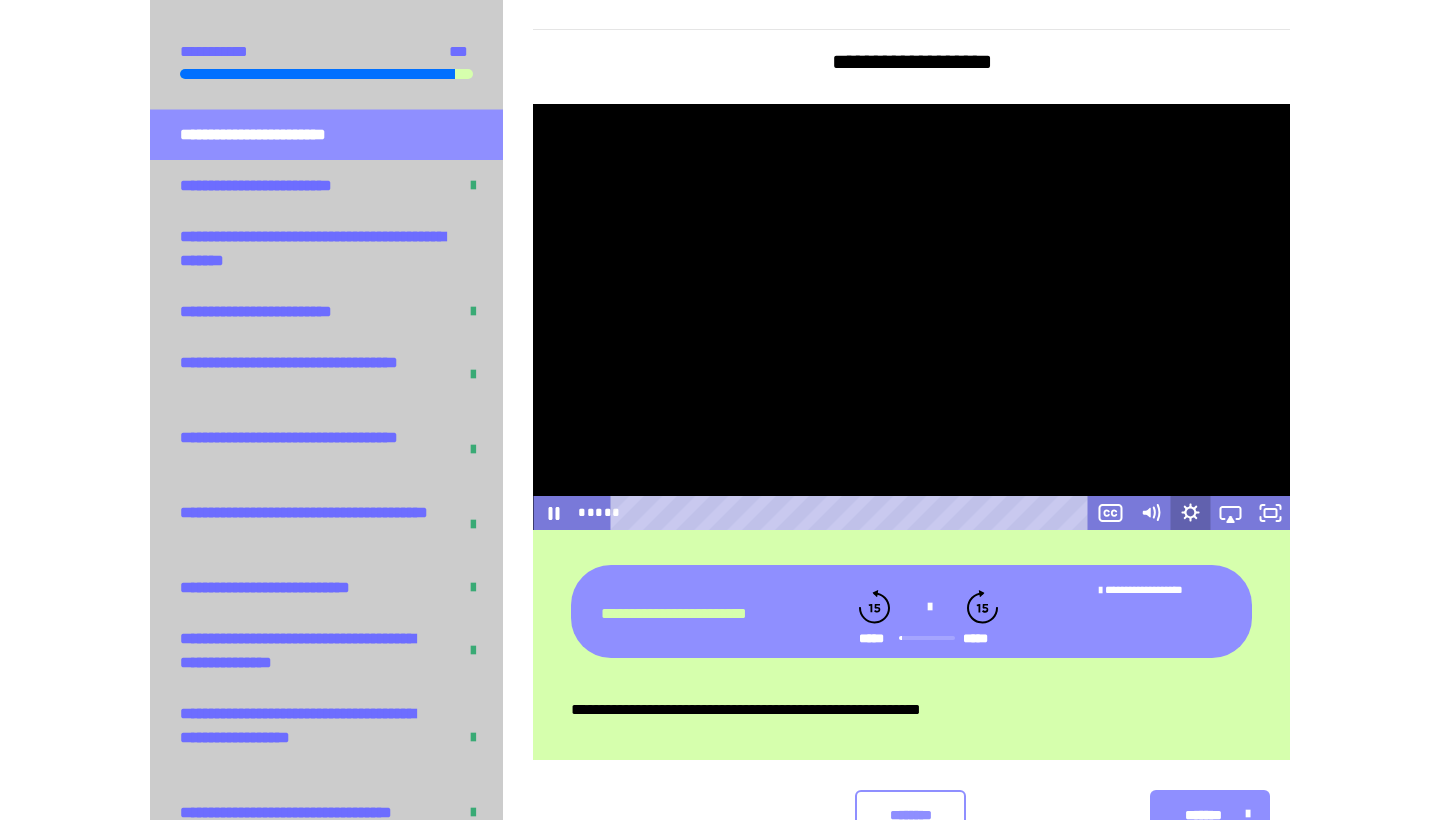 click 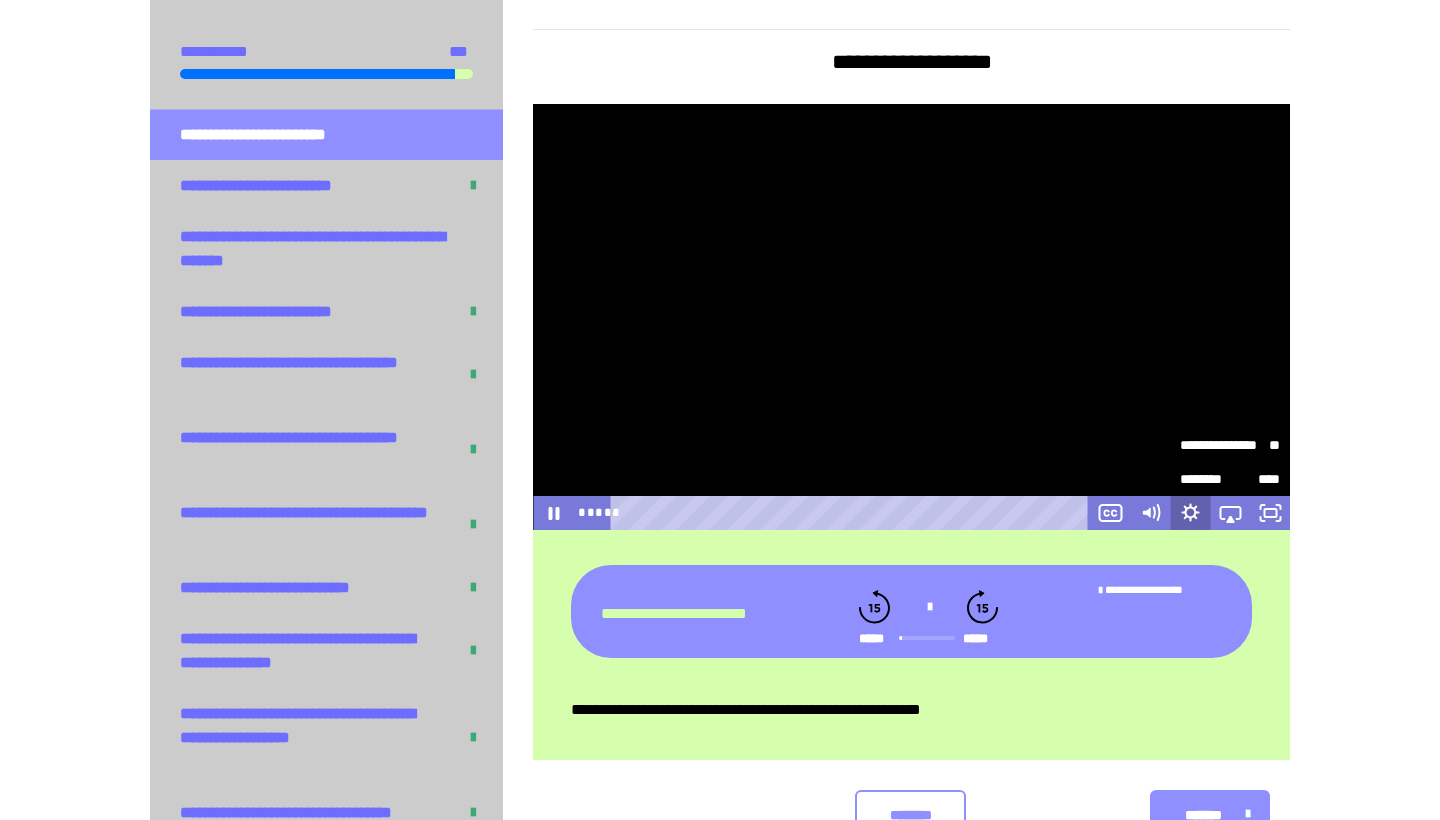 click 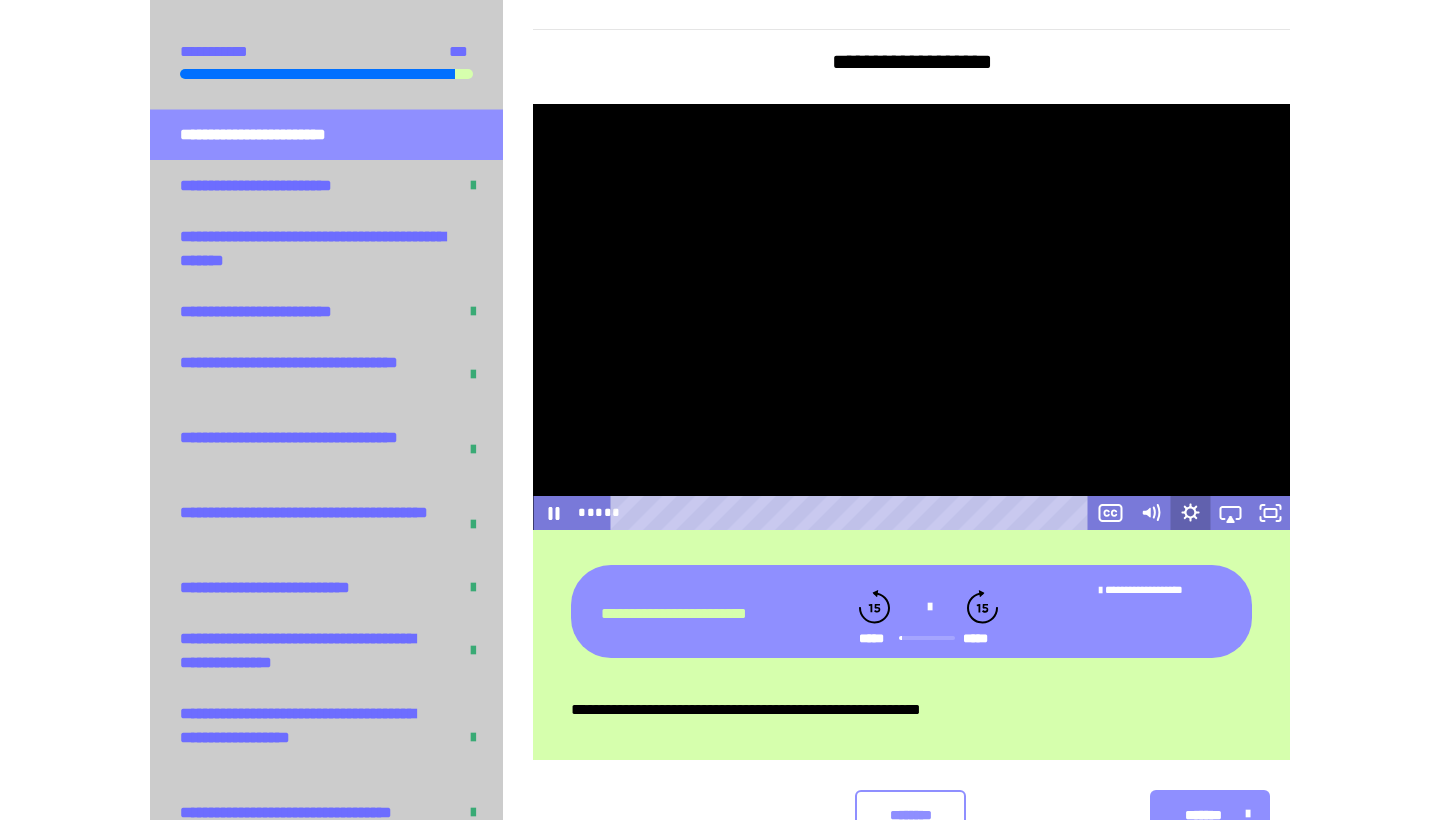 click 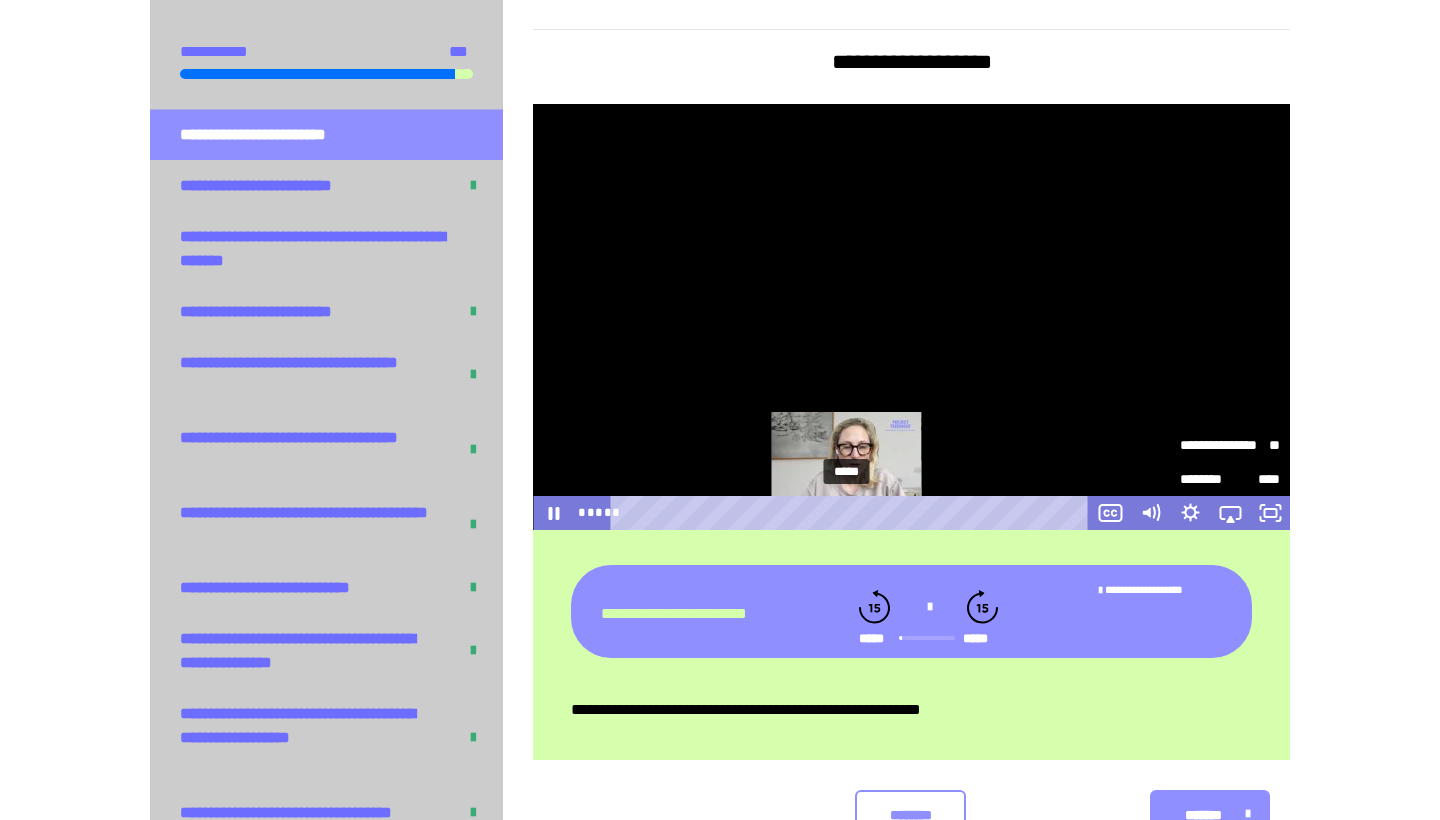 click on "*****" at bounding box center [852, 513] 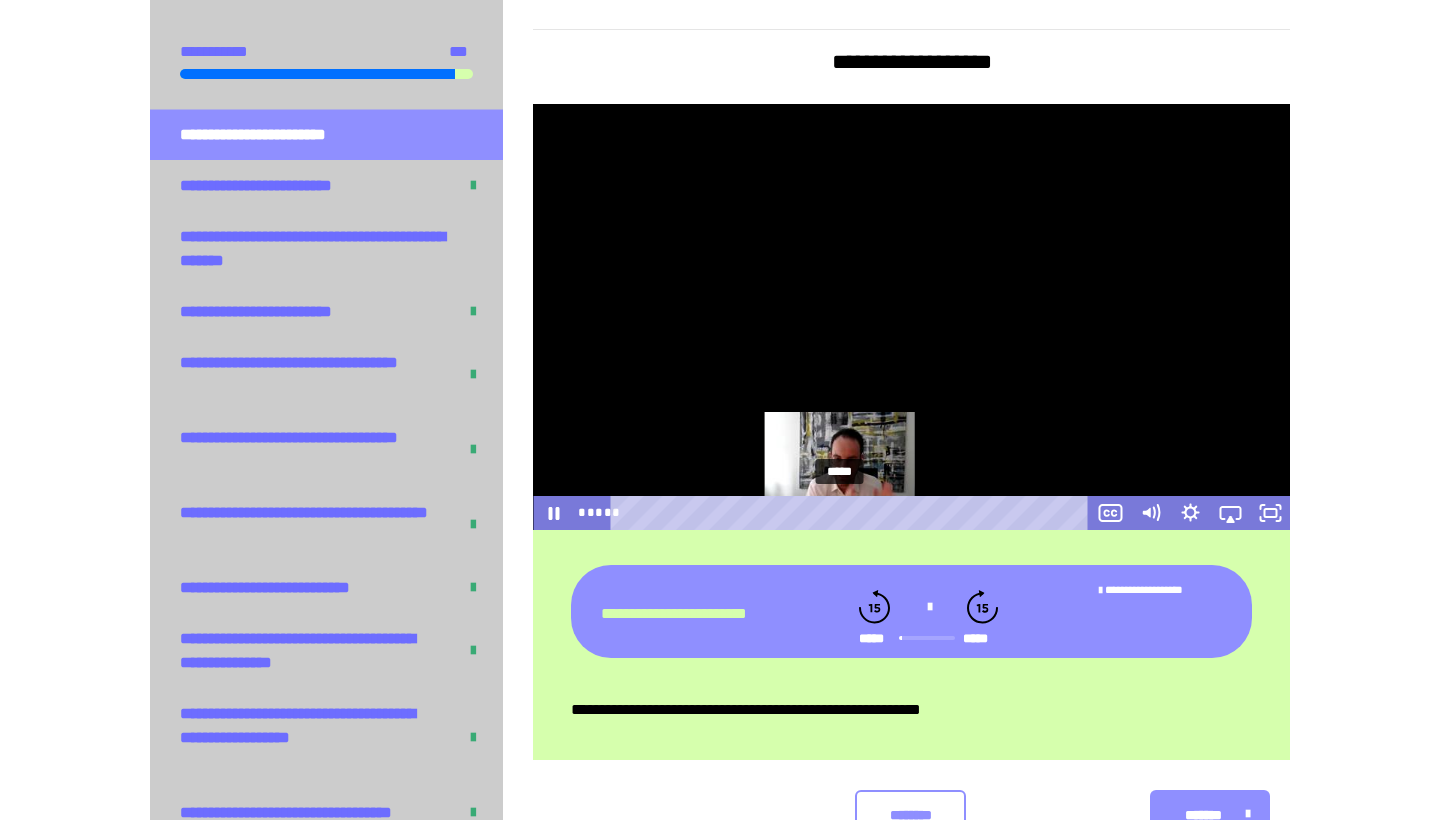 click on "*****" at bounding box center [852, 513] 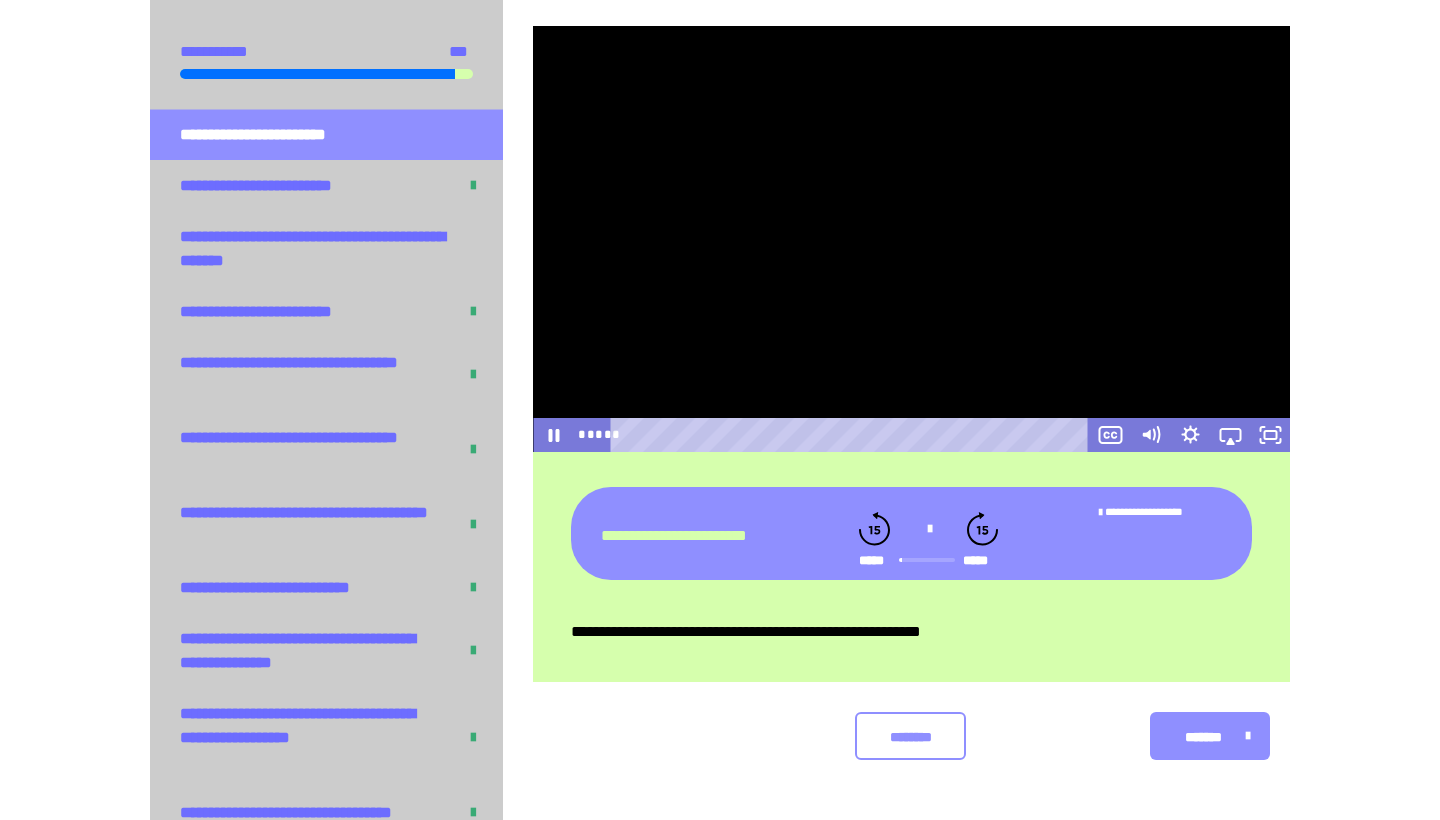 scroll, scrollTop: 550, scrollLeft: 0, axis: vertical 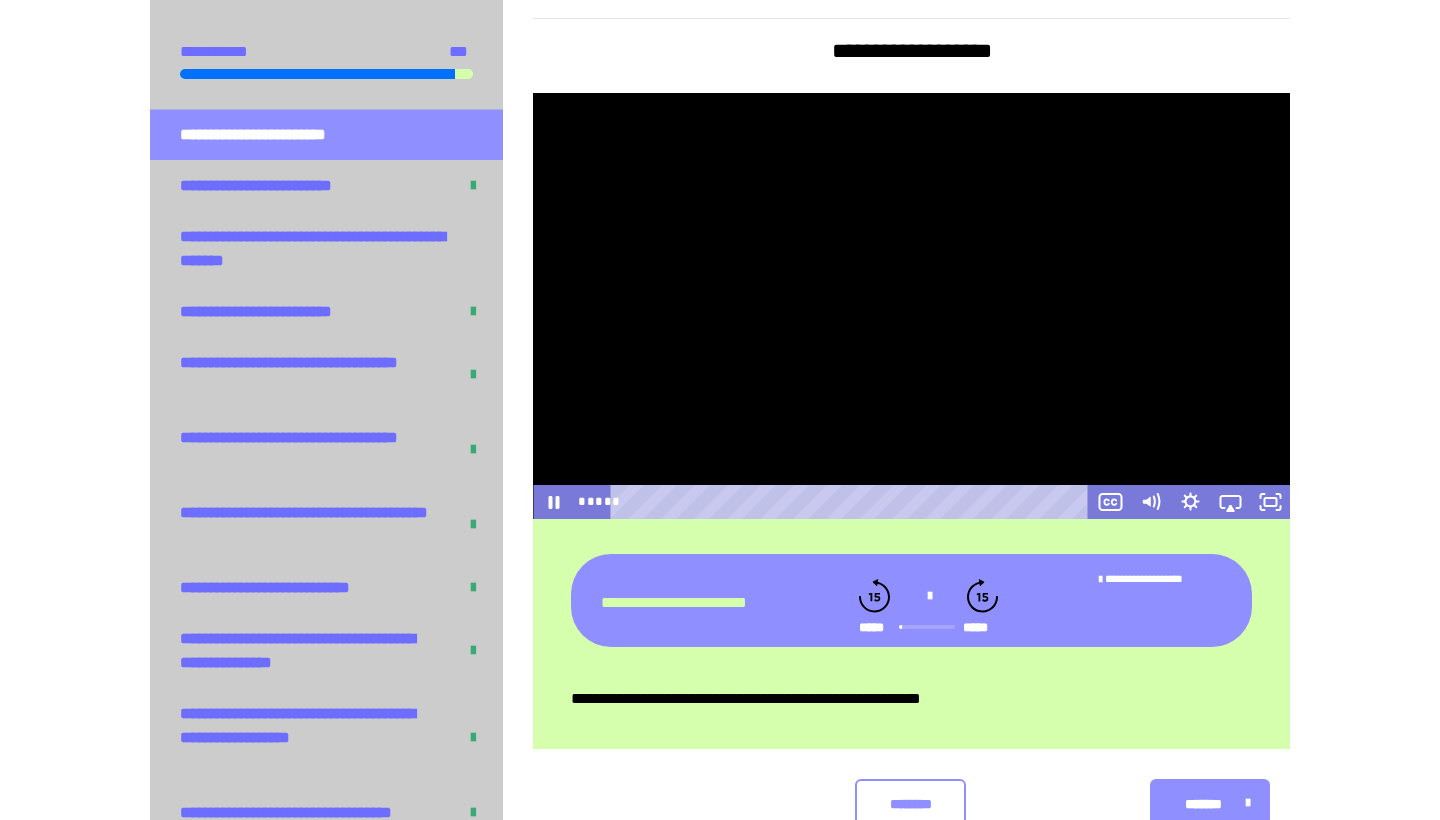 click at bounding box center [911, 306] 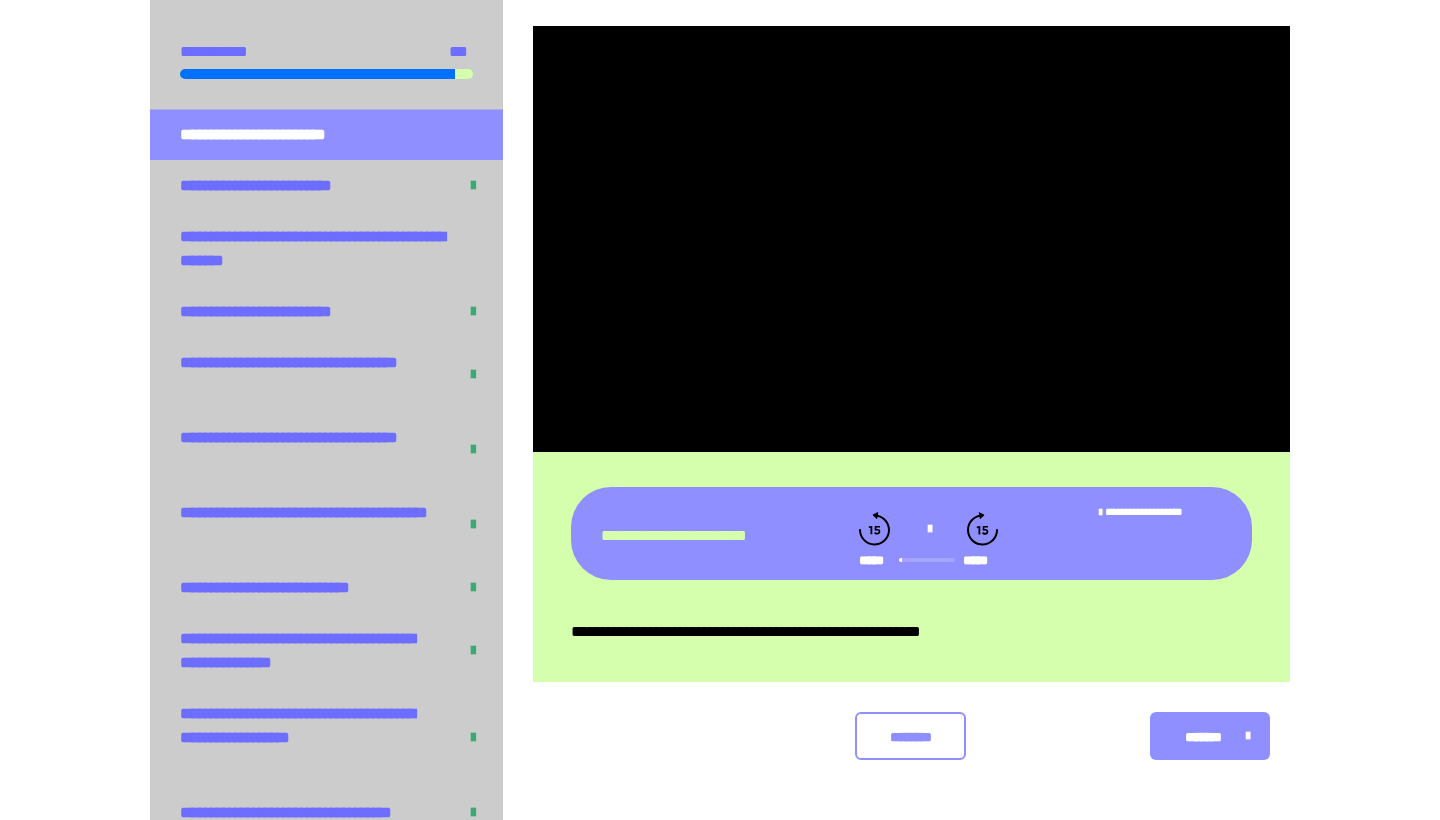 scroll, scrollTop: 550, scrollLeft: 0, axis: vertical 